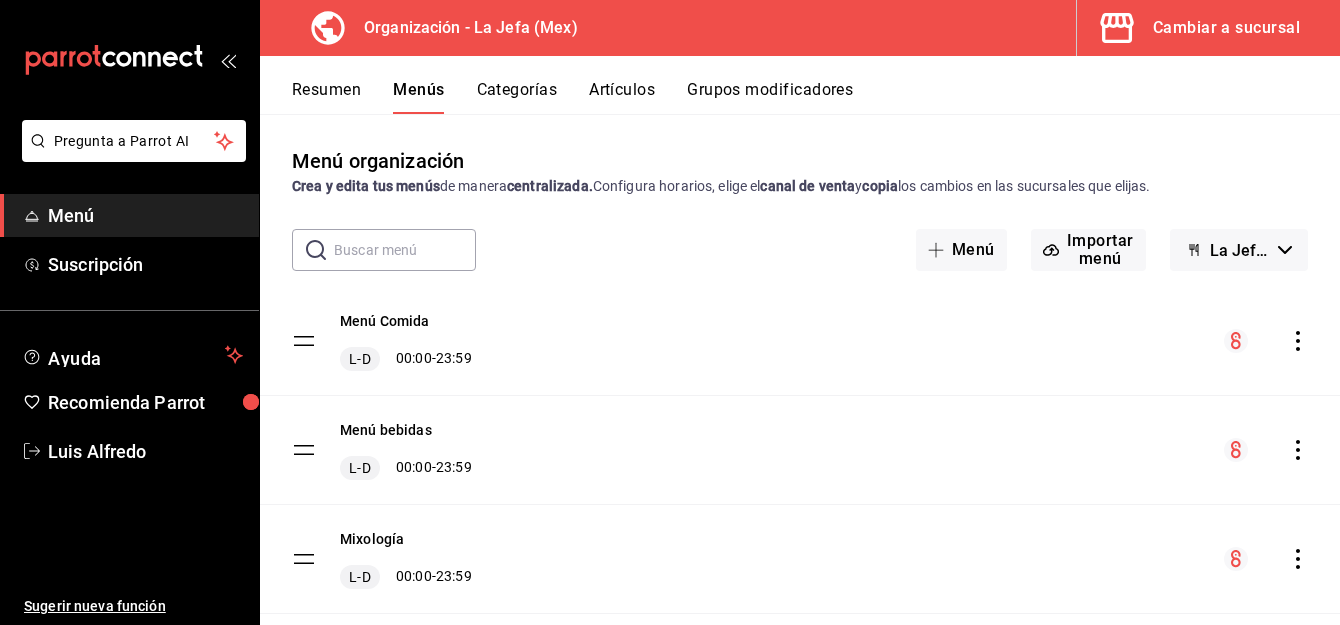 scroll, scrollTop: 0, scrollLeft: 0, axis: both 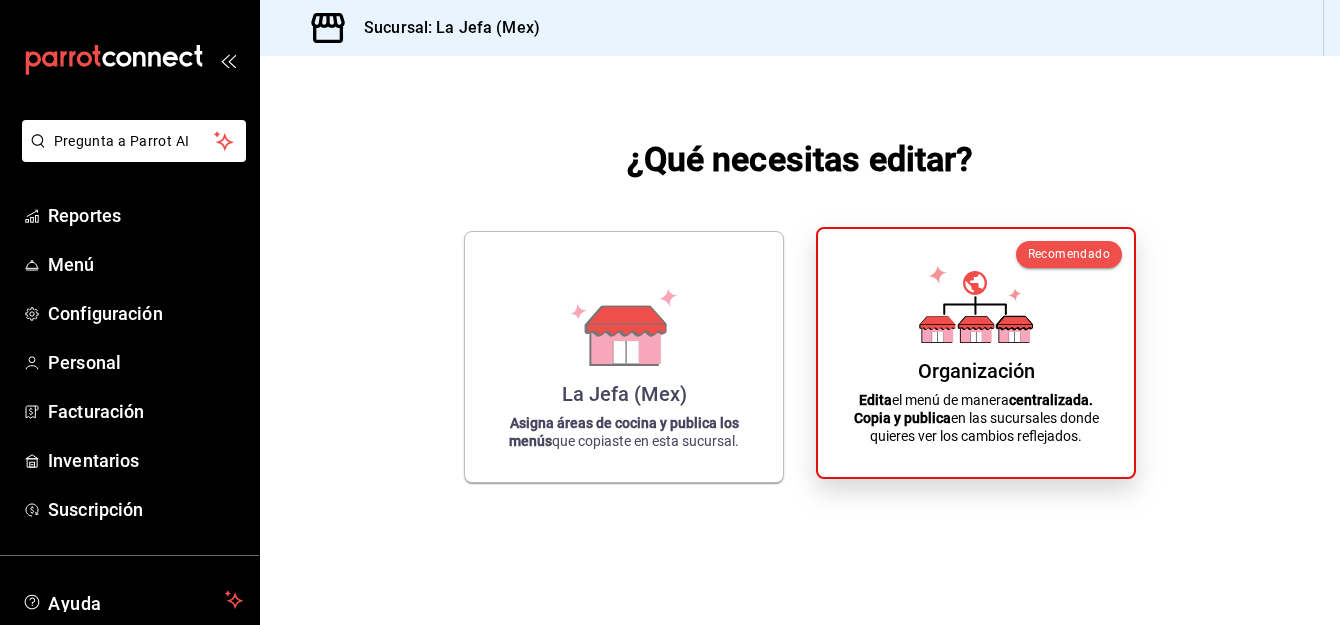 click on "Organización" at bounding box center [976, 371] 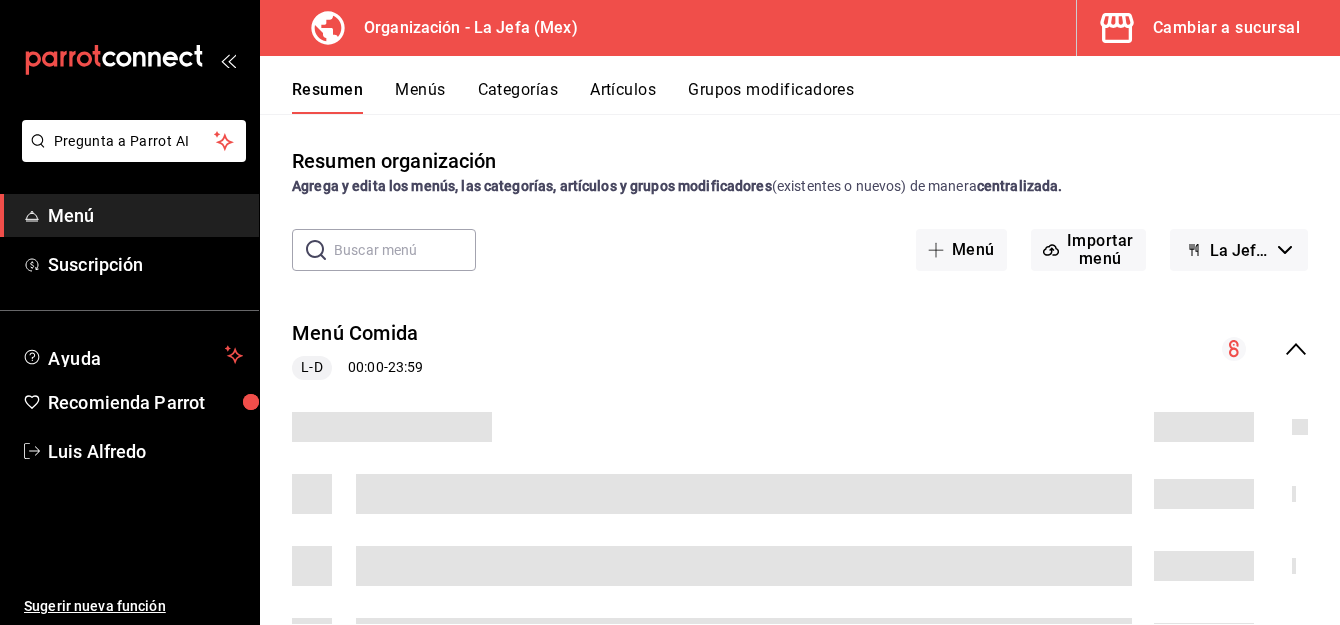 click on "Artículos" at bounding box center (623, 97) 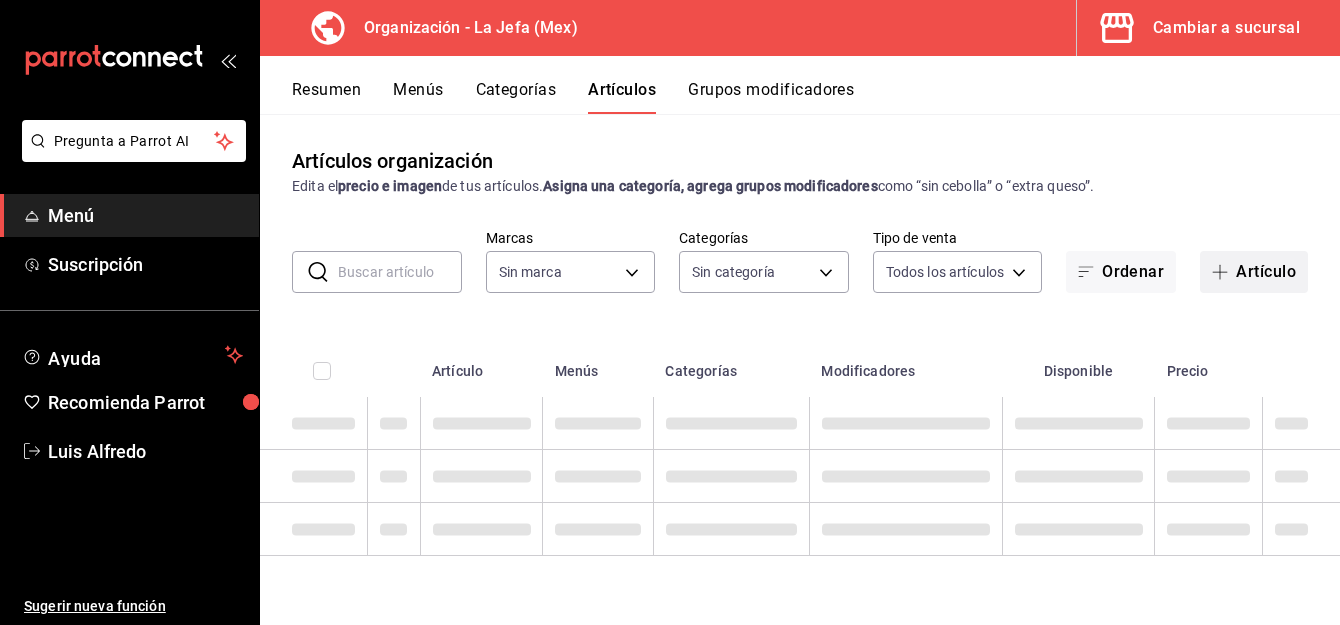 click on "Artículo" at bounding box center [1254, 272] 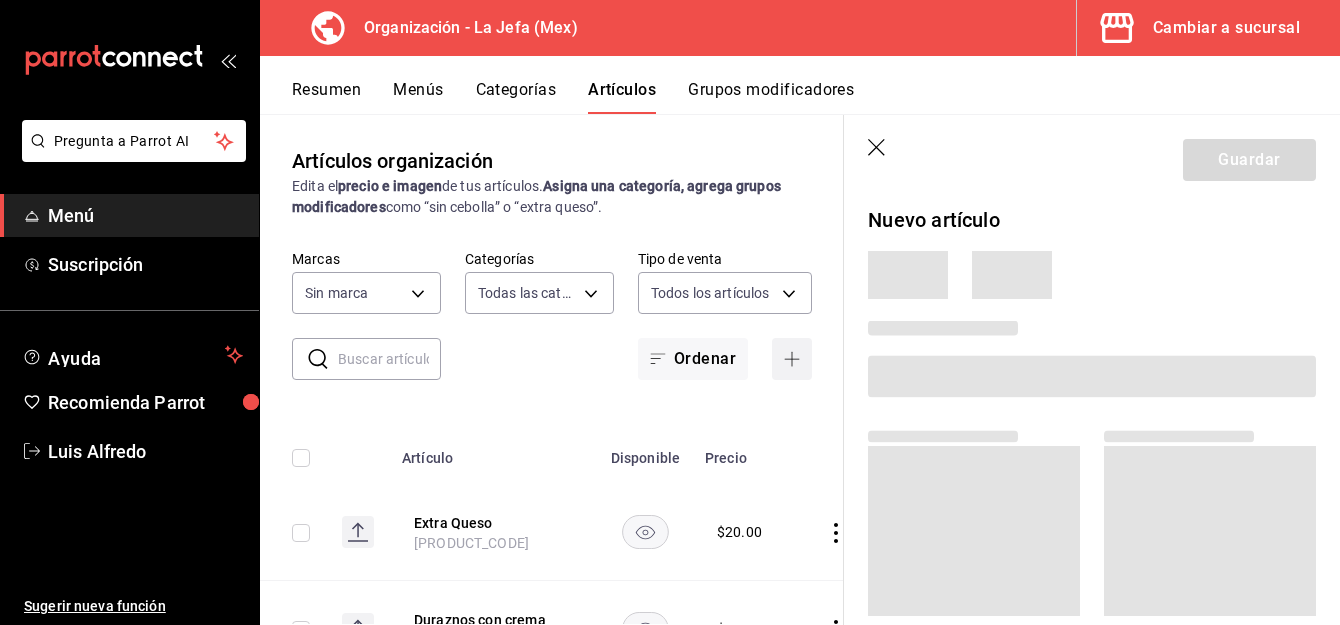 type on "[PRODUCT_CODE_LIST]" 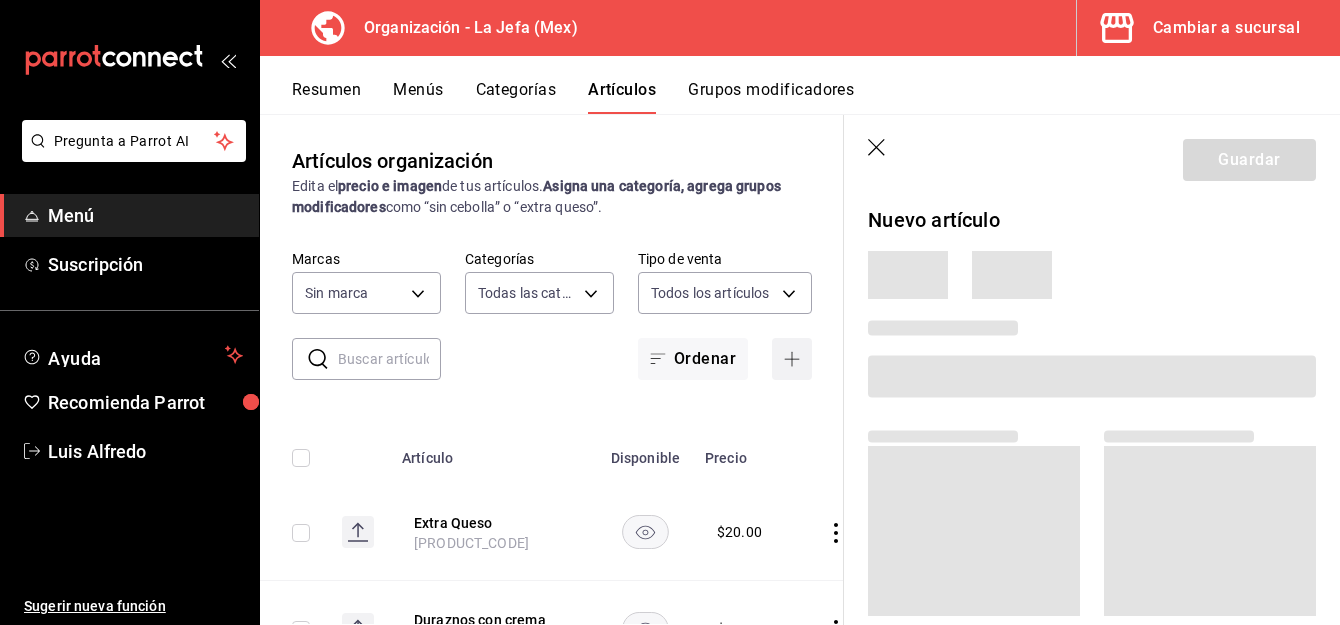 type on "[UUID]" 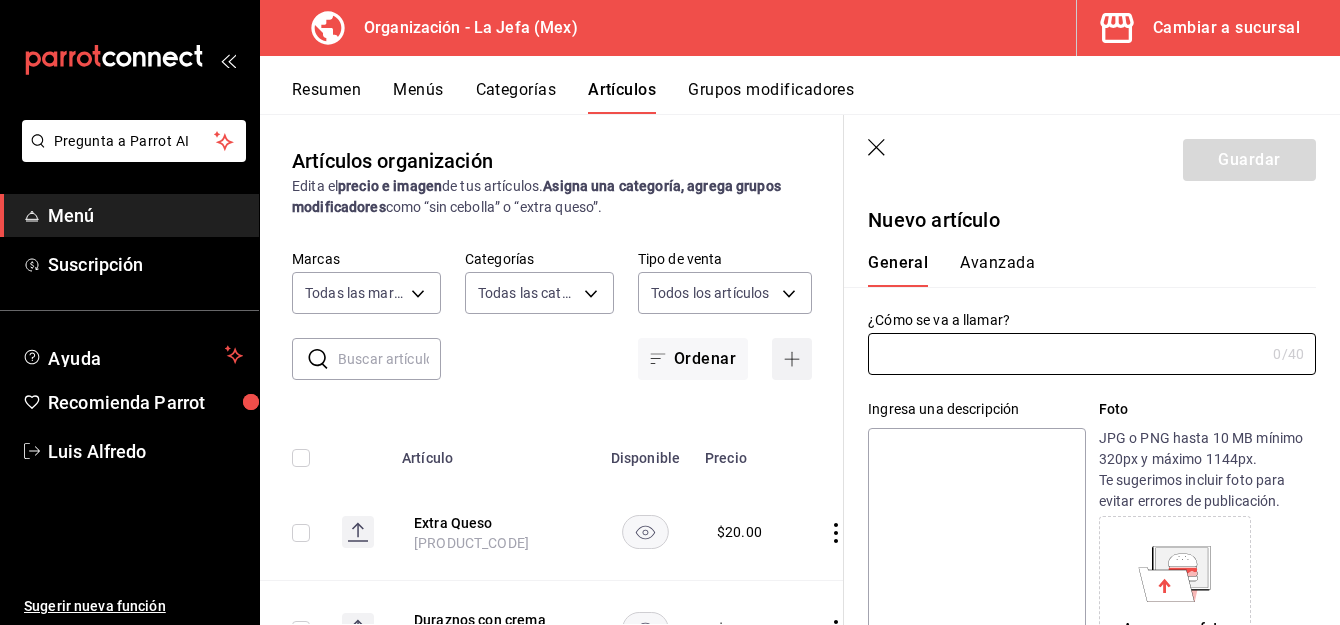 type on "AR-[NUMBER]" 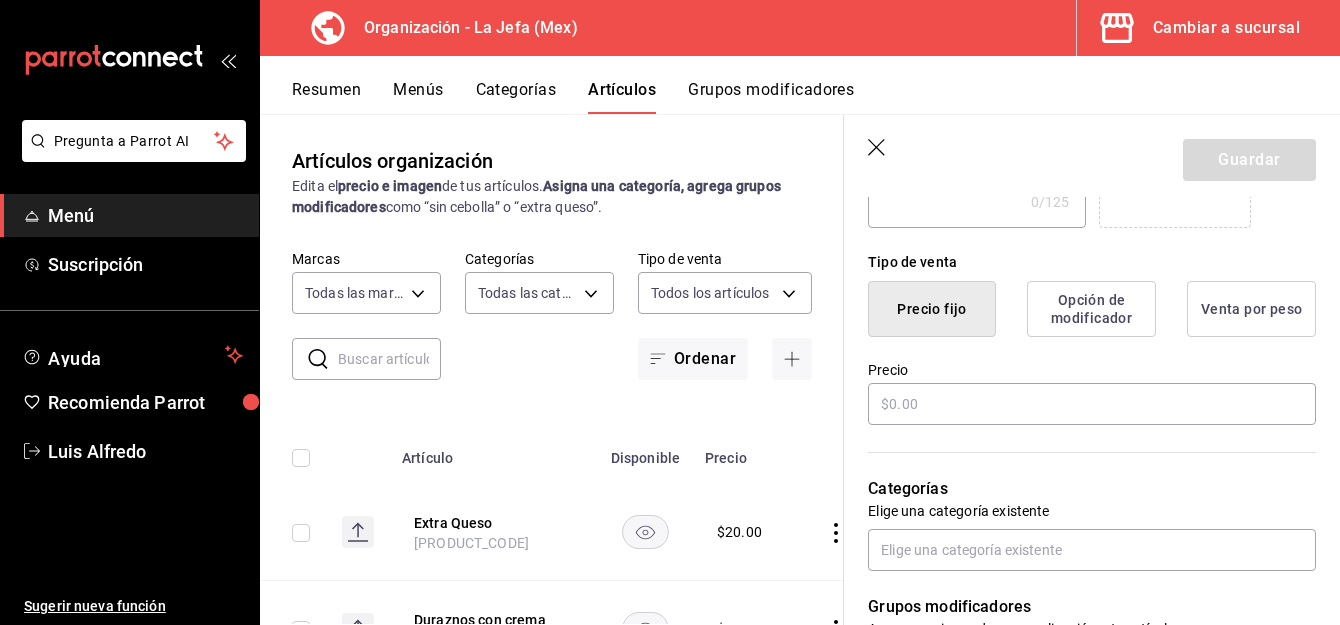 scroll, scrollTop: 445, scrollLeft: 0, axis: vertical 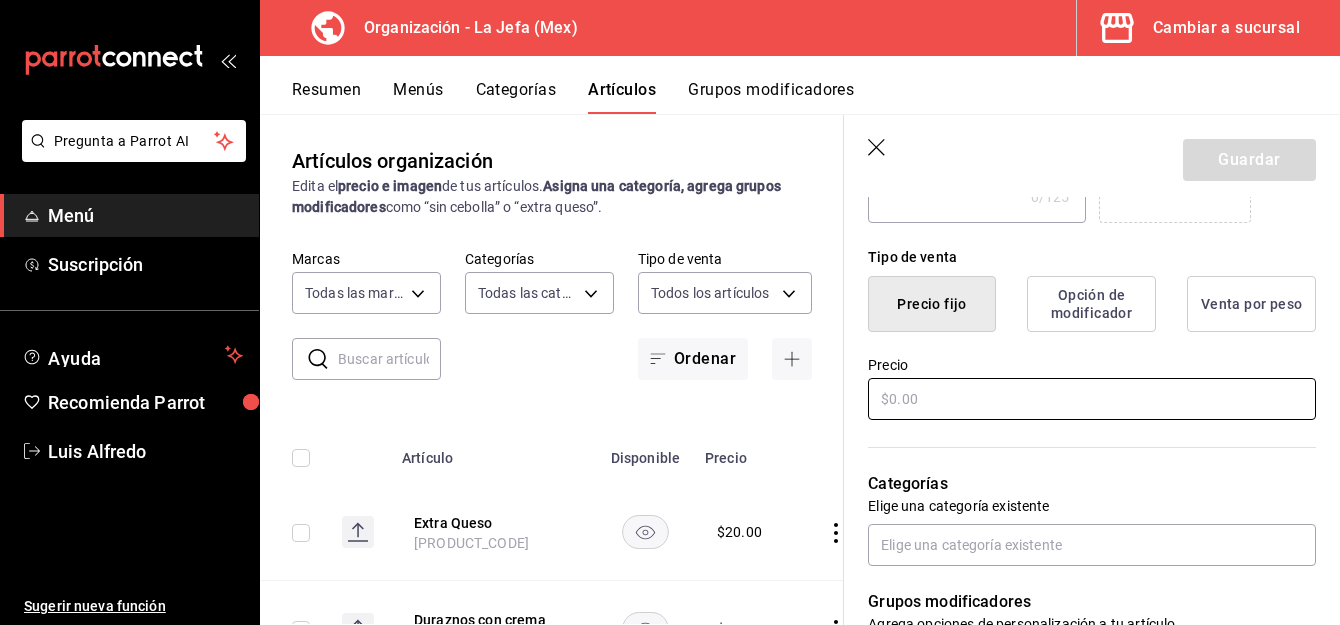 type on "Mega Miller" 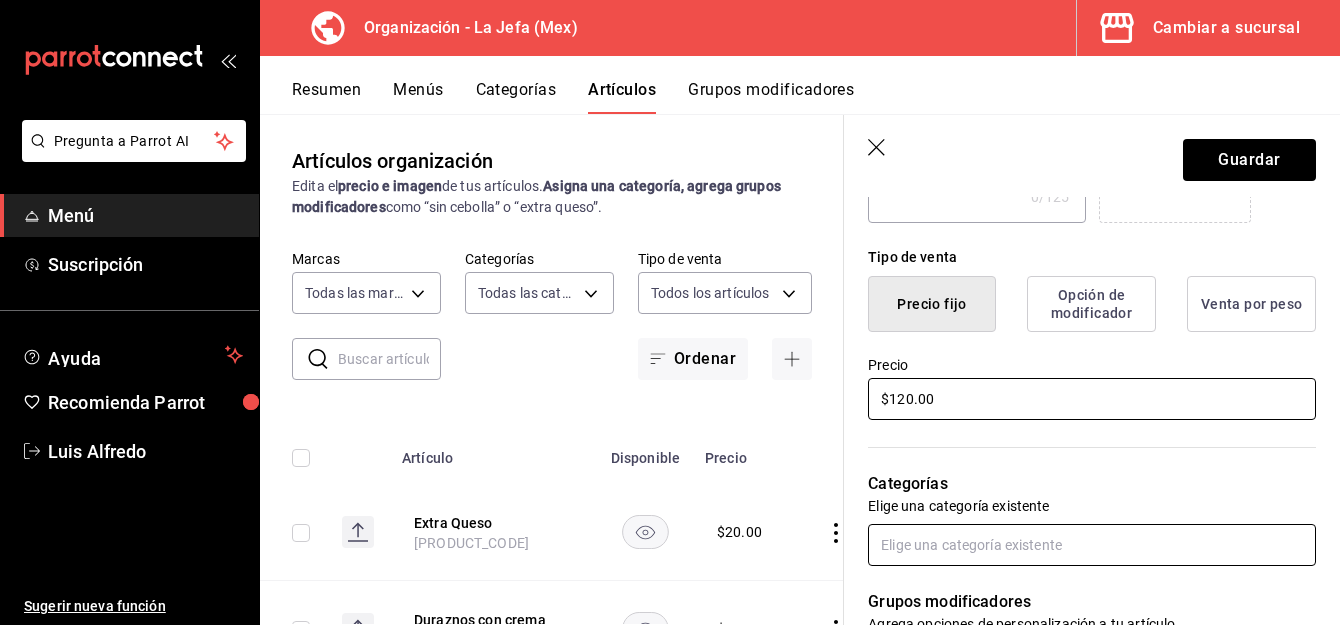 type on "$120.00" 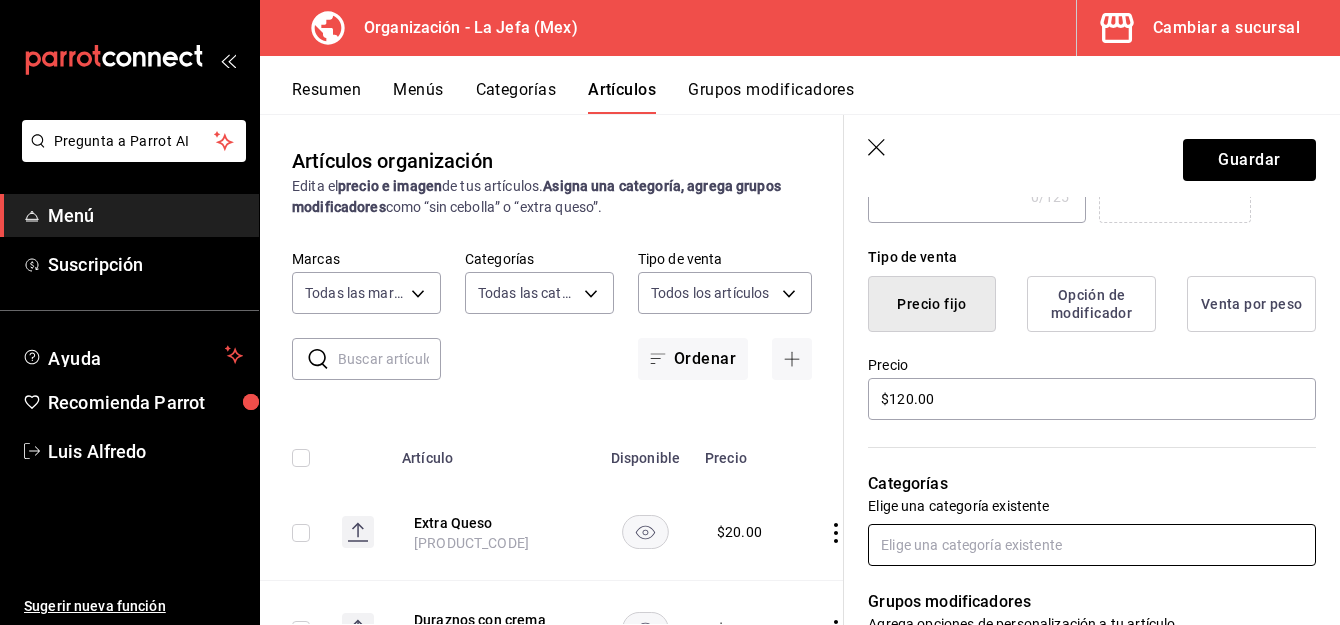 click at bounding box center [1092, 545] 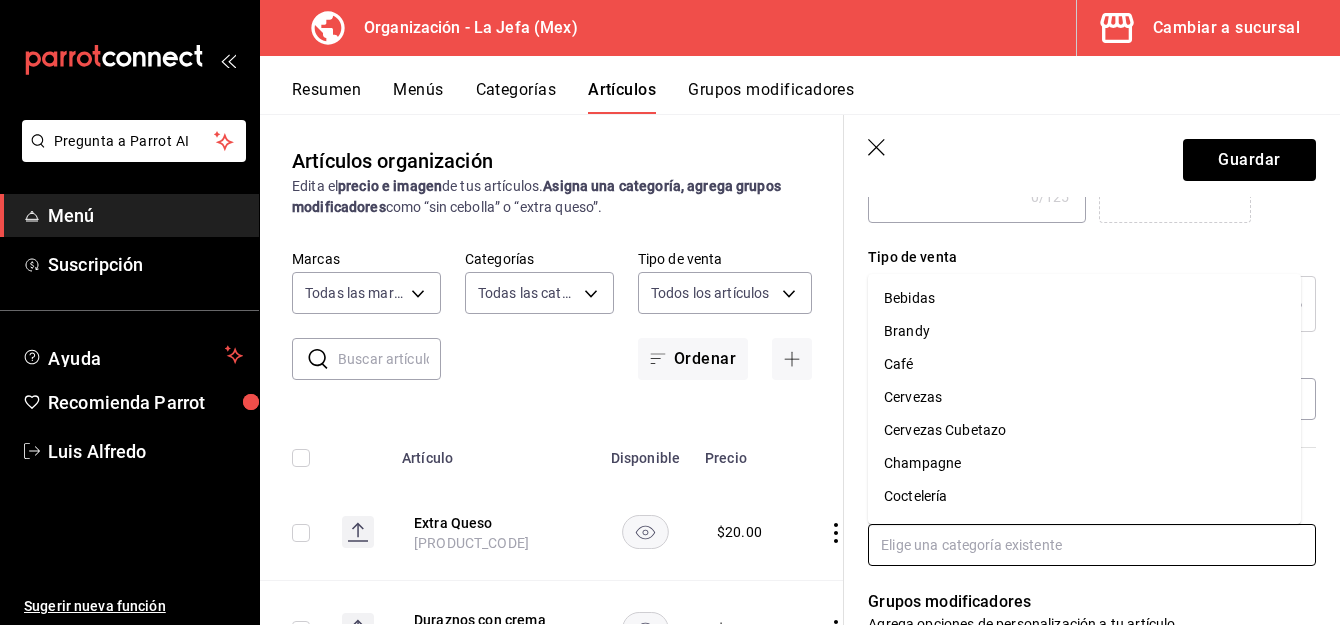 click on "Cervezas" at bounding box center [1084, 397] 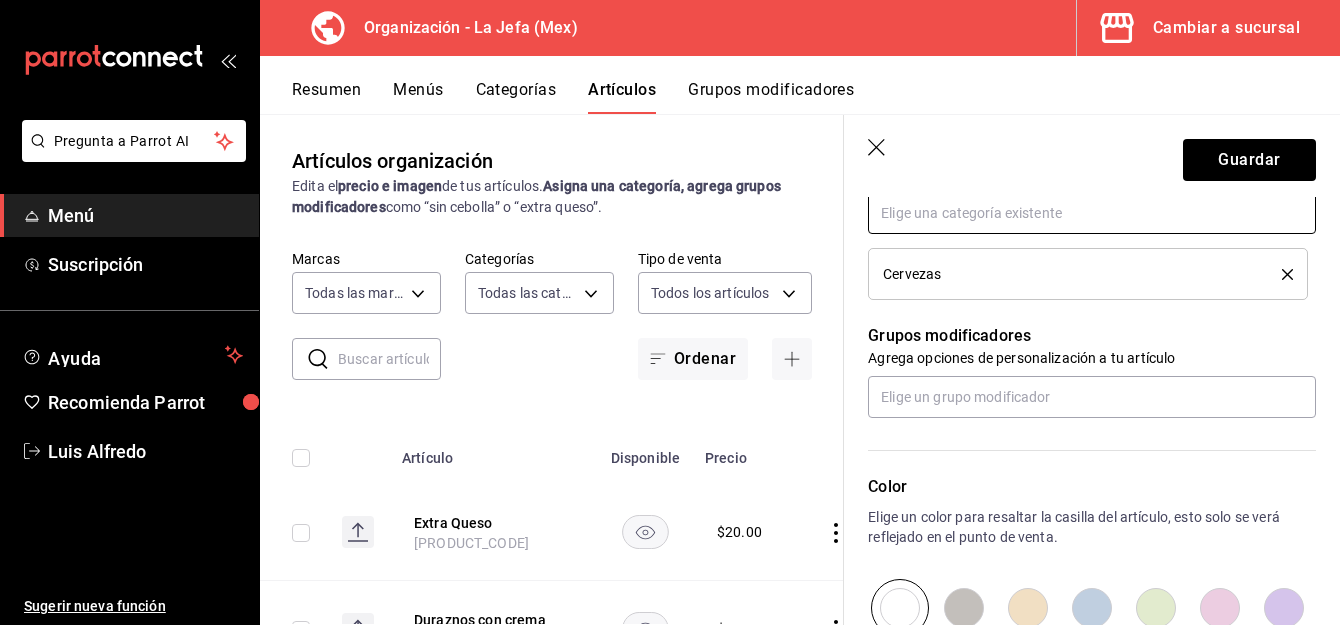 scroll, scrollTop: 1040, scrollLeft: 0, axis: vertical 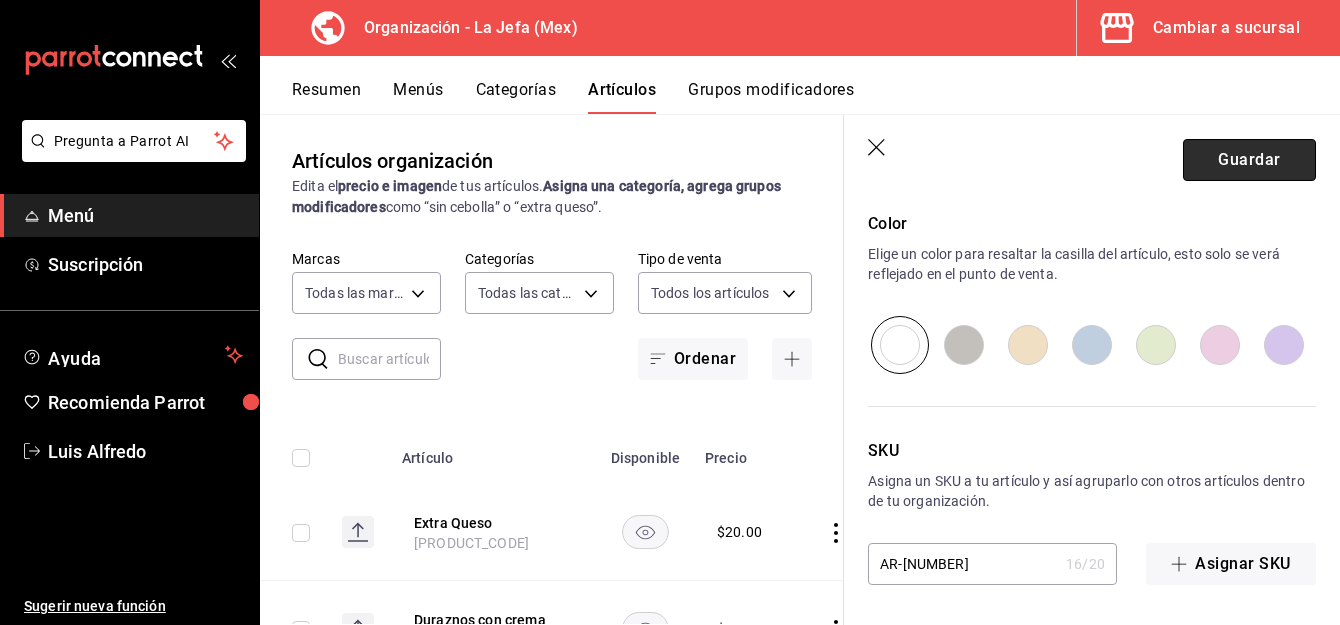 click on "Guardar" at bounding box center (1249, 160) 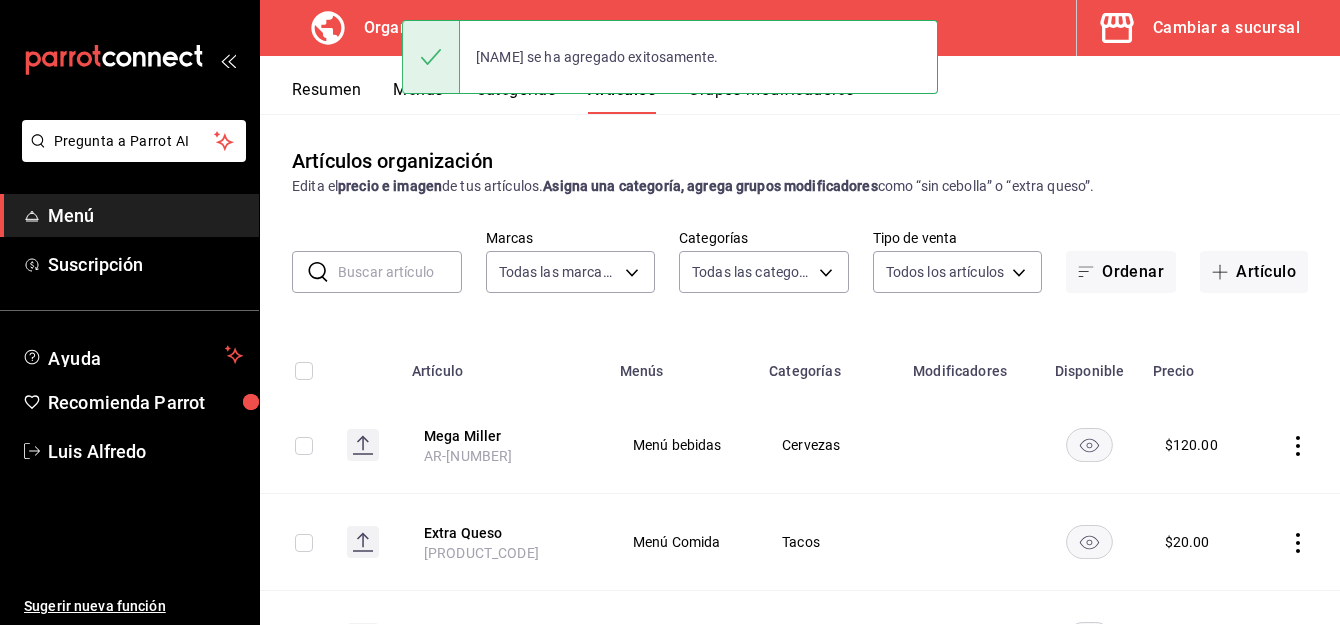 scroll, scrollTop: 0, scrollLeft: 0, axis: both 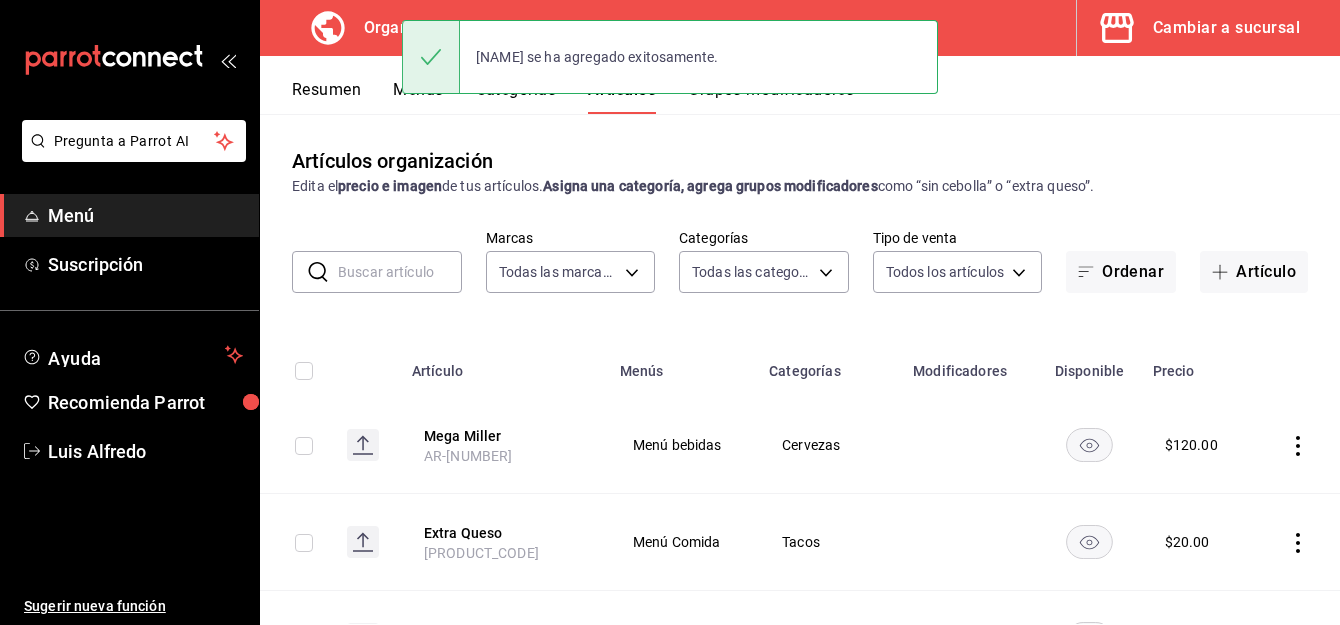 click on "[NAME] se ha agregado exitosamente." at bounding box center [670, 57] 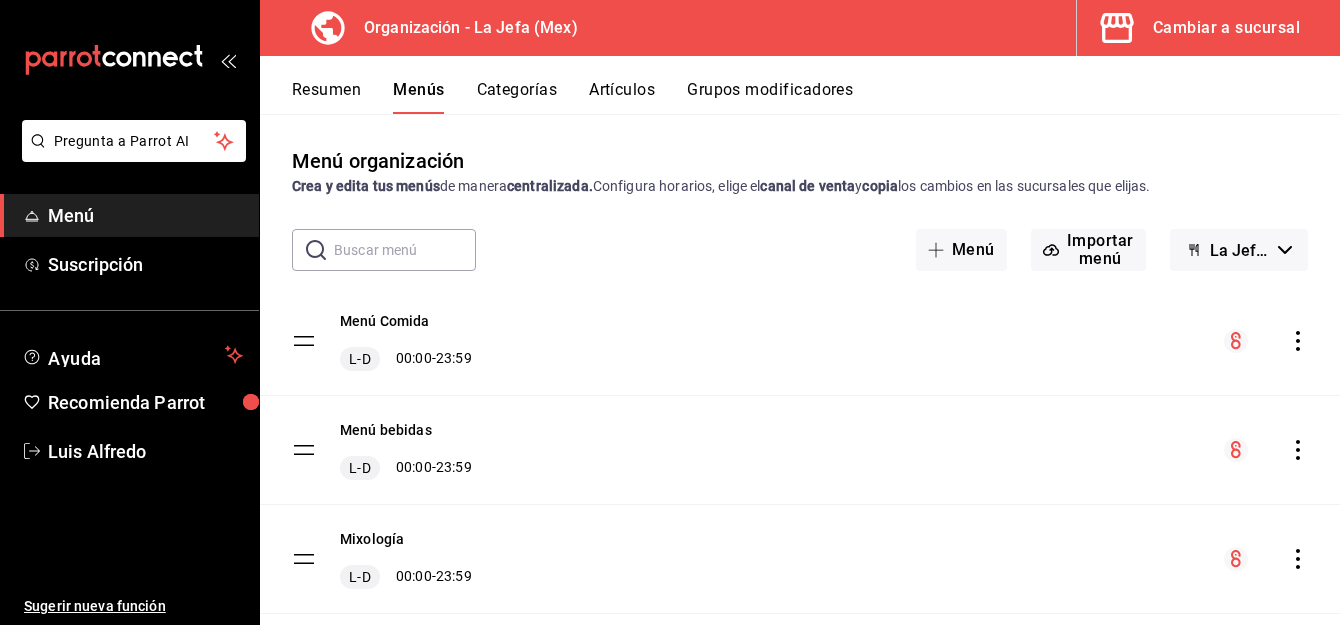 click 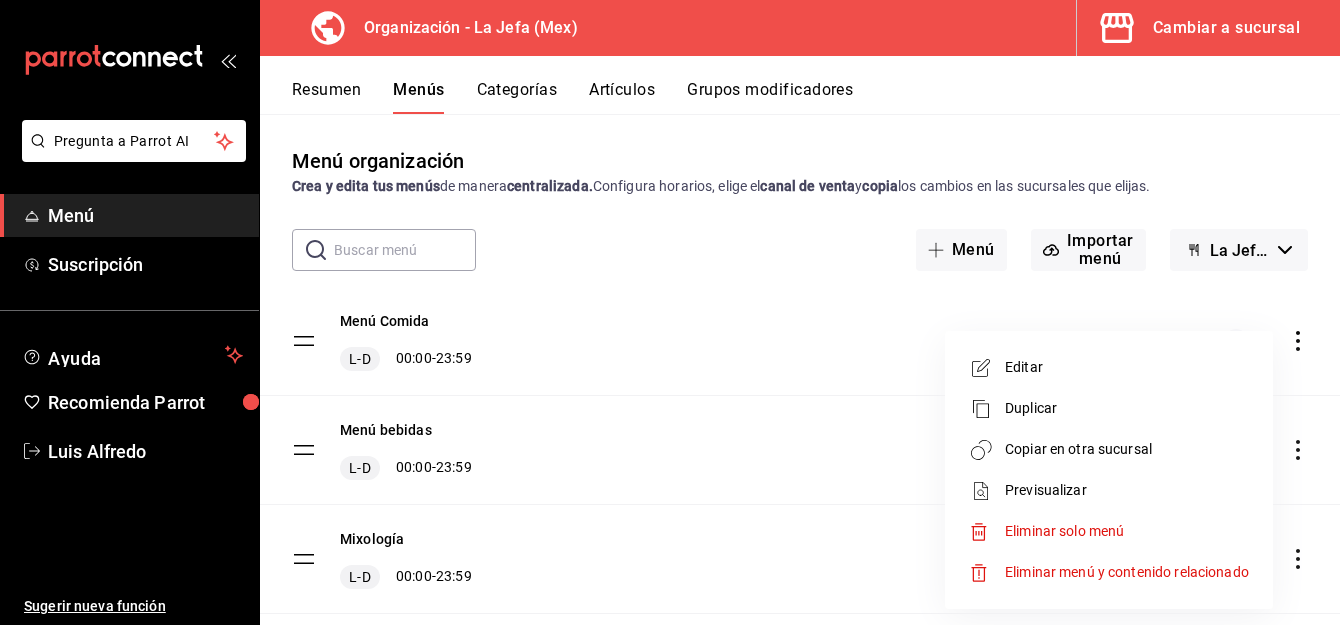 click on "Copiar en otra sucursal" at bounding box center (1127, 449) 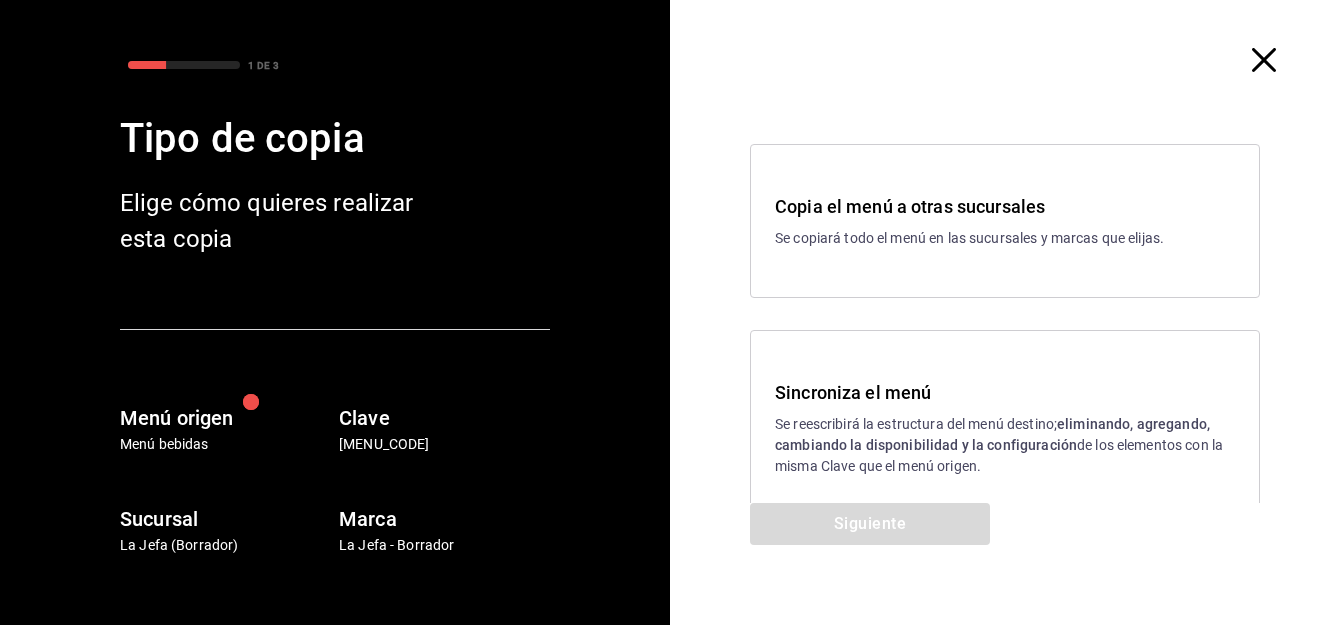 click on "eliminando, agregando, cambiando la disponibilidad y la configuración" at bounding box center (992, 434) 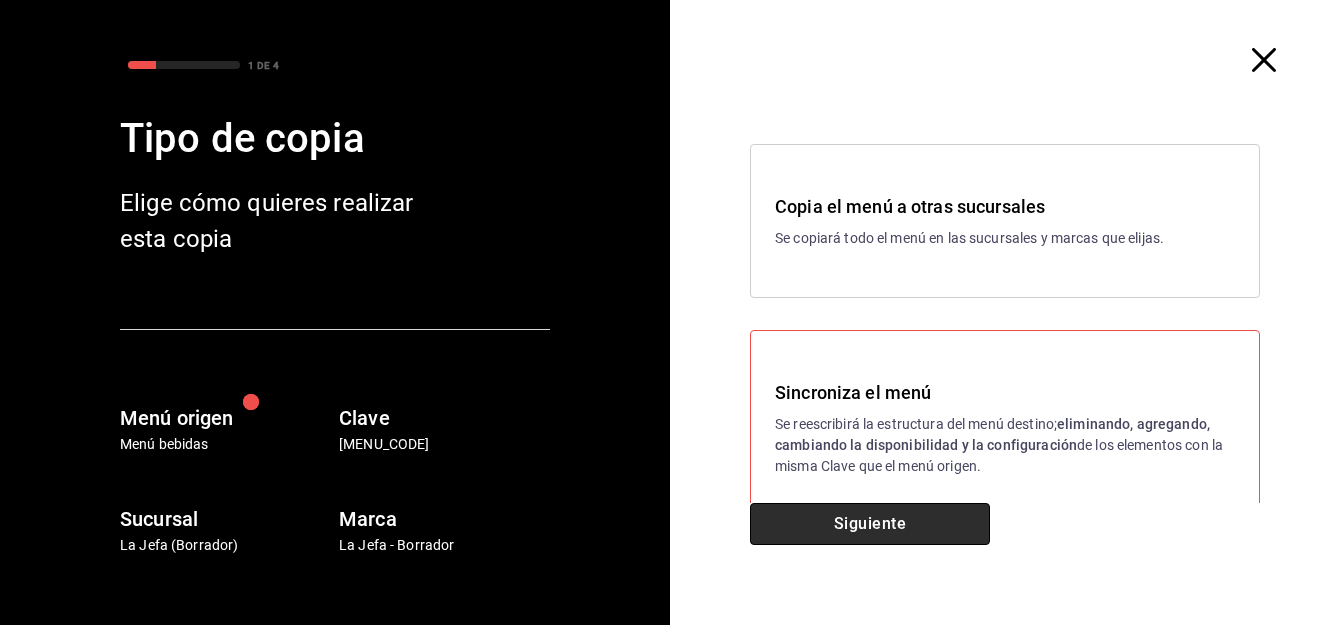 click on "Siguiente" at bounding box center (870, 524) 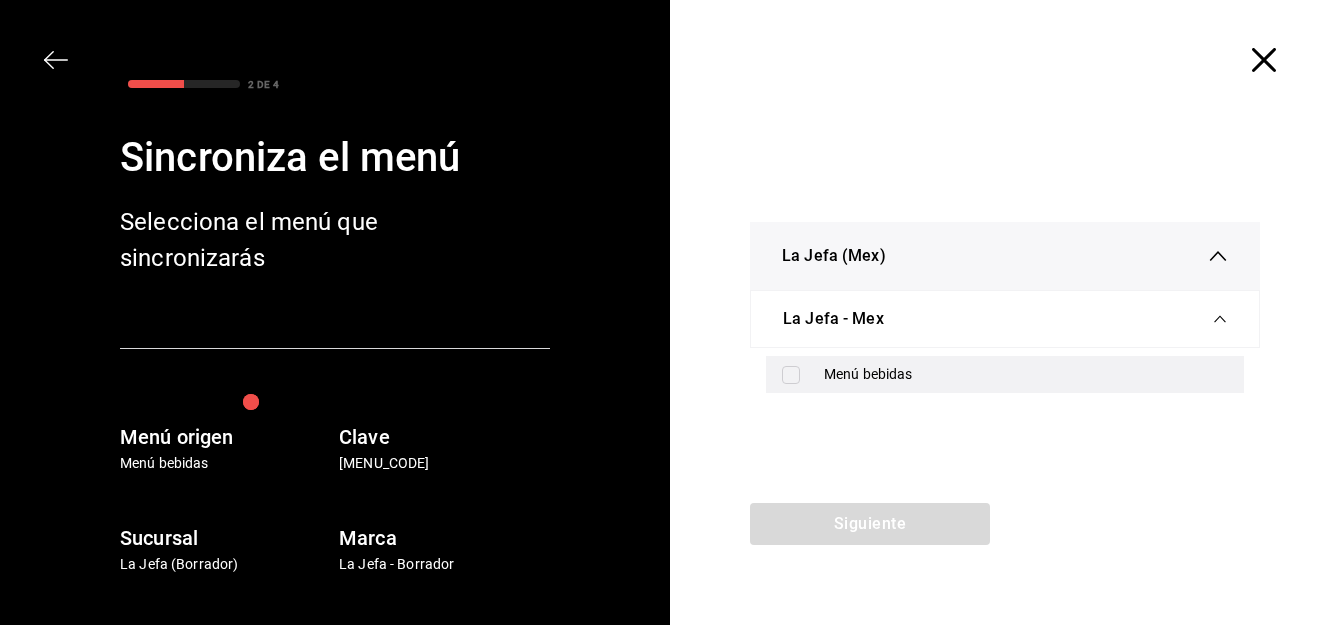 click at bounding box center (791, 375) 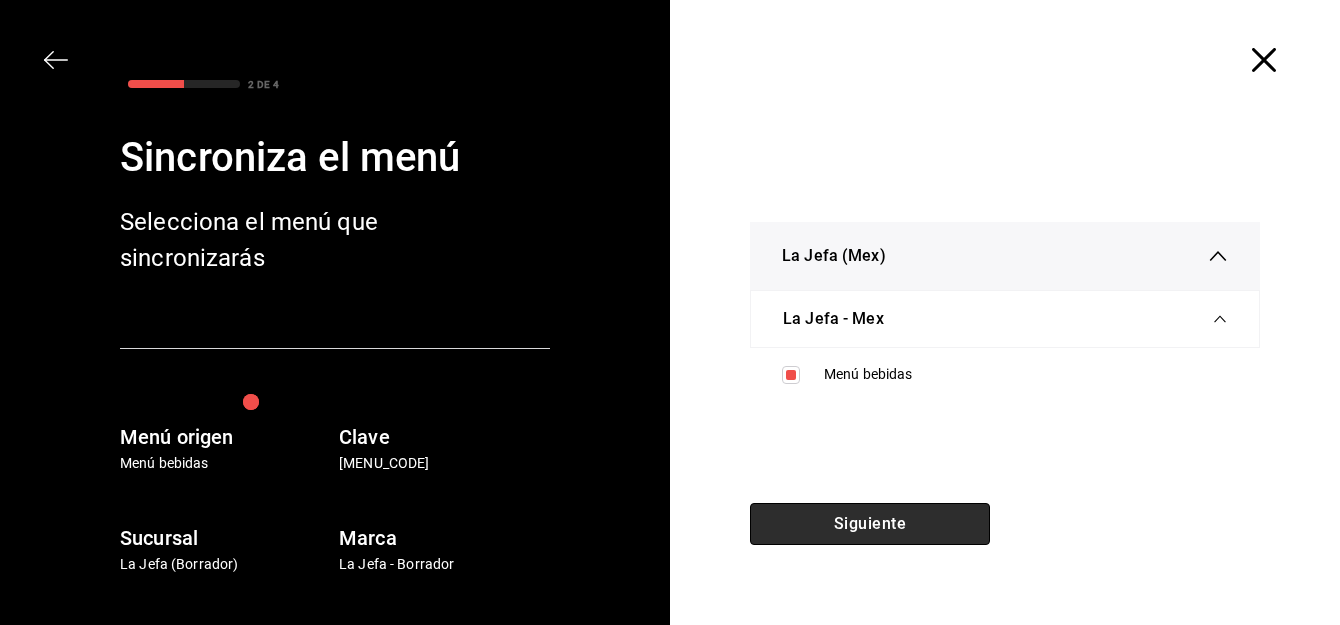 click on "Siguiente" at bounding box center [870, 524] 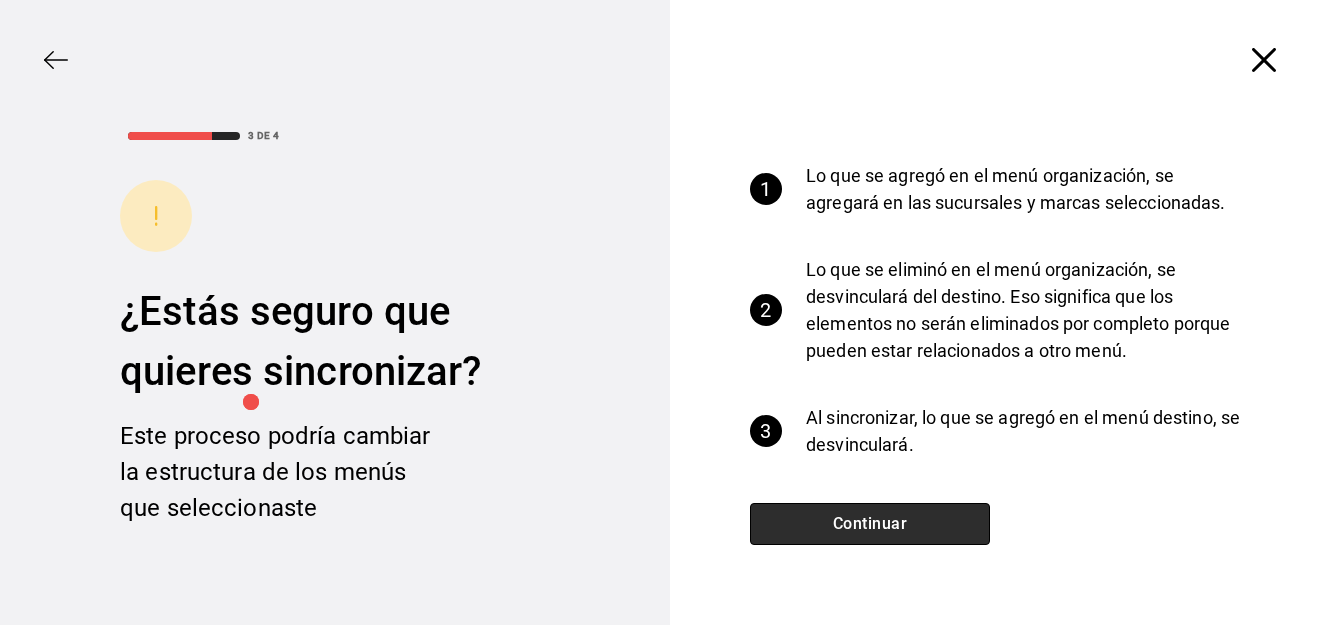 click on "Continuar" at bounding box center (870, 524) 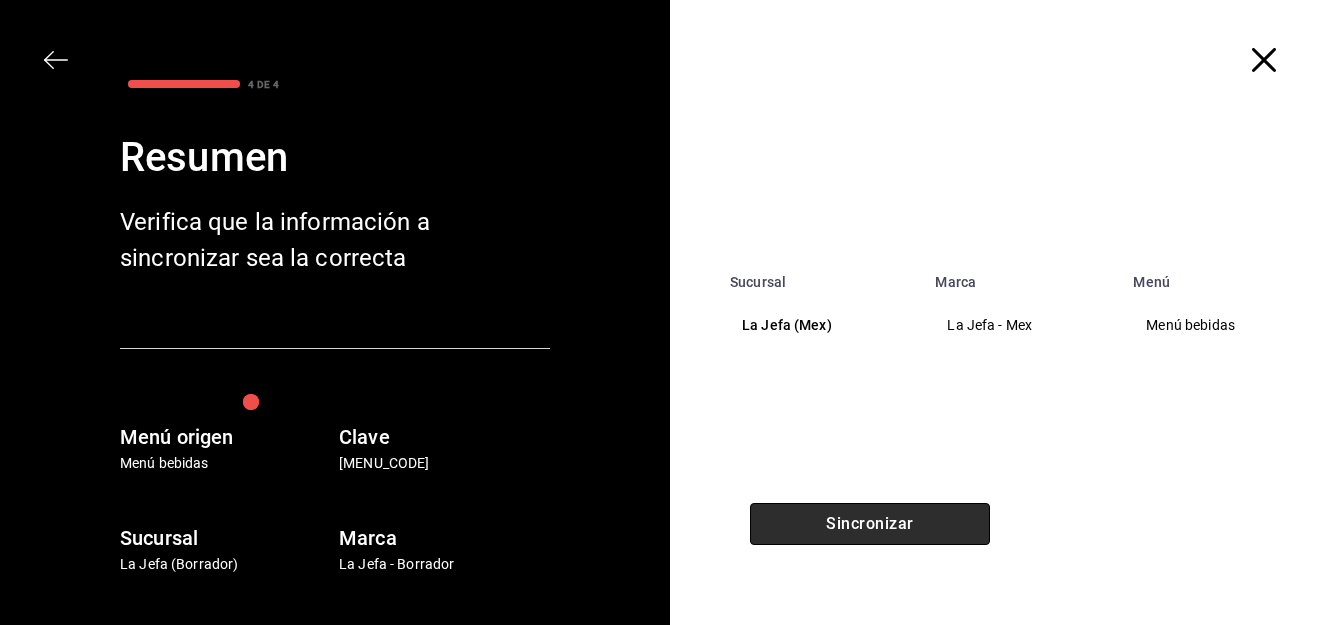 click on "Sincronizar" at bounding box center (870, 524) 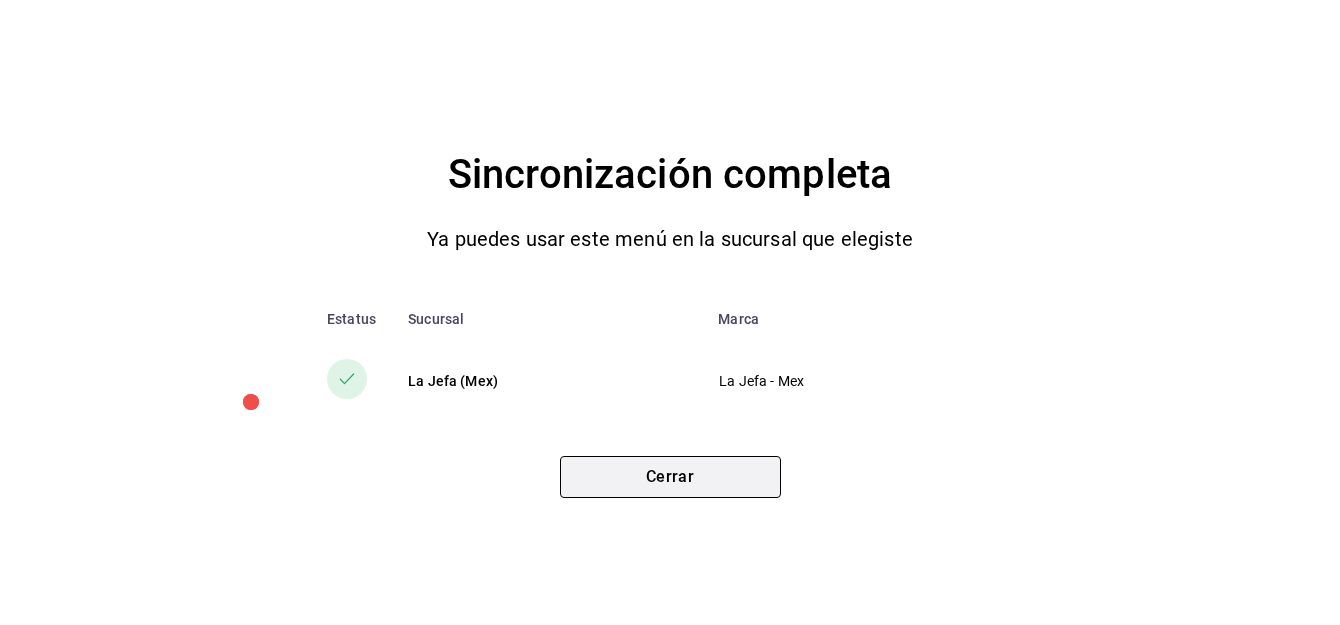 click on "Cerrar" at bounding box center (670, 477) 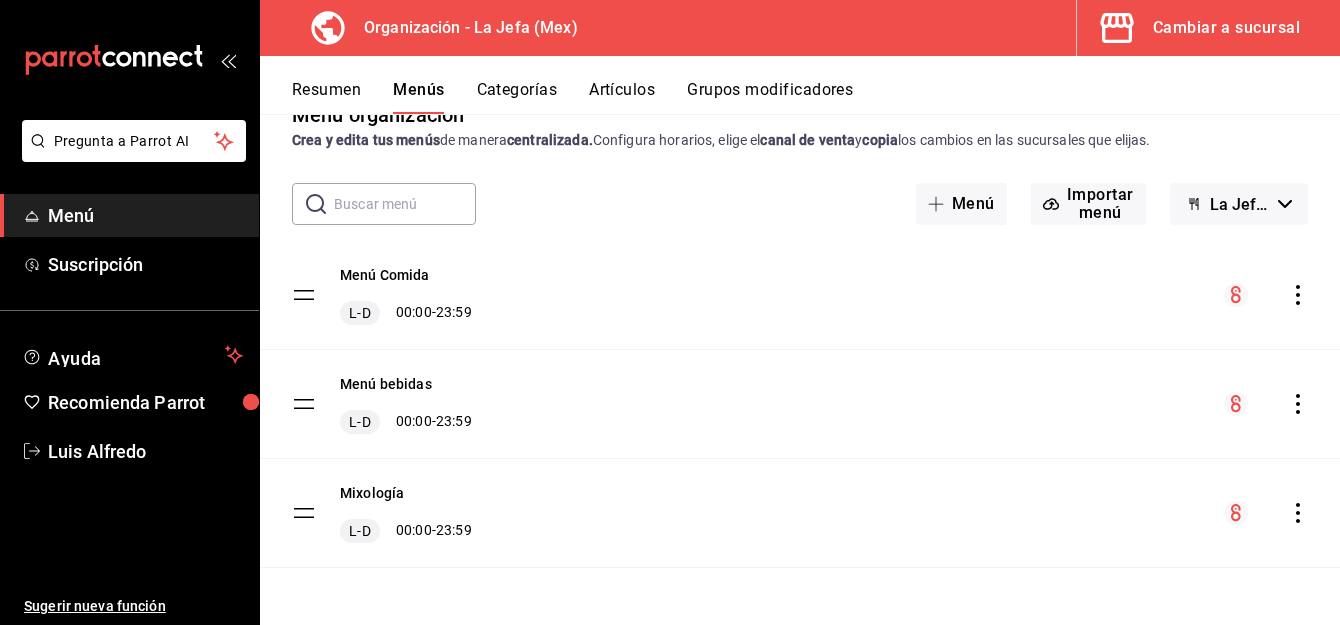 scroll, scrollTop: 0, scrollLeft: 0, axis: both 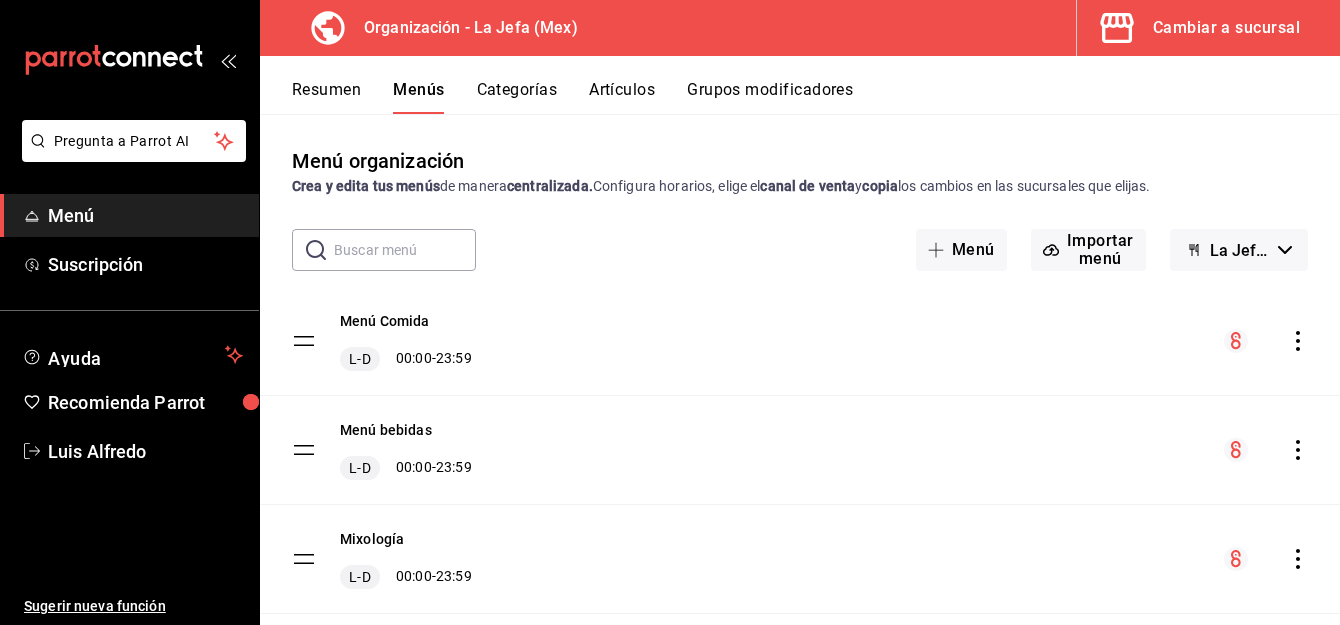click on "Artículos" at bounding box center (622, 97) 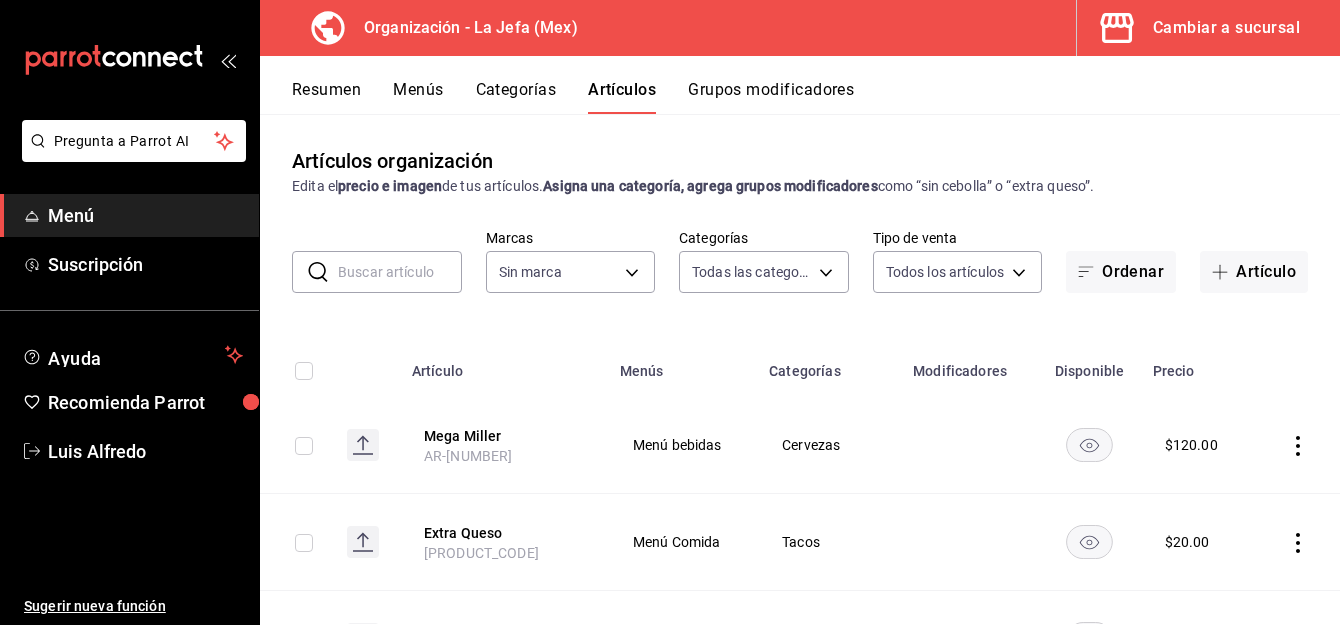 type on "[PRODUCT_CODE_LIST]" 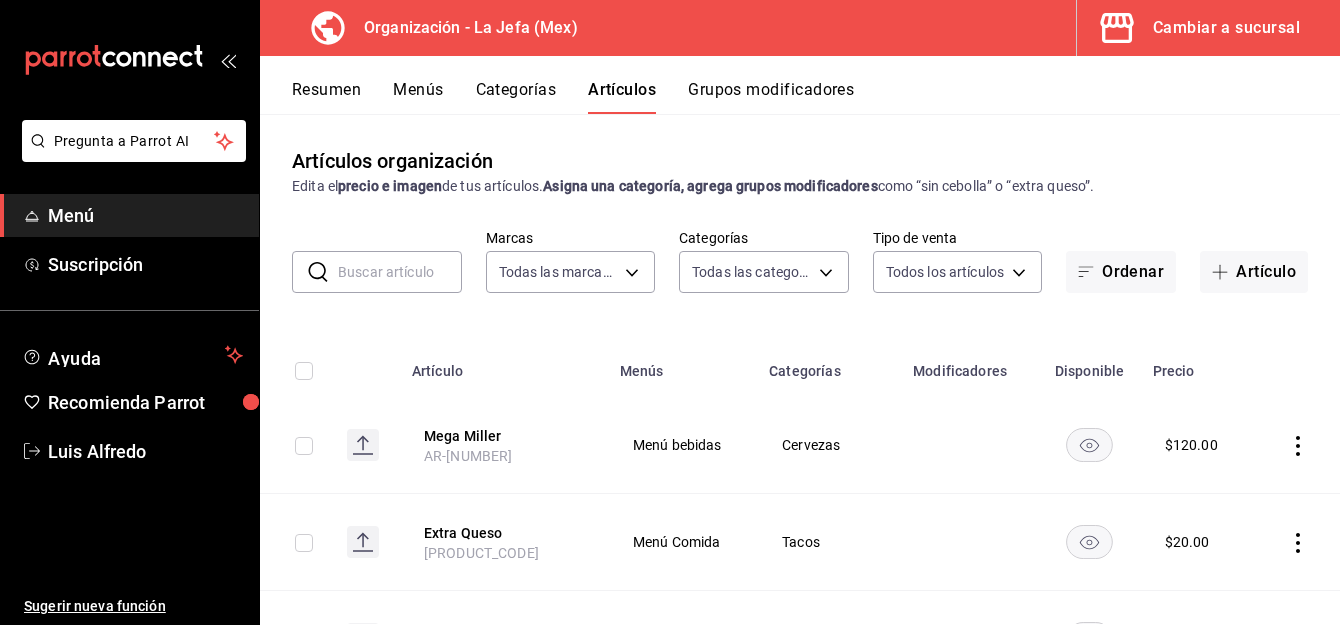 type on "[UUID]" 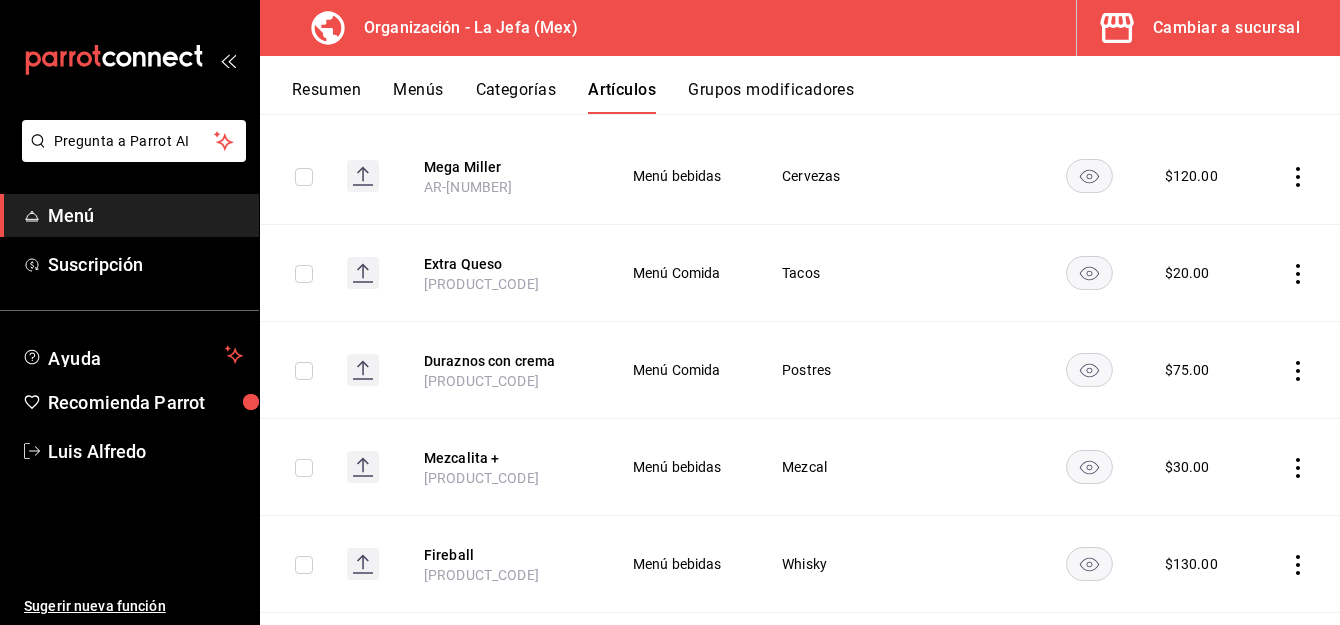 scroll, scrollTop: 0, scrollLeft: 0, axis: both 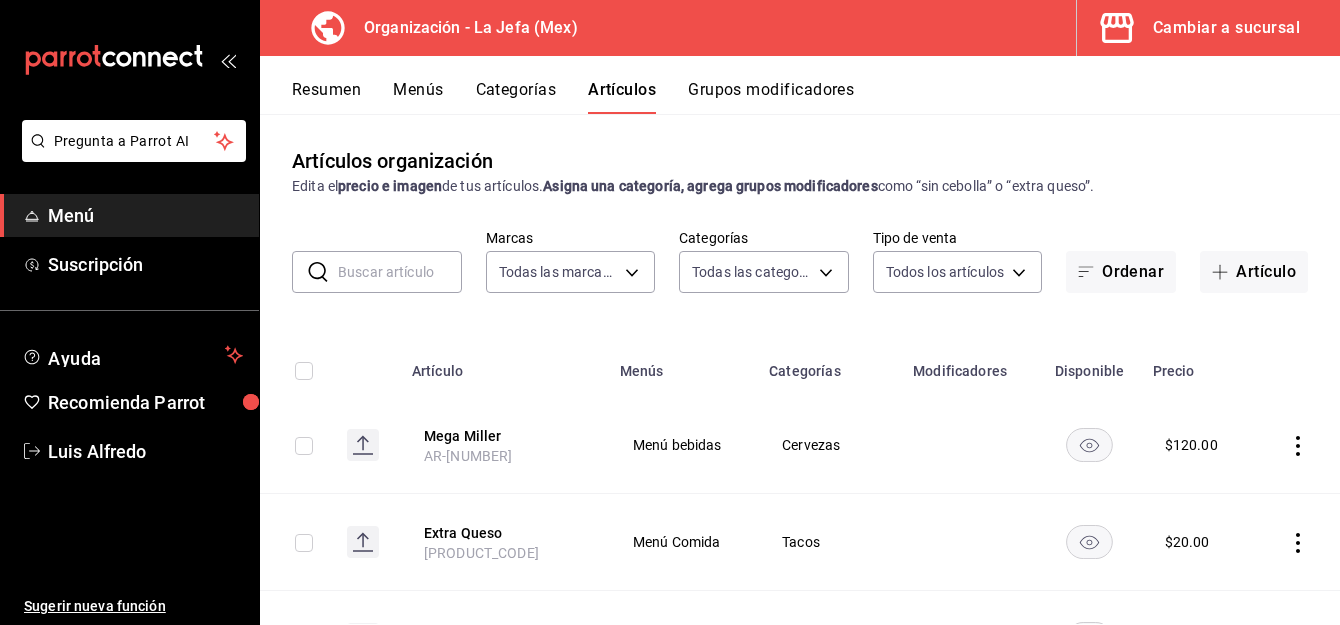 click at bounding box center (400, 272) 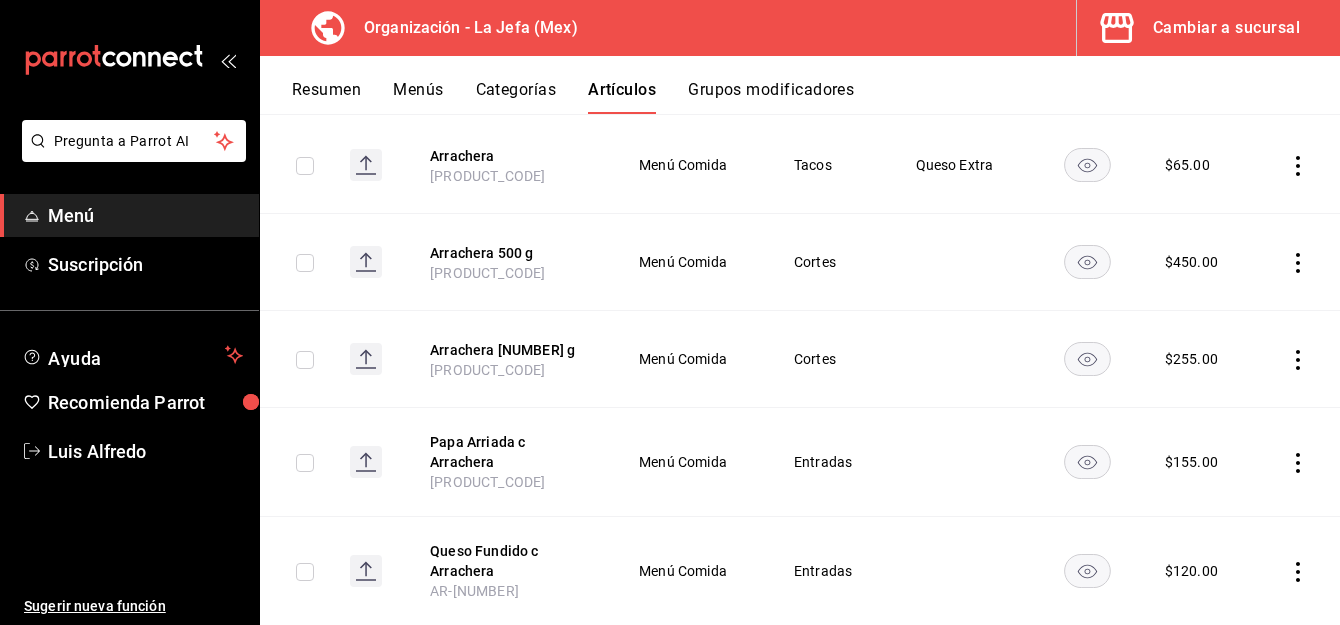 scroll, scrollTop: 281, scrollLeft: 0, axis: vertical 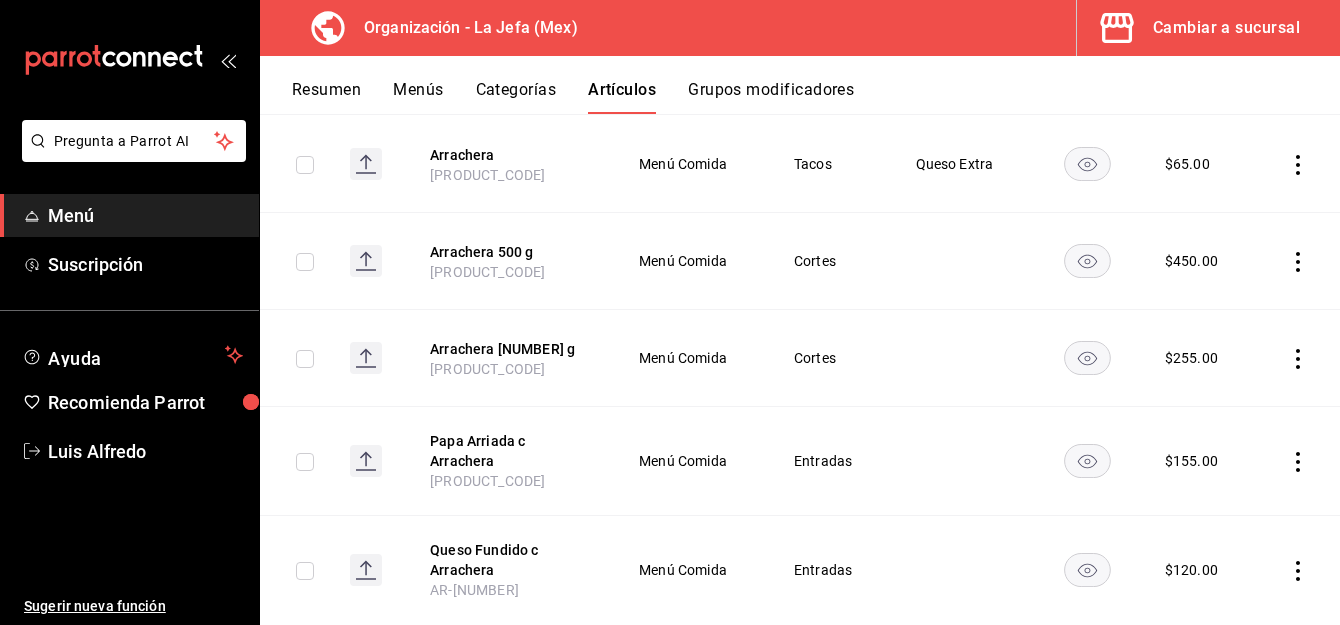 type on "arrachera" 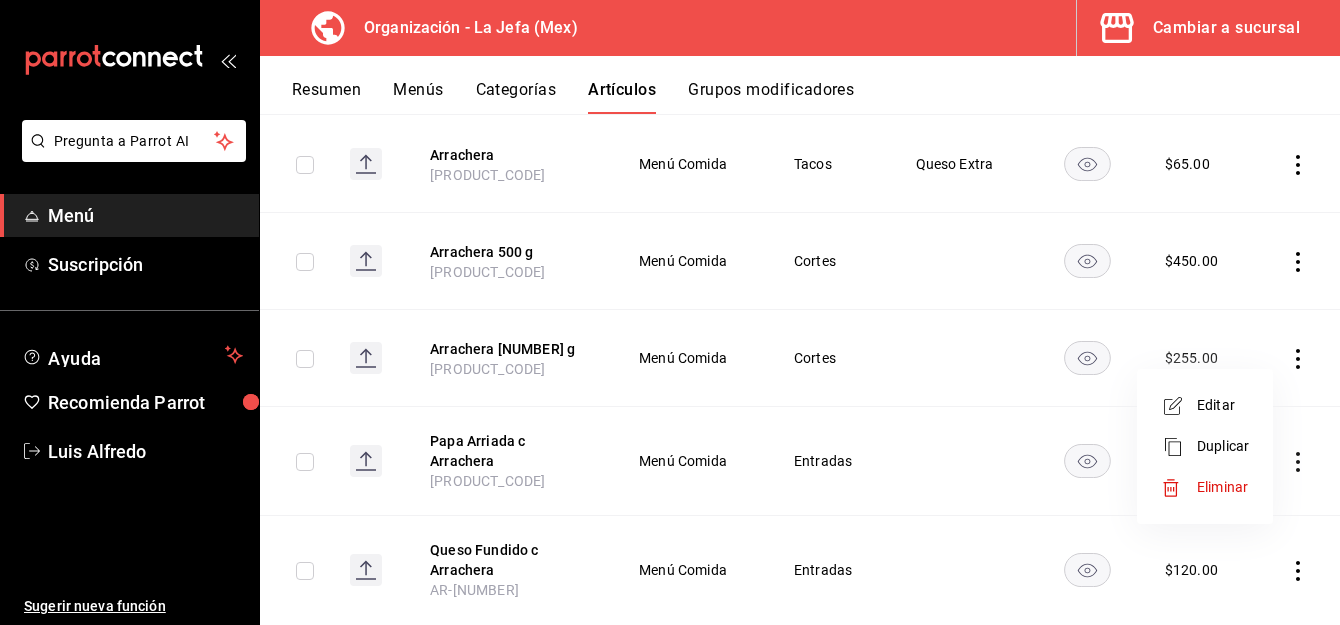 click at bounding box center [670, 312] 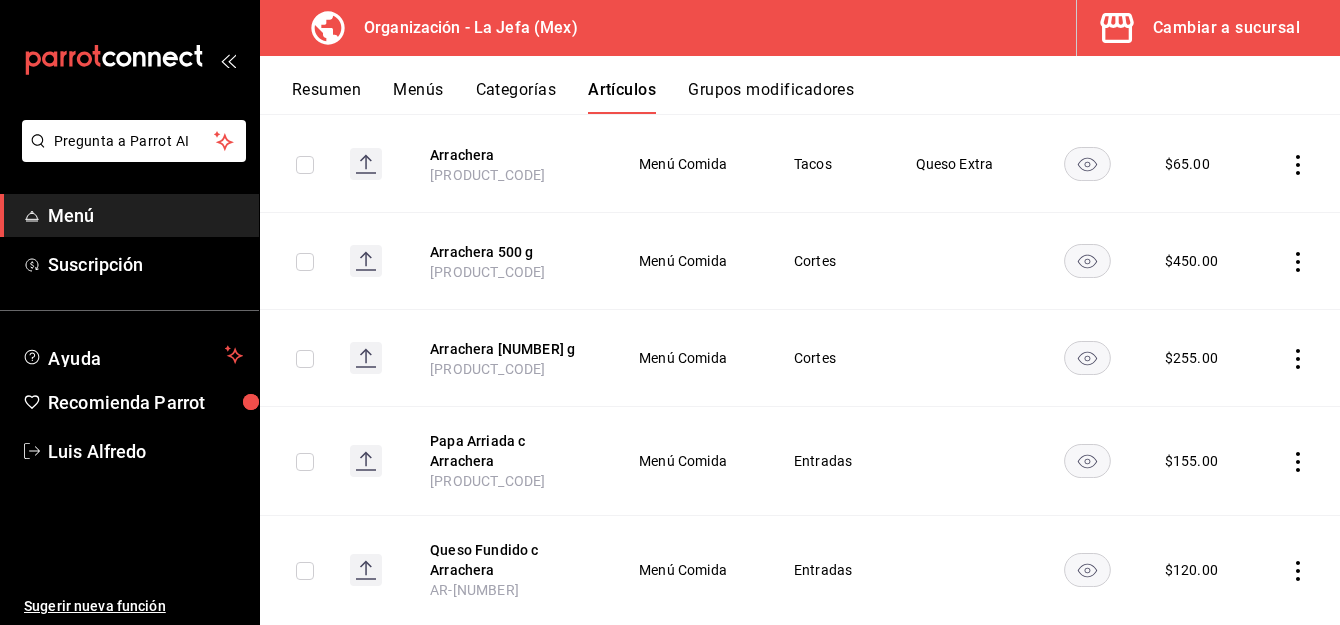 click 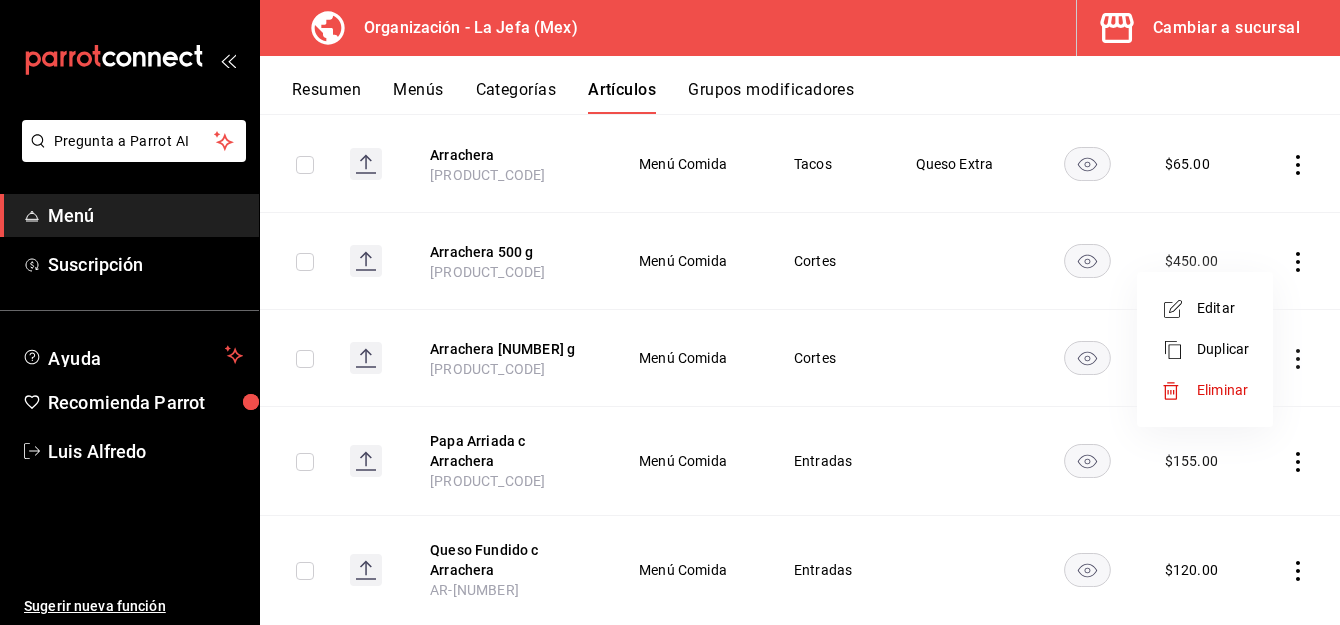 click on "Editar" at bounding box center (1223, 308) 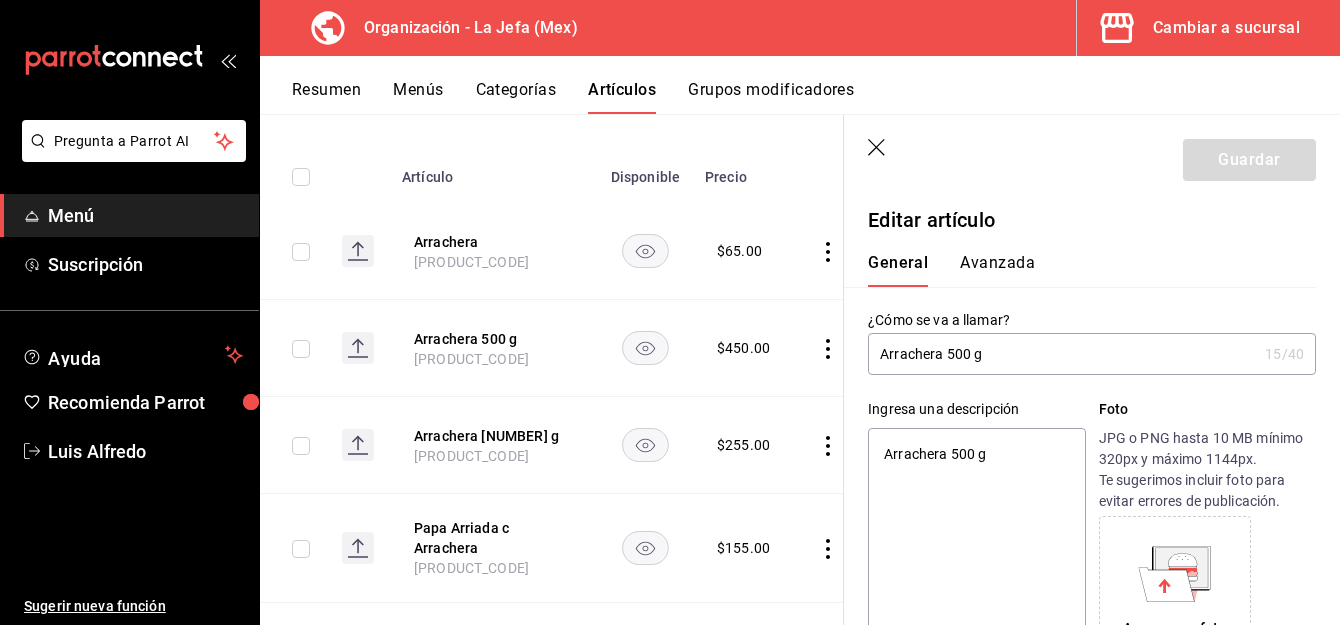 type on "x" 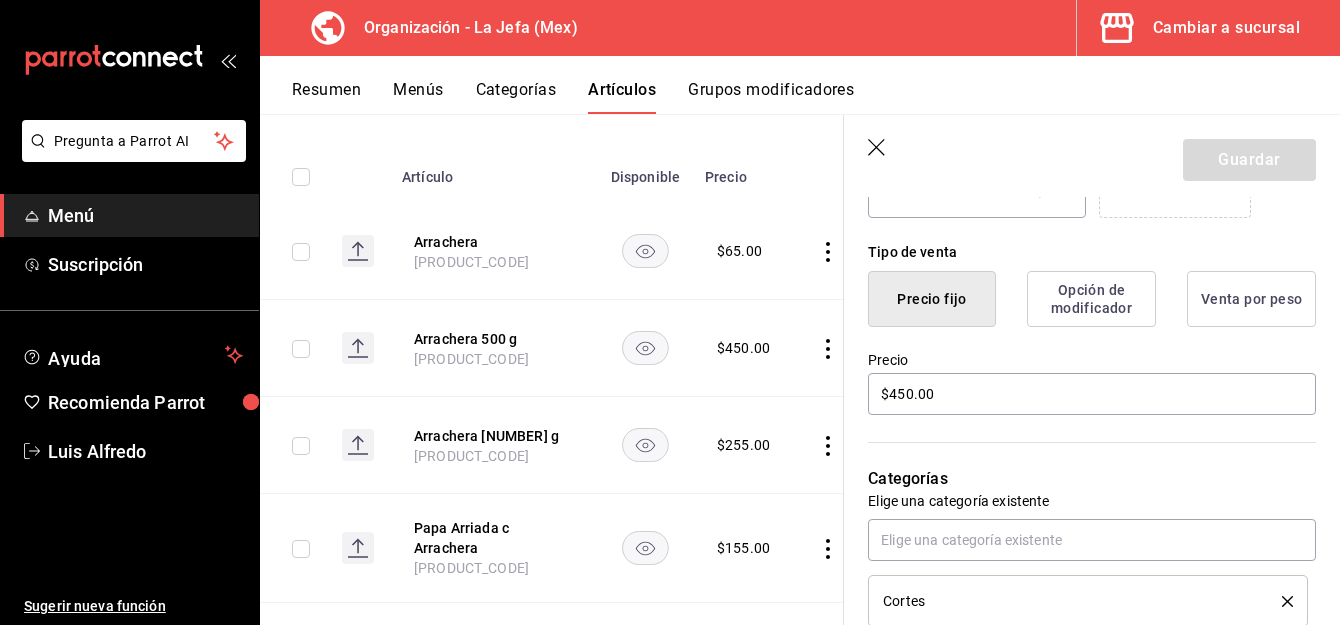 scroll, scrollTop: 451, scrollLeft: 0, axis: vertical 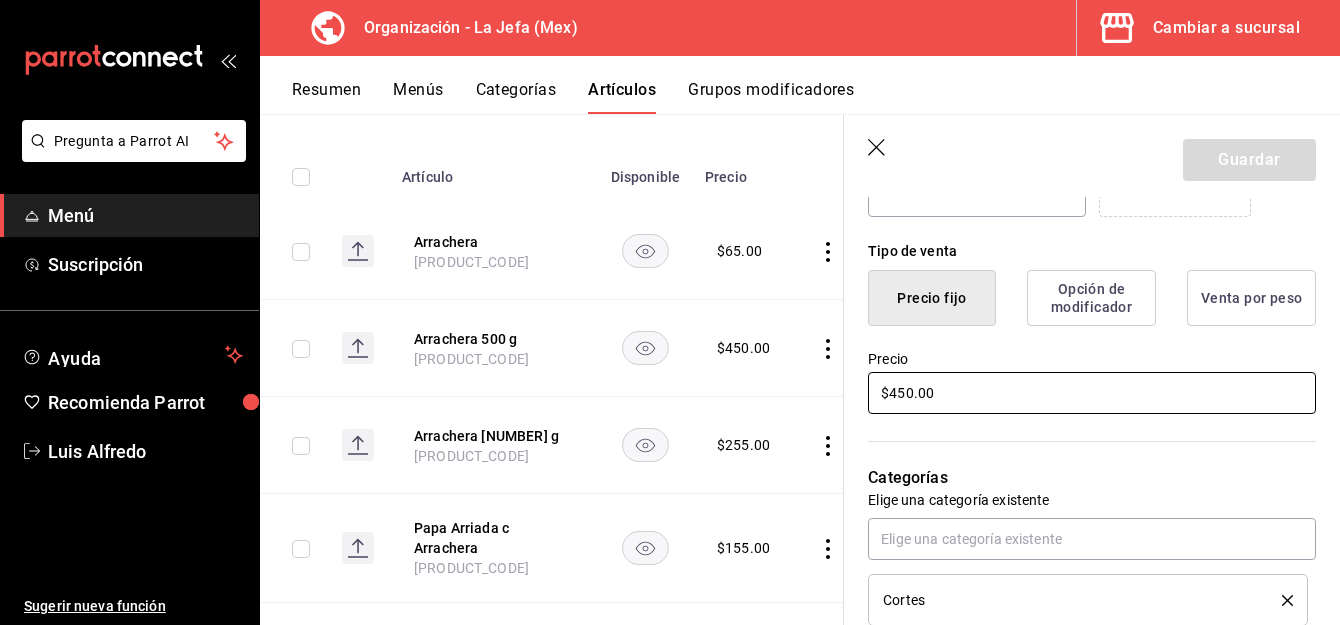 click on "$450.00" at bounding box center [1092, 393] 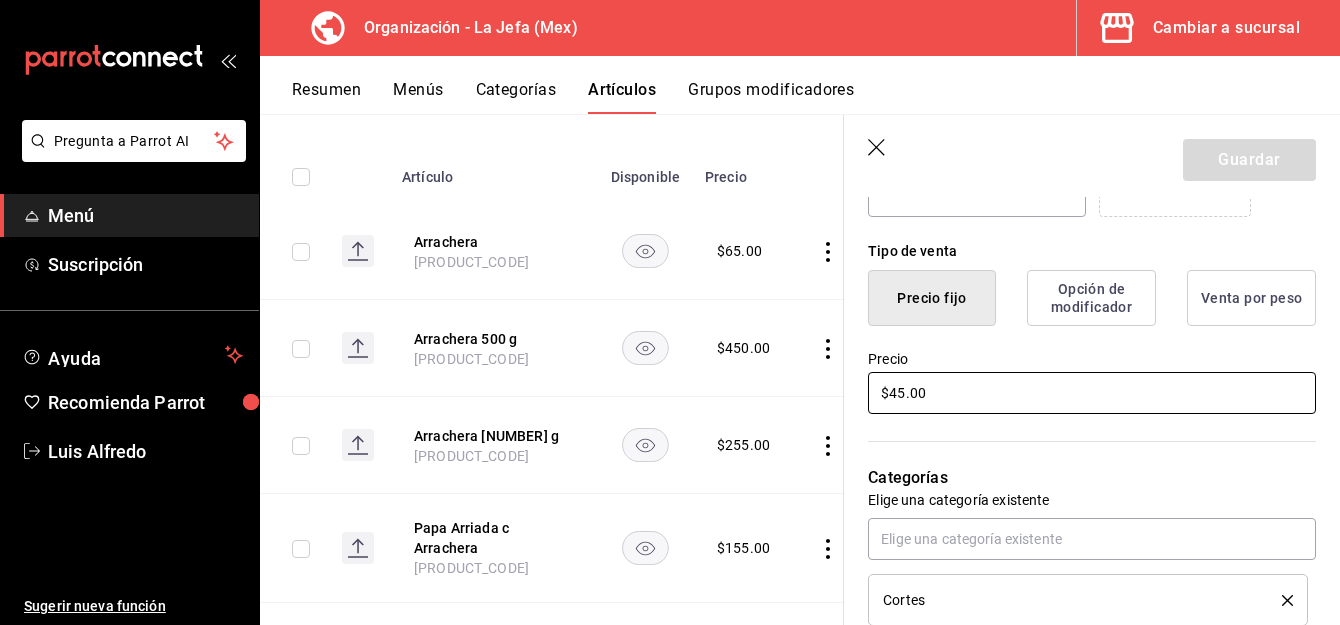 type on "$4.00" 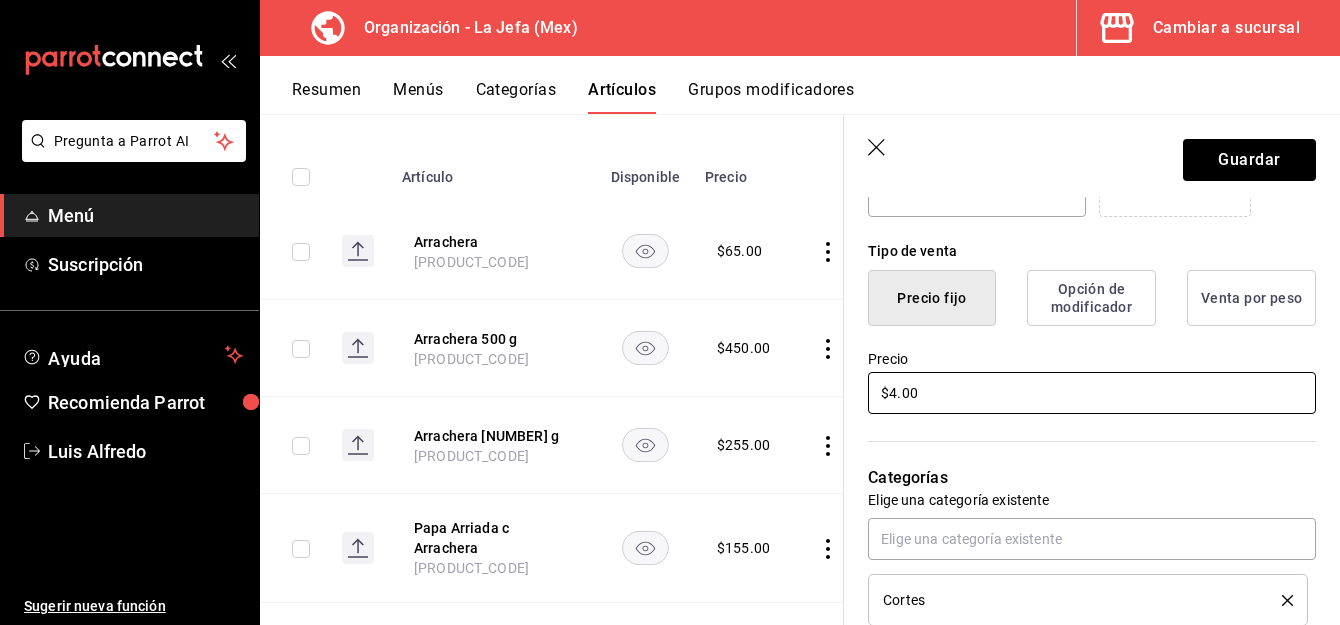 type on "x" 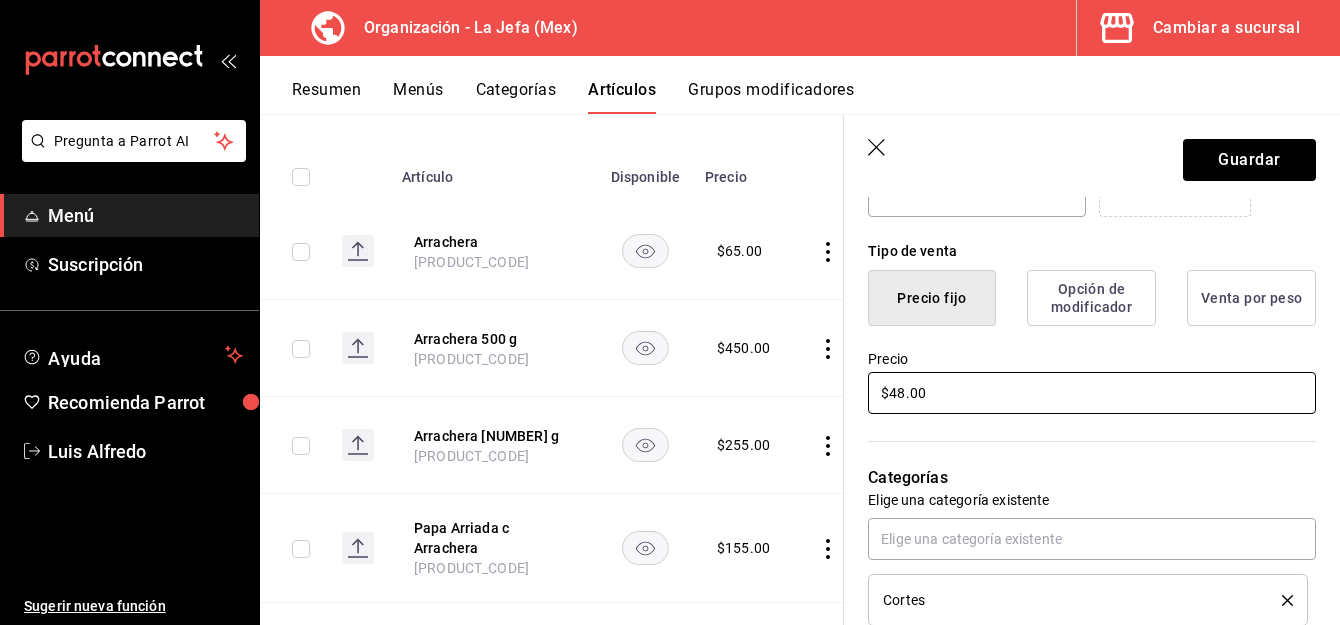 type on "$480.00" 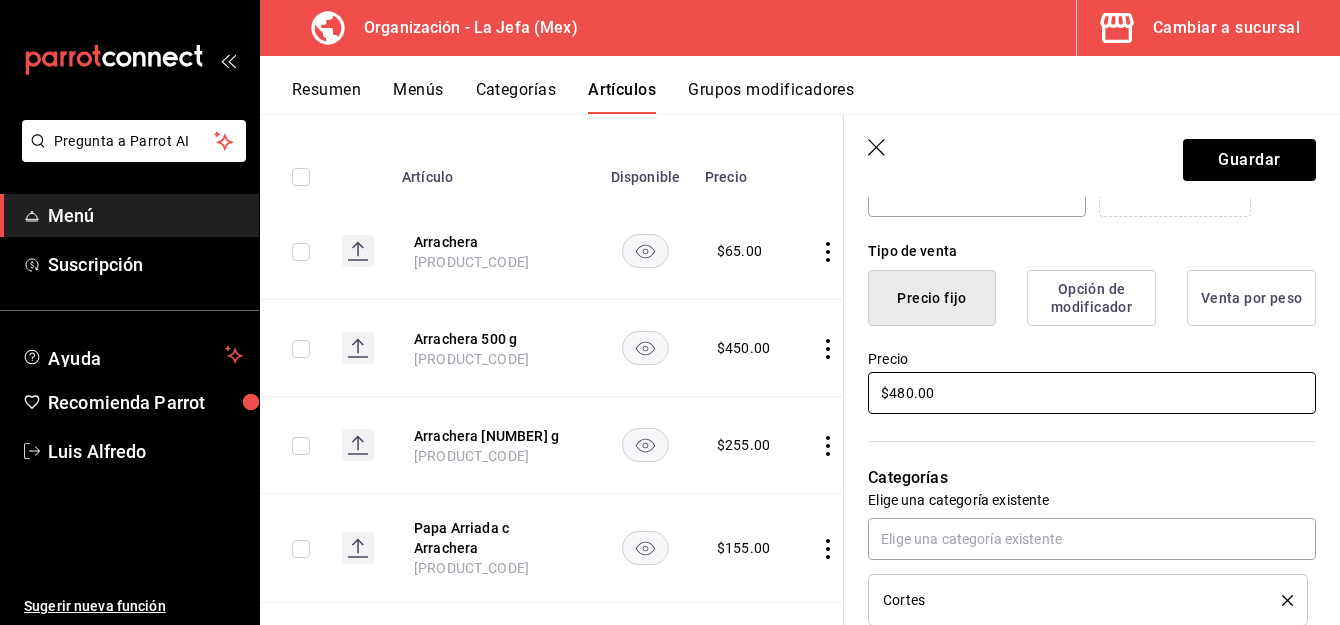 type on "x" 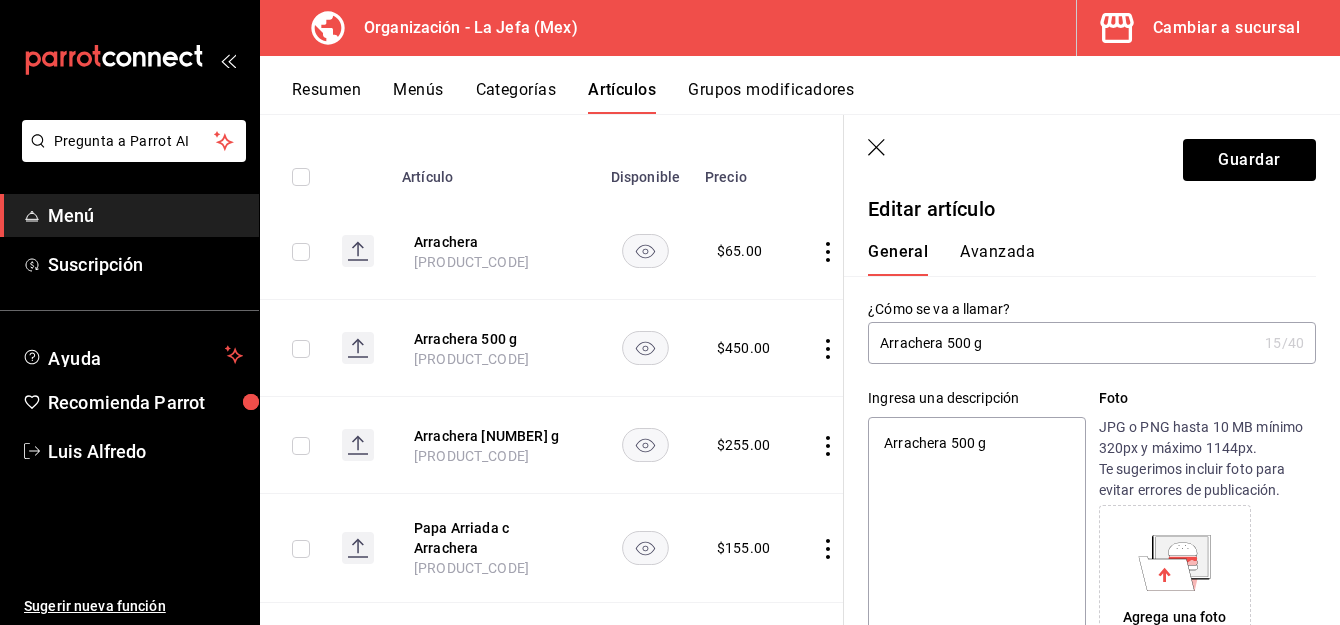 scroll, scrollTop: 10, scrollLeft: 0, axis: vertical 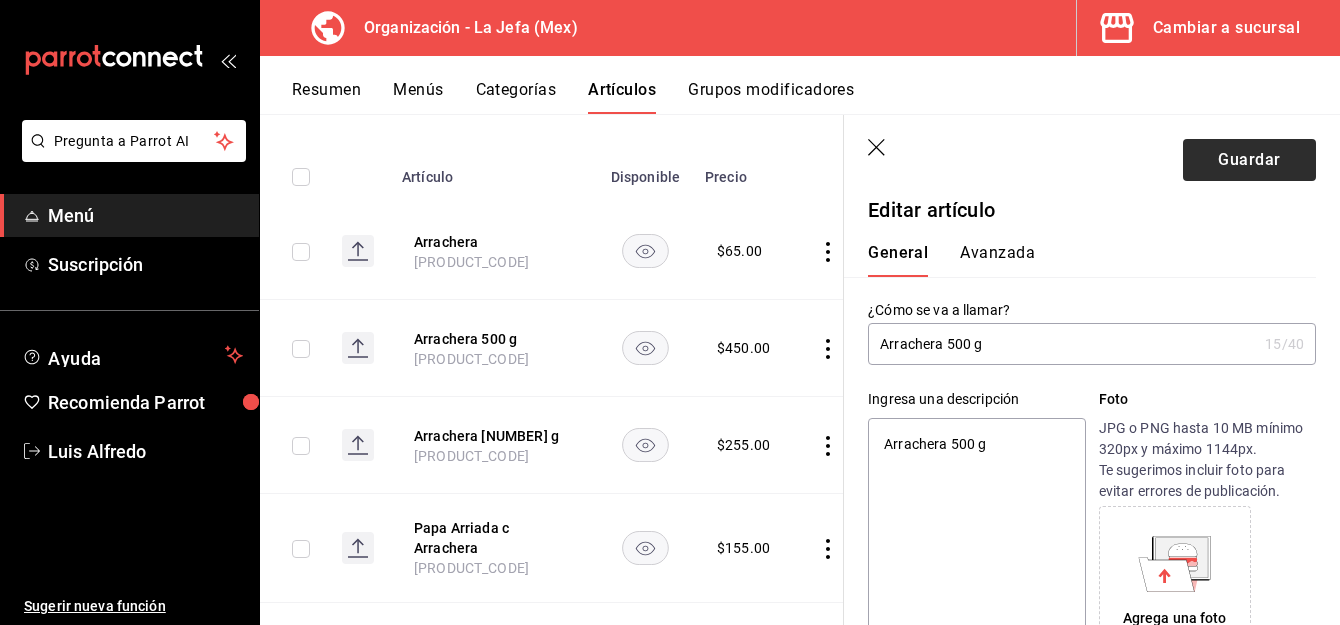type on "$480.00" 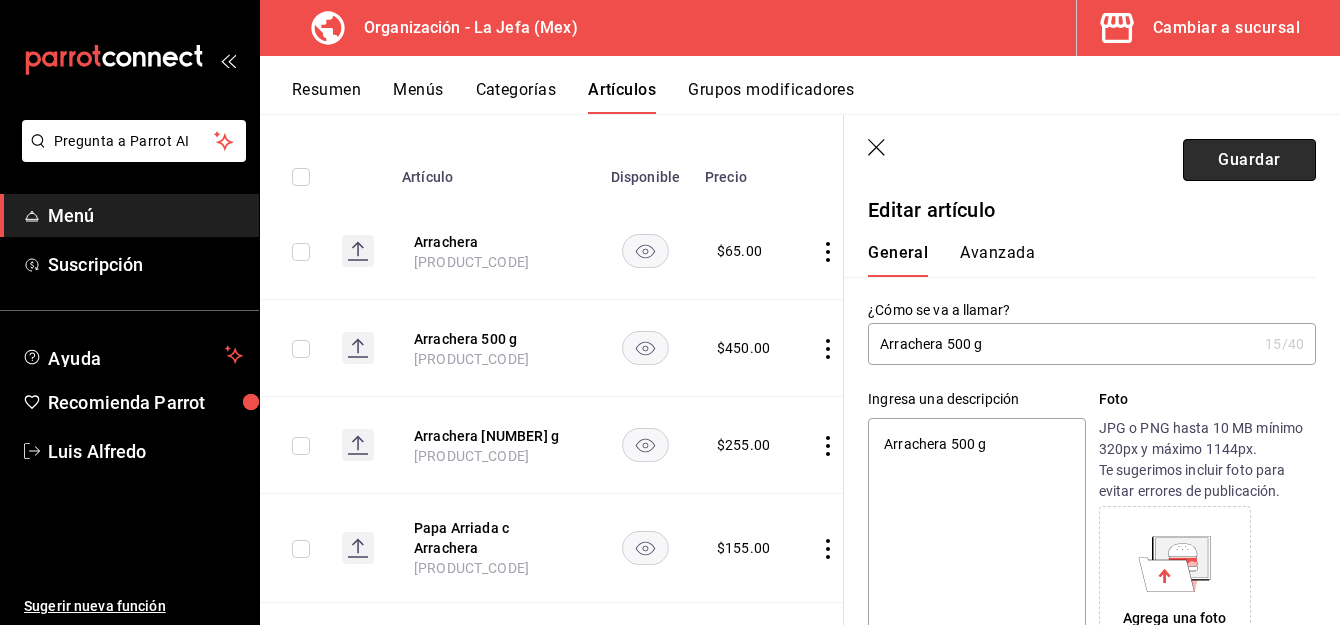 click on "Guardar" at bounding box center (1249, 160) 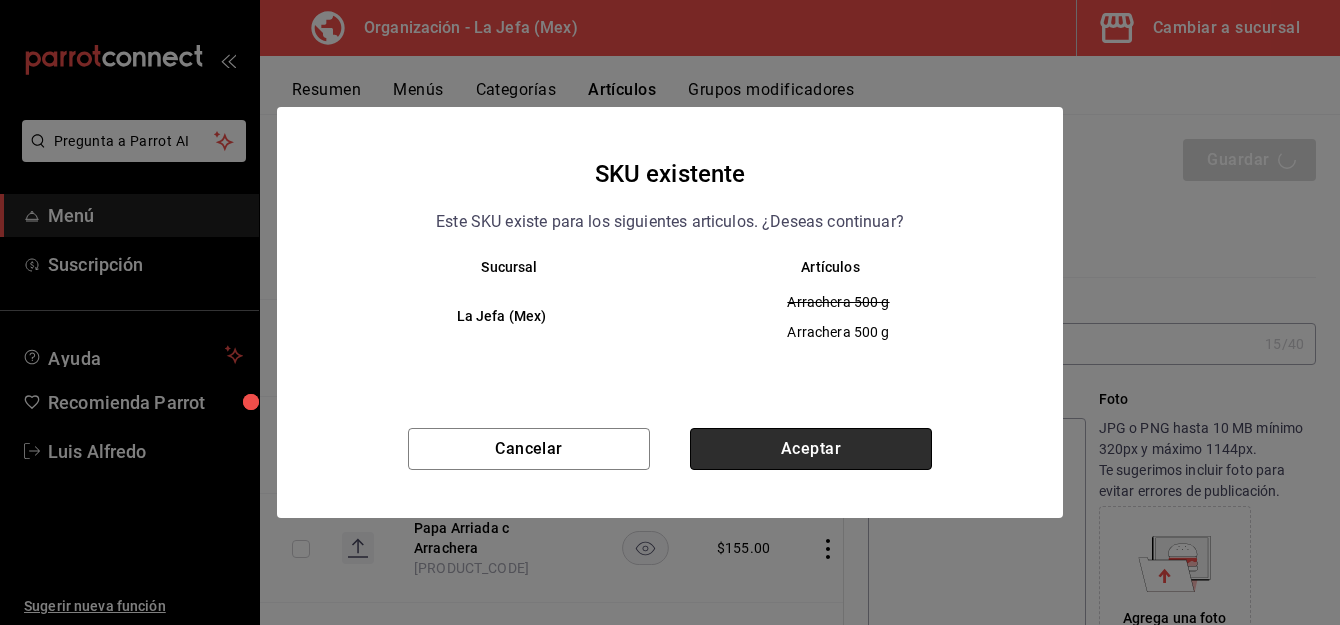 click on "Aceptar" at bounding box center (811, 449) 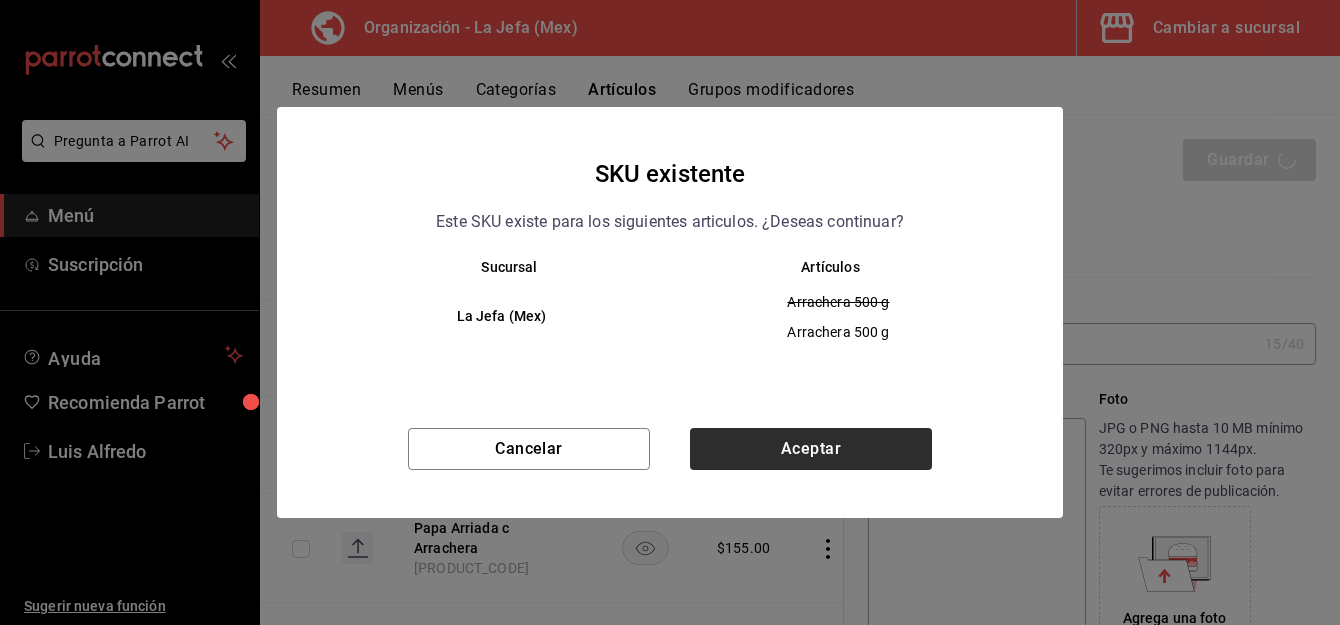 type on "x" 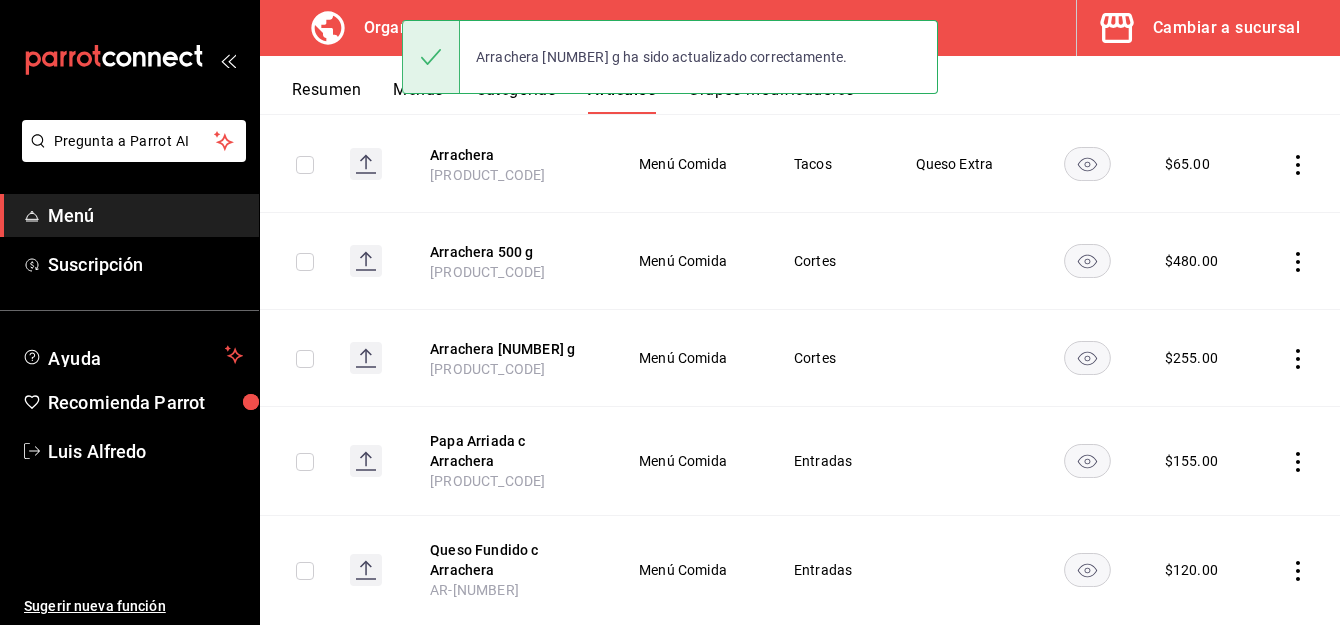 scroll, scrollTop: 0, scrollLeft: 0, axis: both 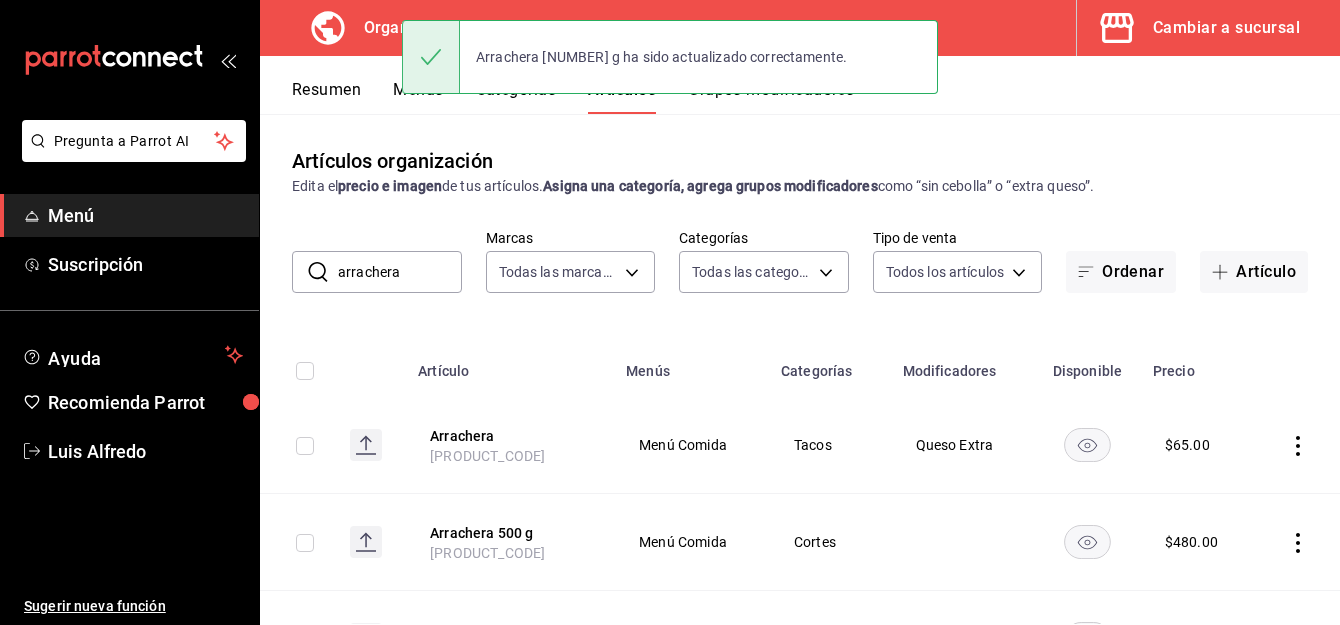 click on "arrachera" at bounding box center (400, 272) 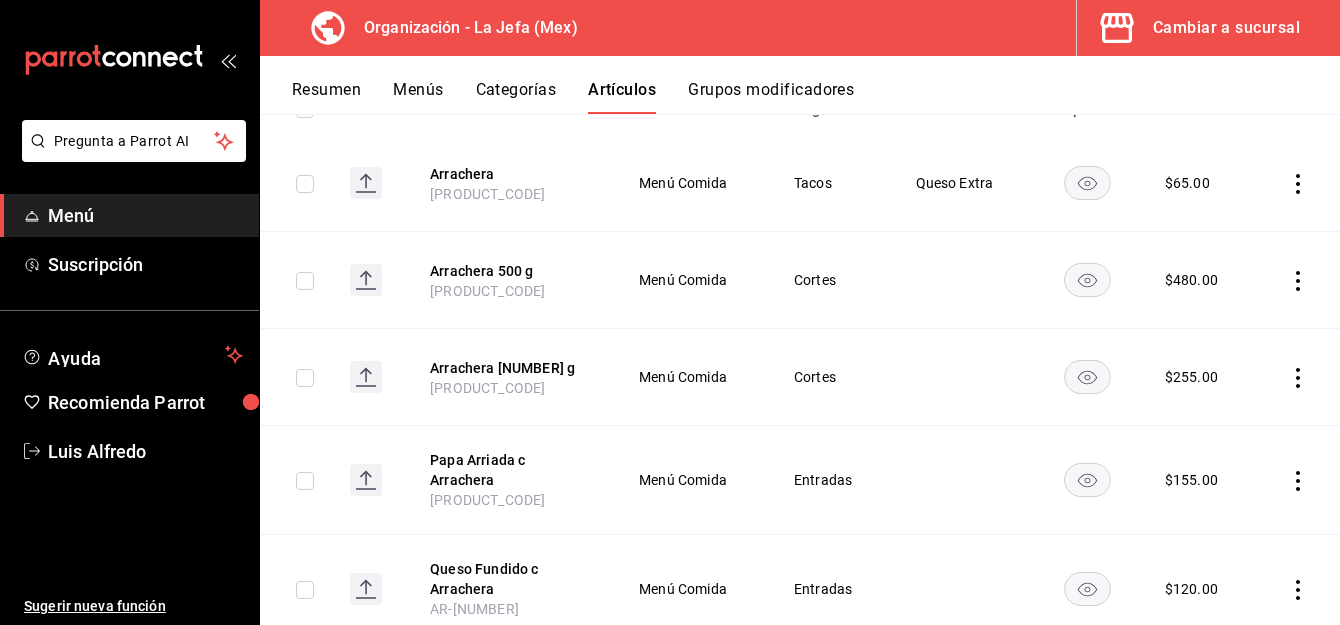 scroll, scrollTop: 263, scrollLeft: 0, axis: vertical 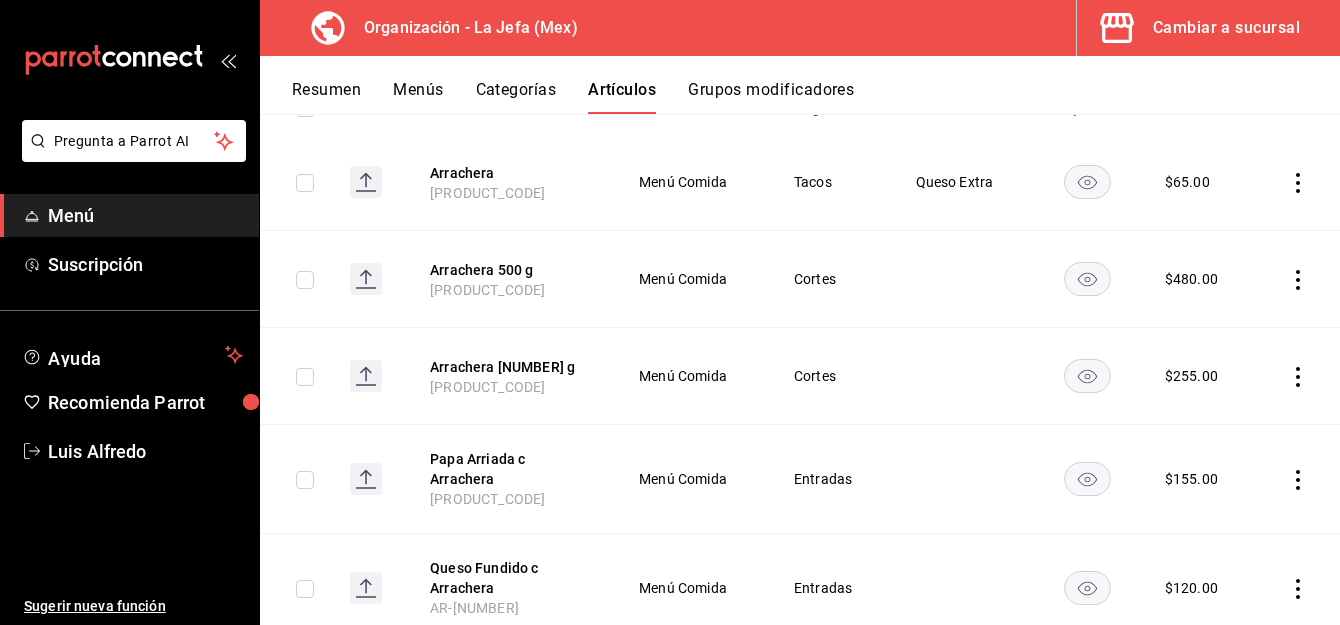 click 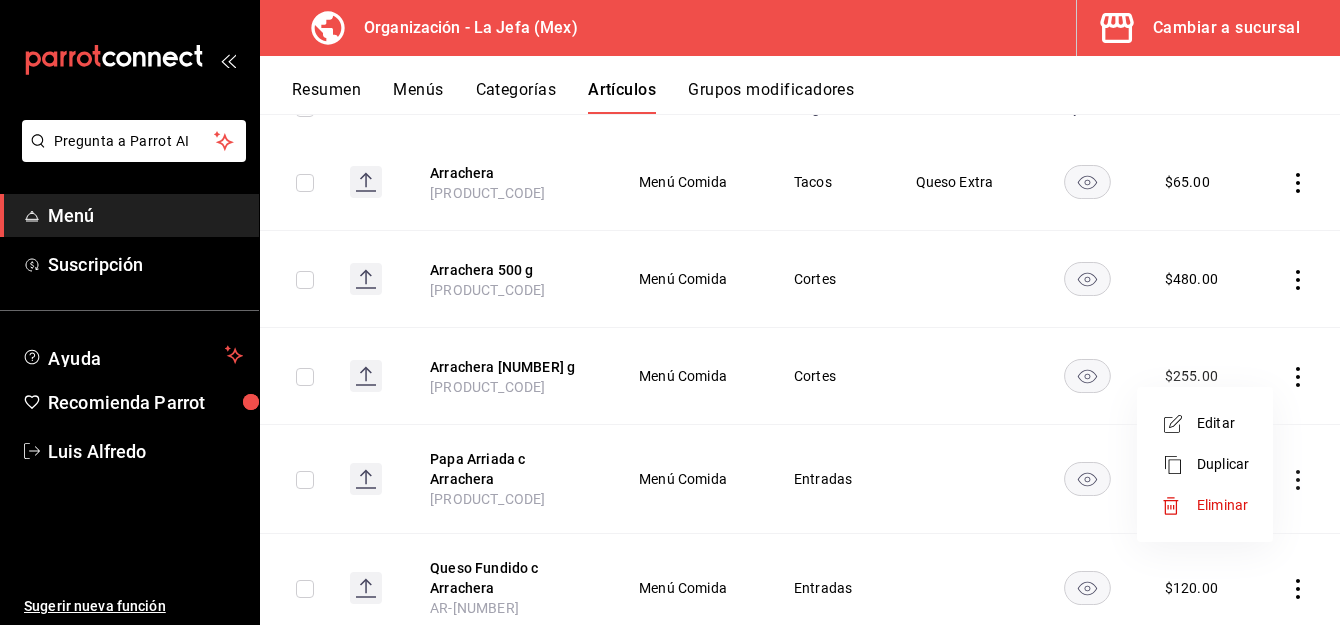 click on "Editar" at bounding box center (1223, 423) 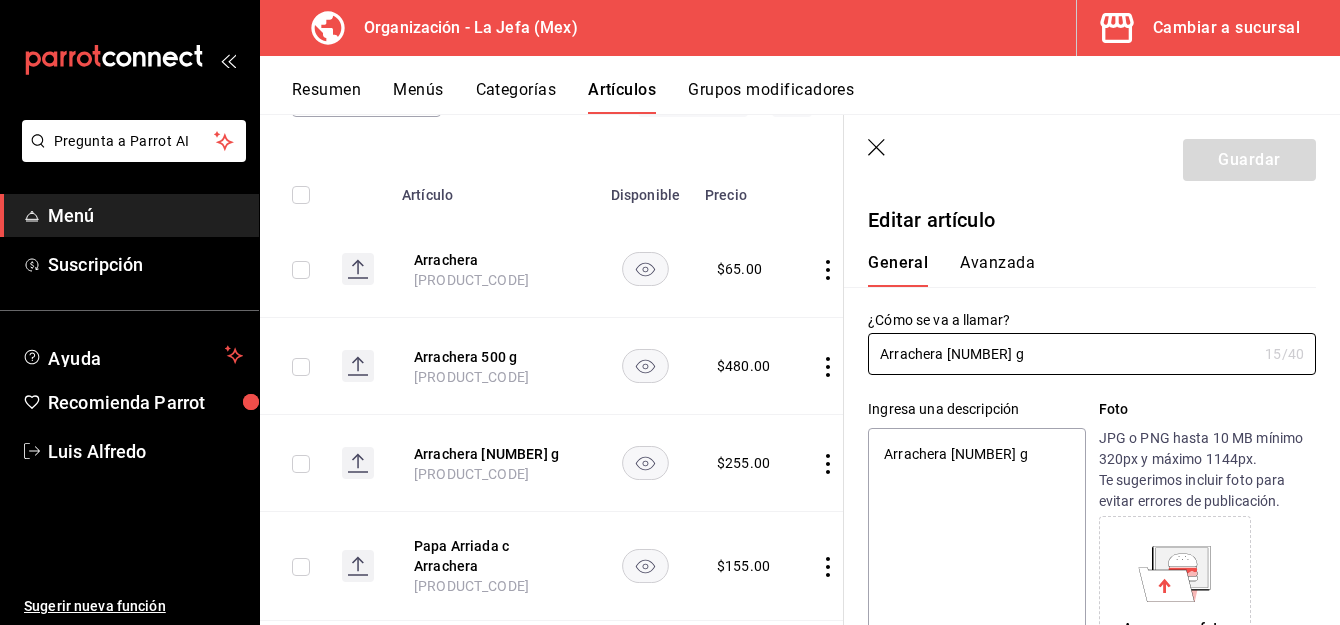 type on "x" 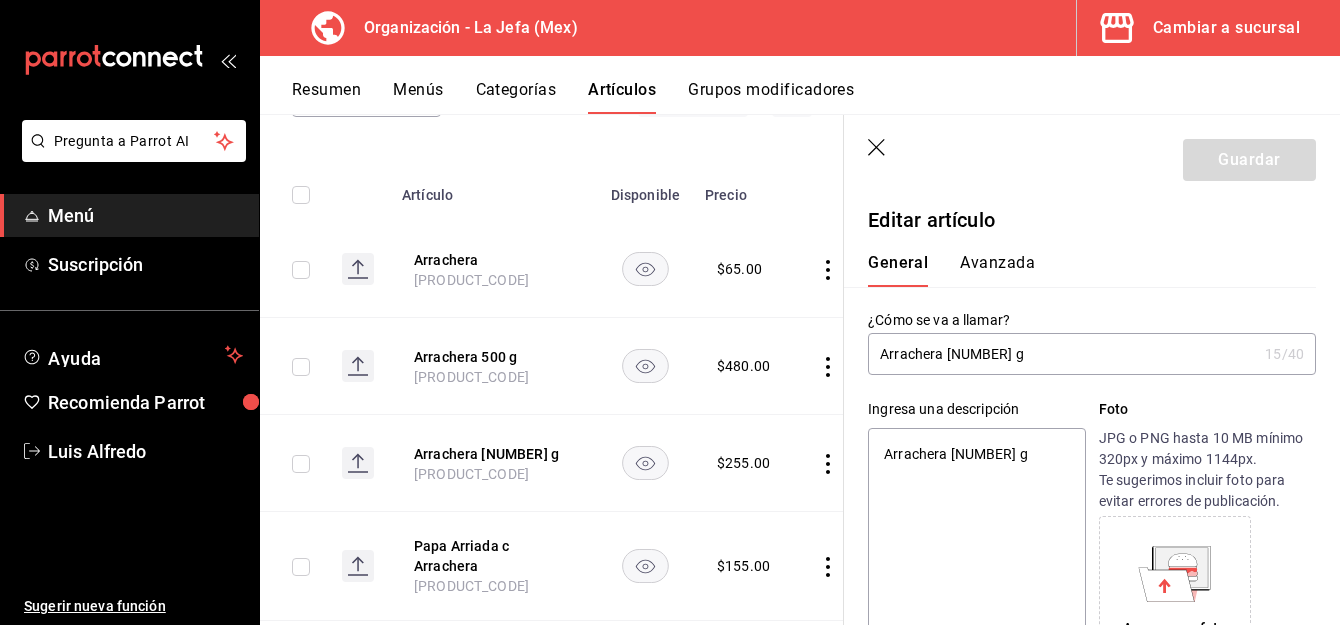 click on "Arrachera [NUMBER] g" at bounding box center [1062, 354] 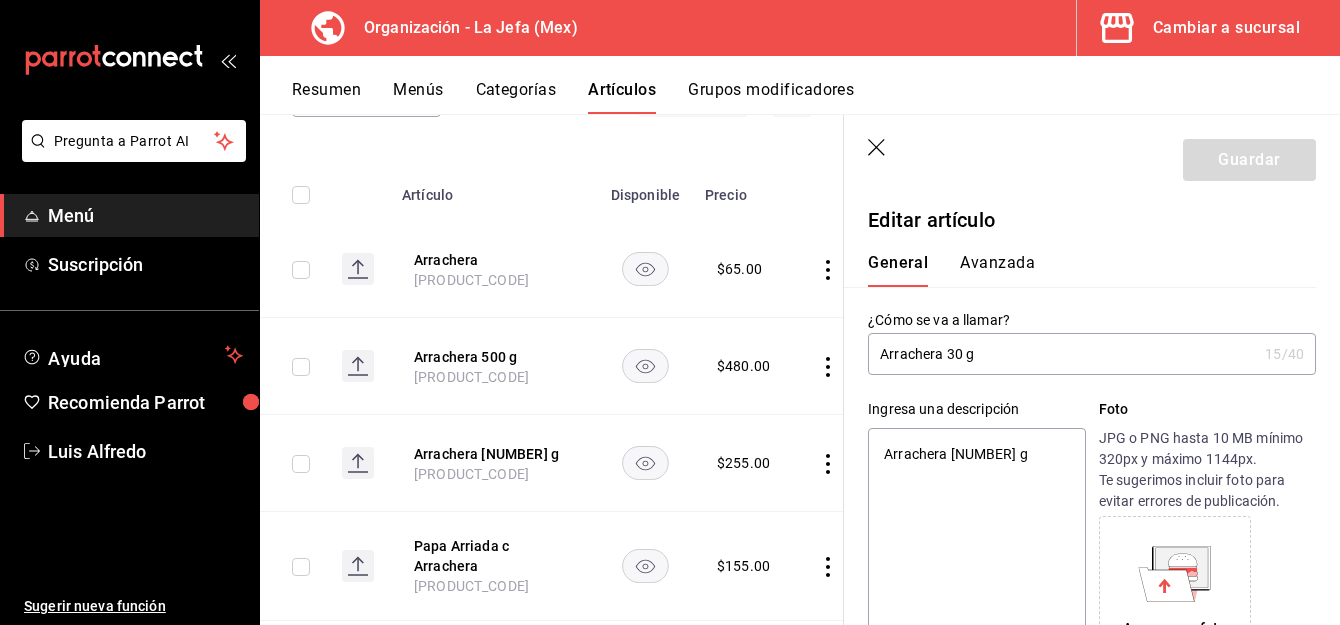 type on "x" 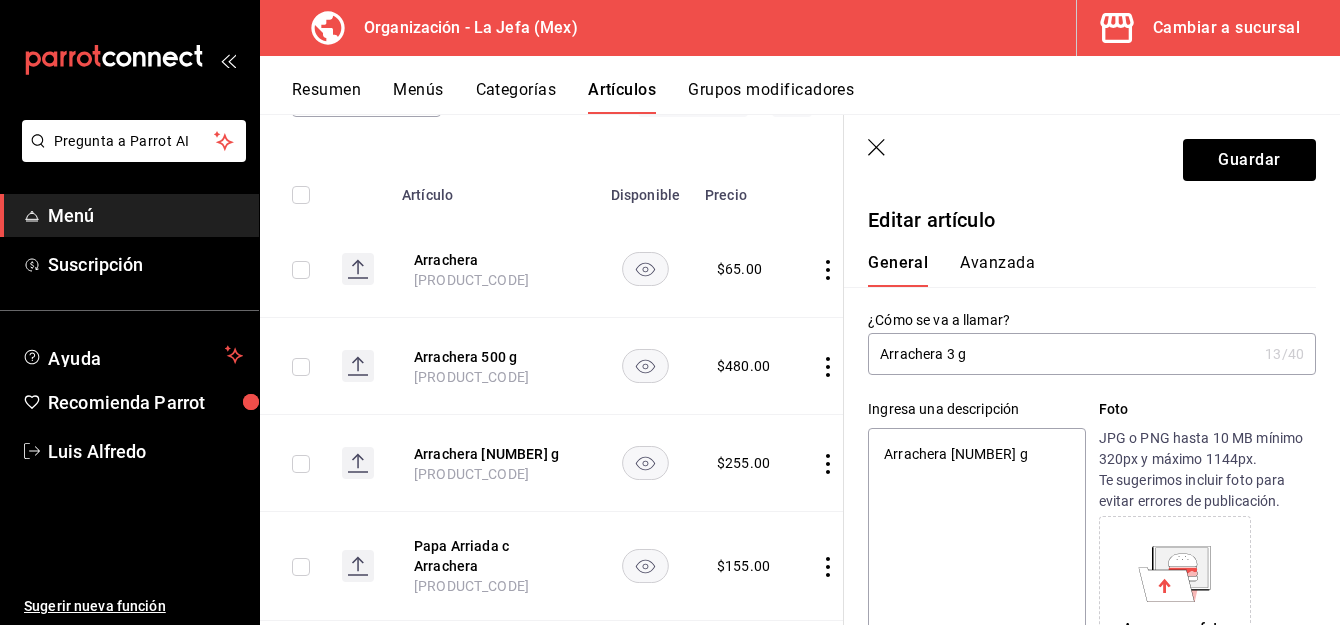 type on "x" 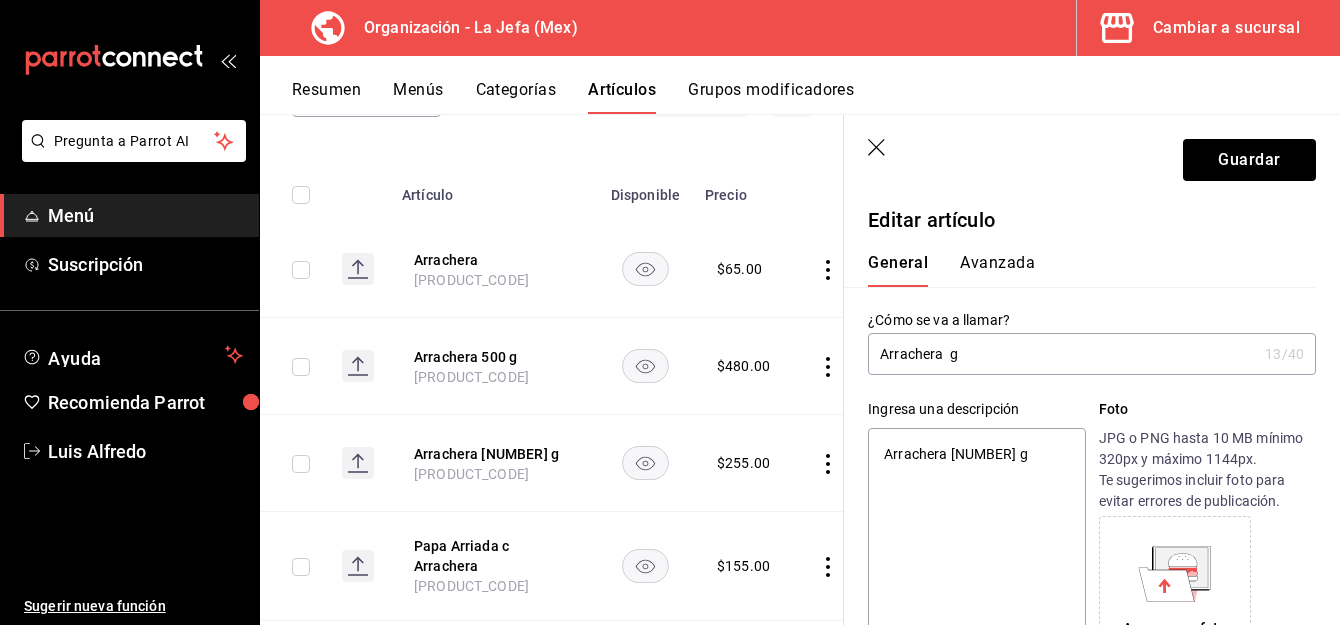 type on "Arrachera 2 g" 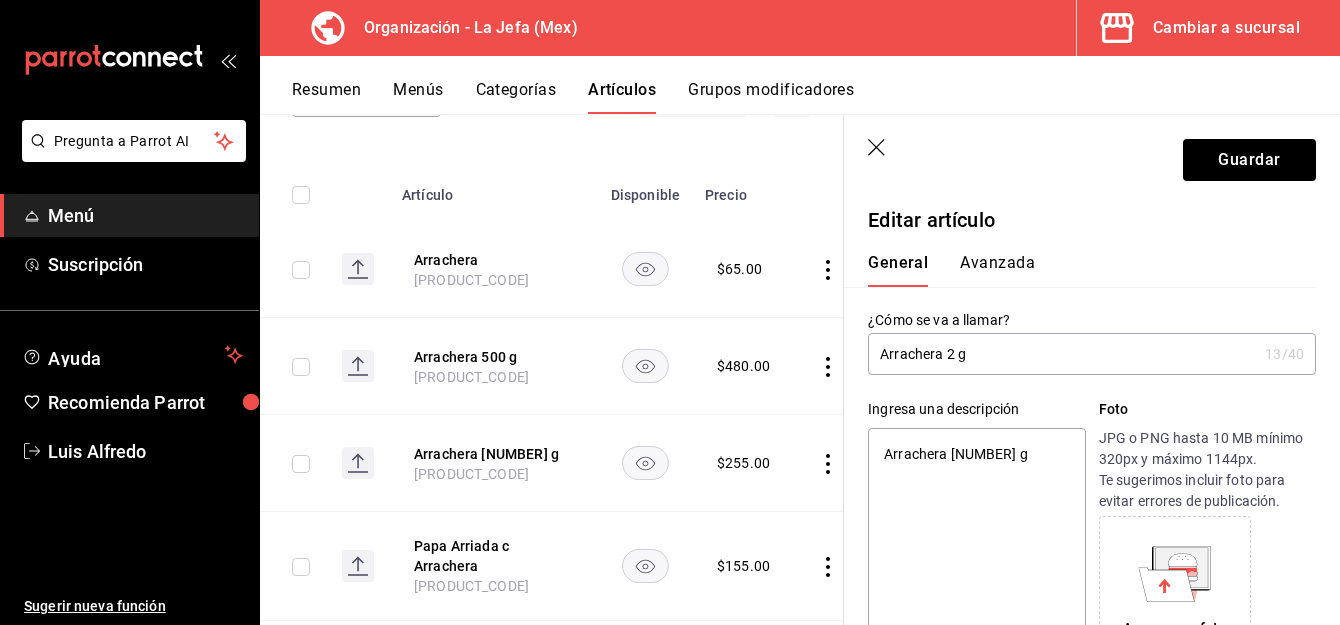 type on "x" 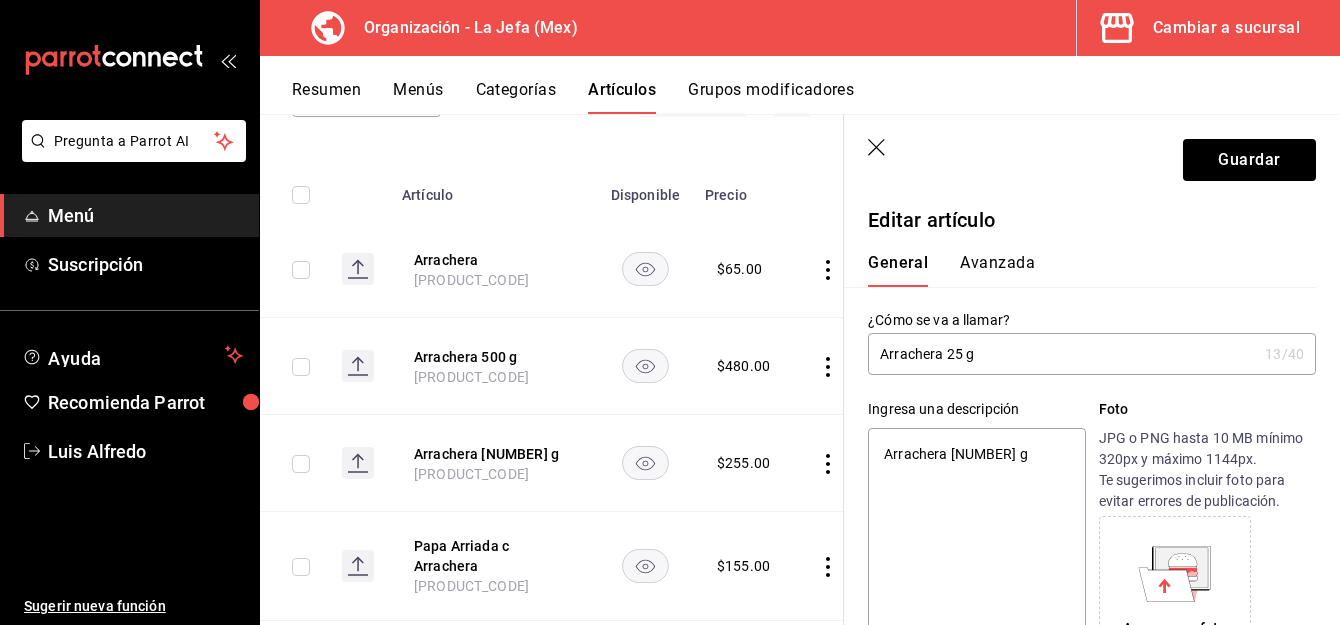 type on "x" 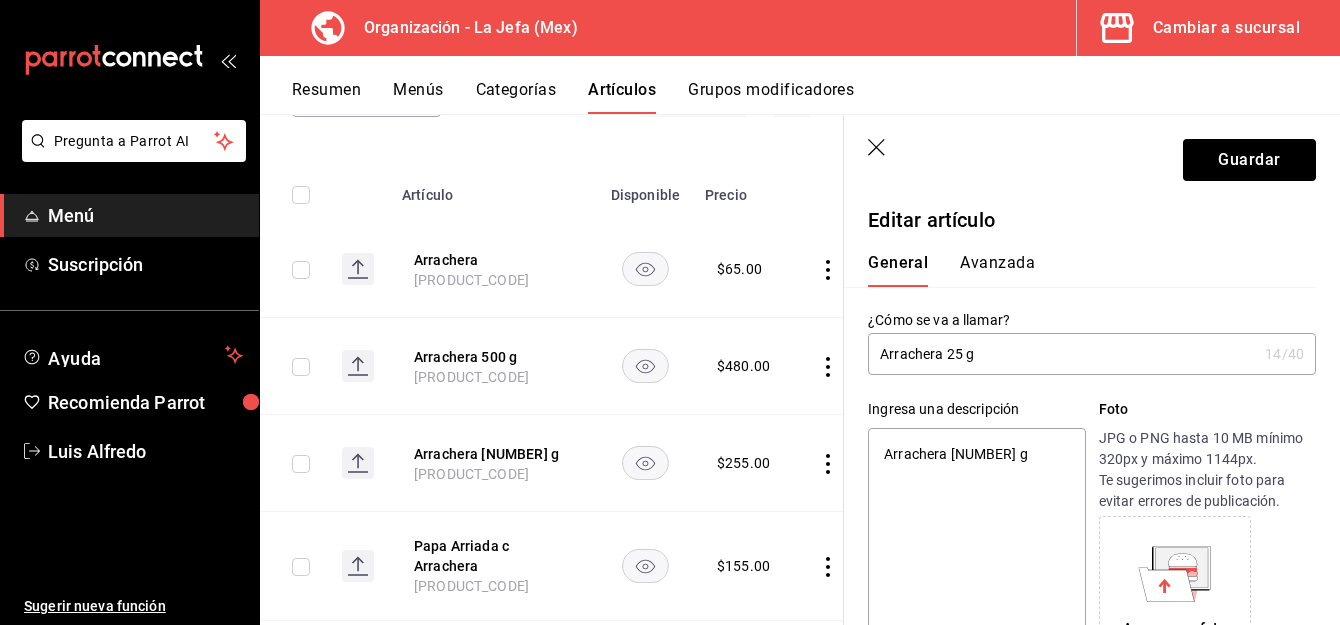 type on "Arrachera 250 g" 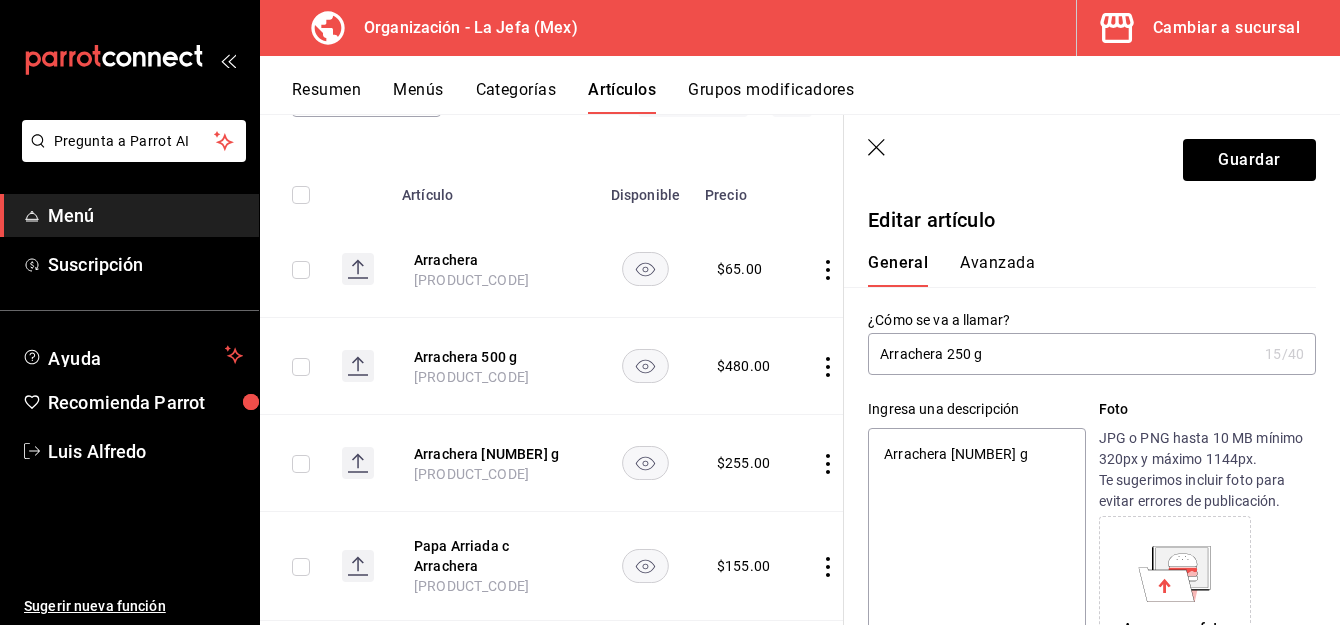 type on "x" 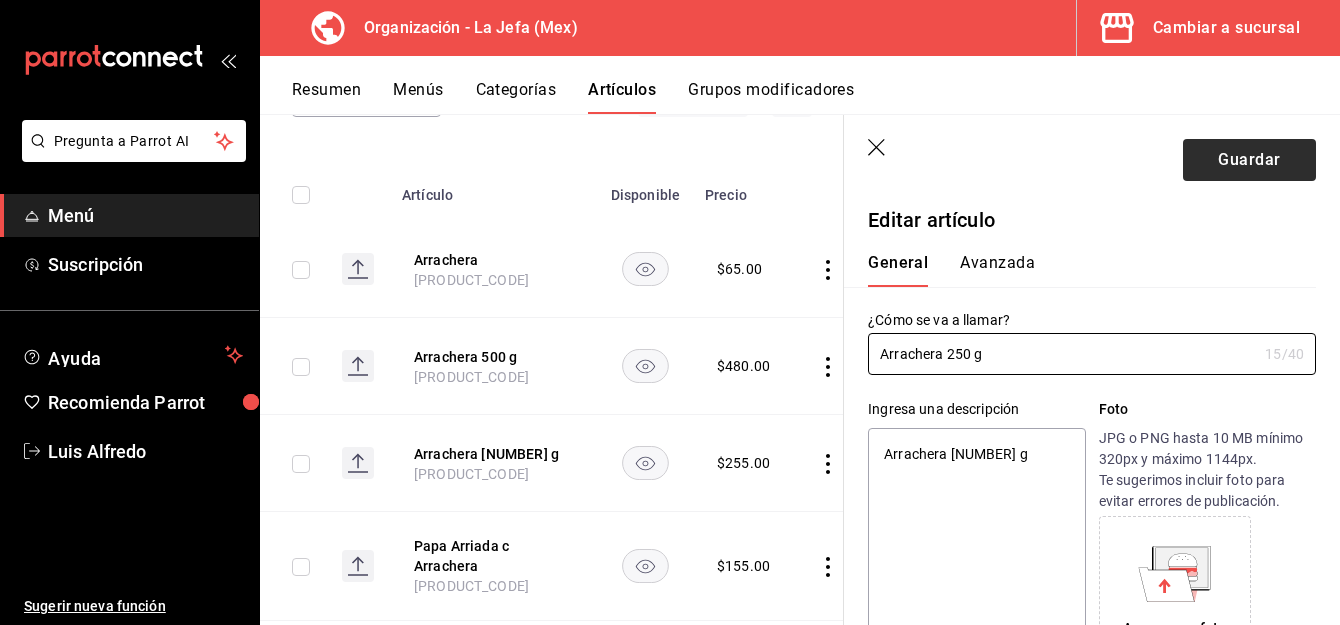 type on "Arrachera 250 g" 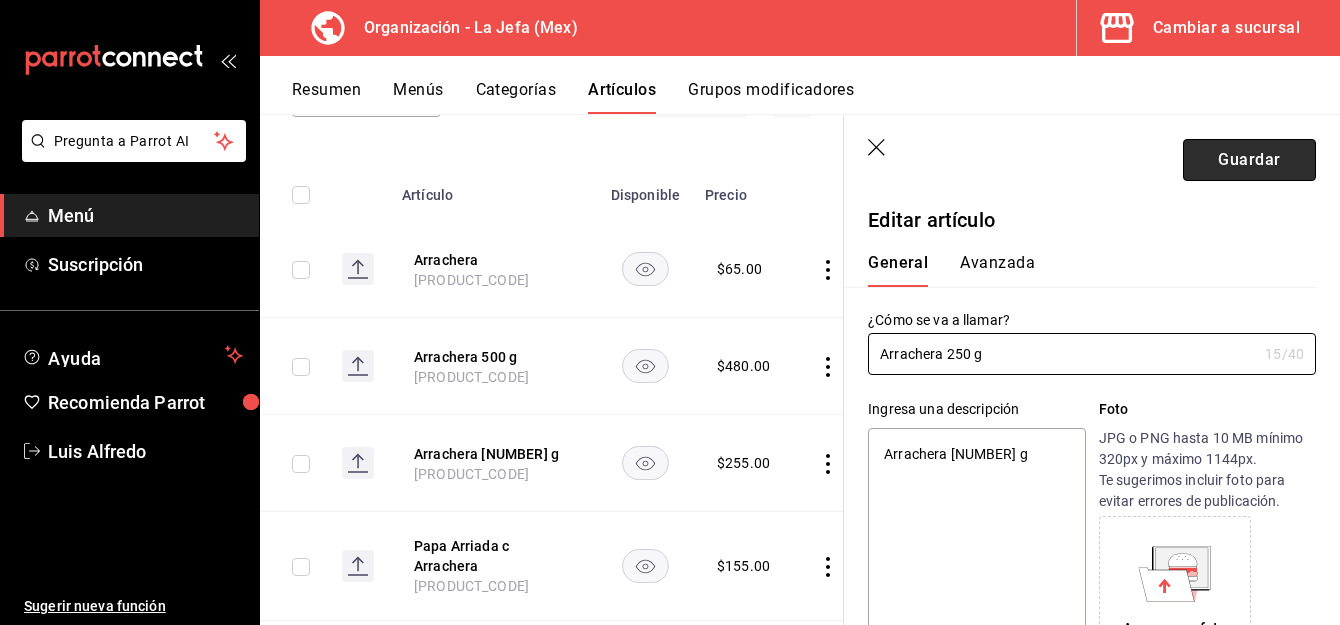 click on "Guardar" at bounding box center (1249, 160) 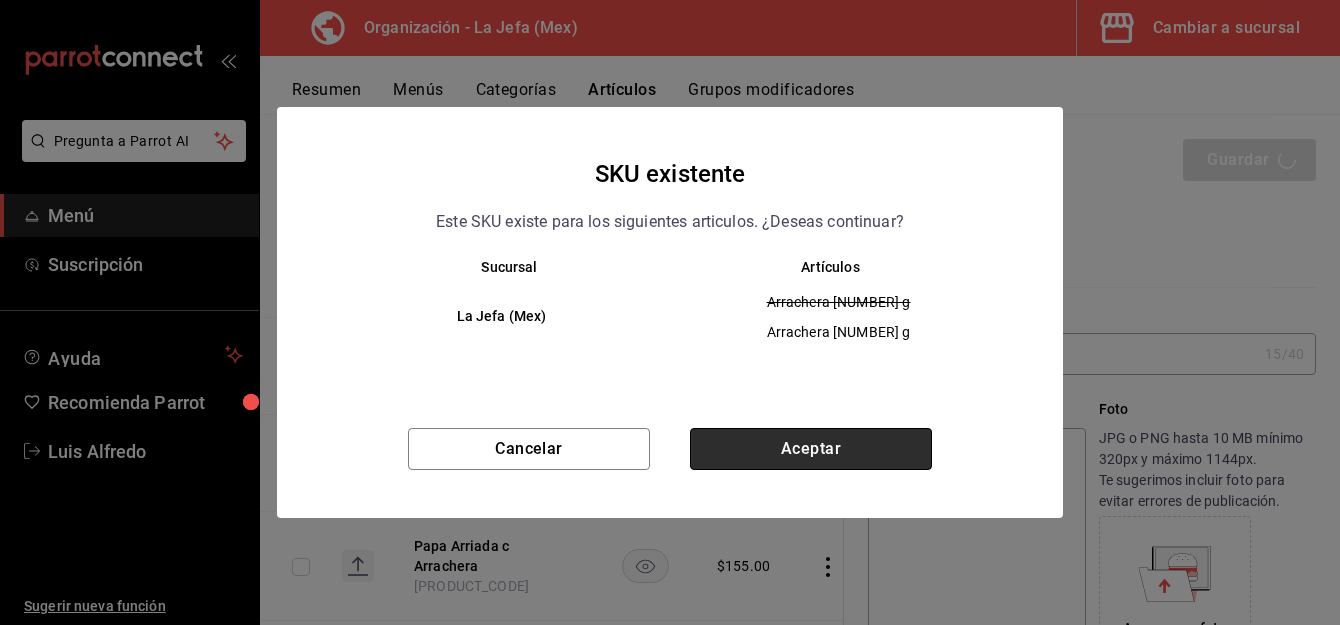 click on "Aceptar" at bounding box center [811, 449] 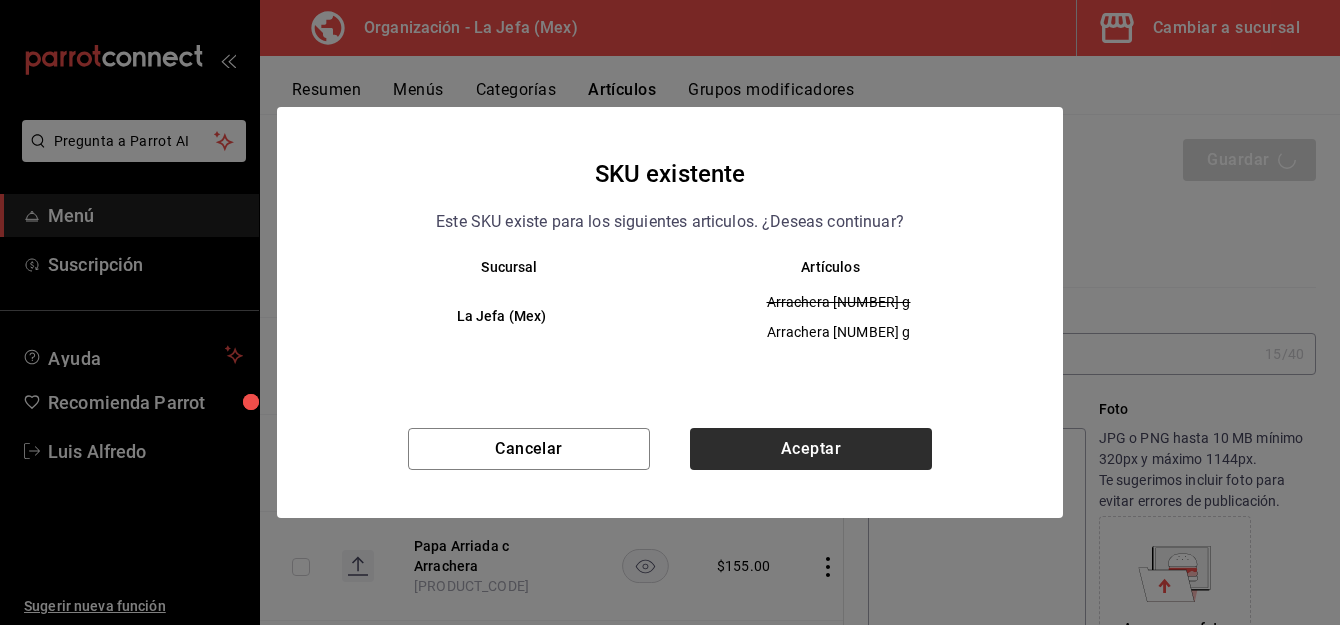 type on "x" 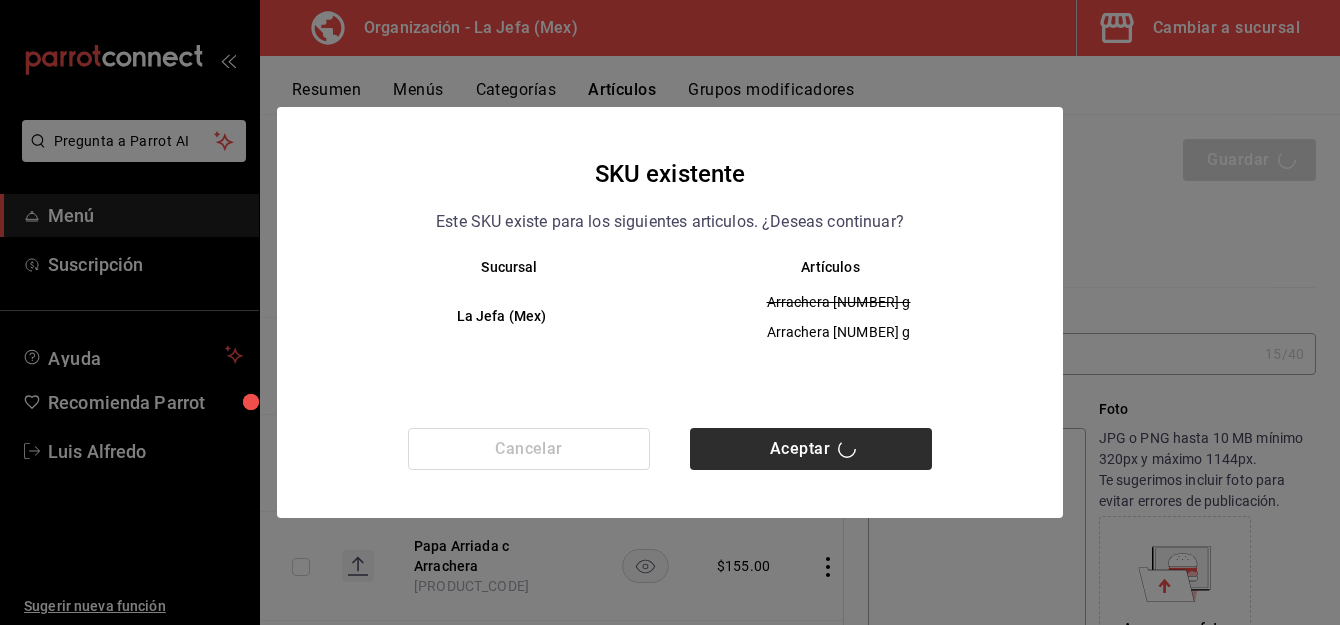 type 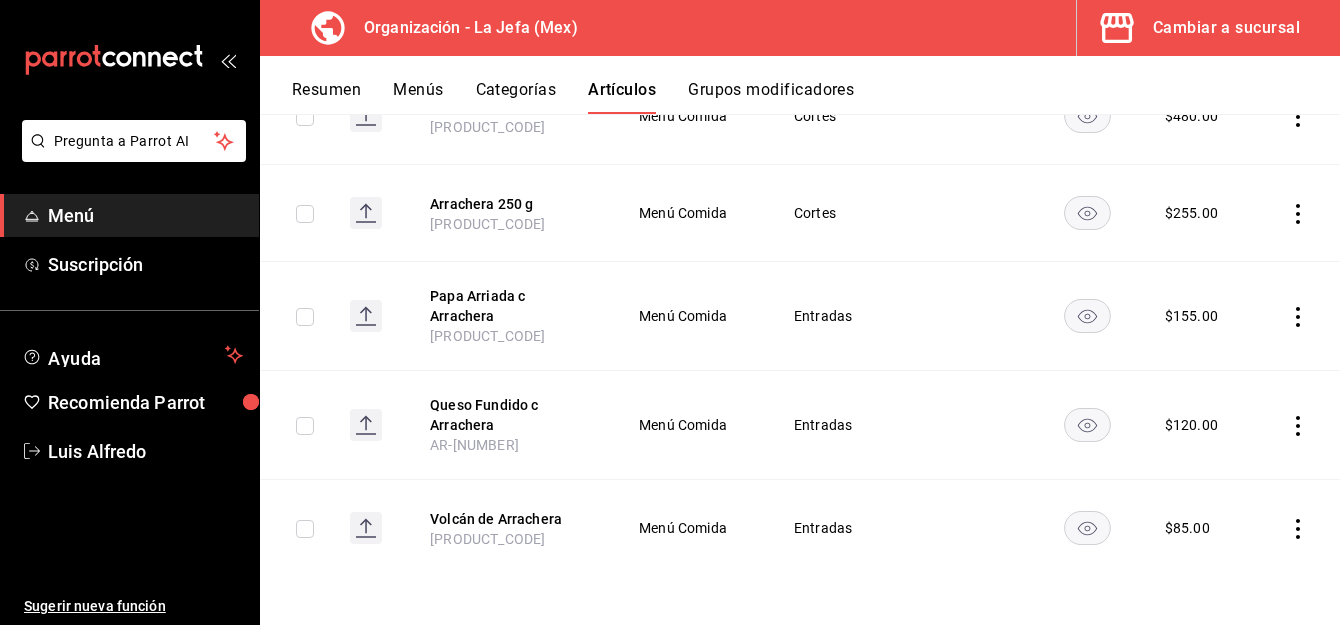 scroll, scrollTop: 0, scrollLeft: 0, axis: both 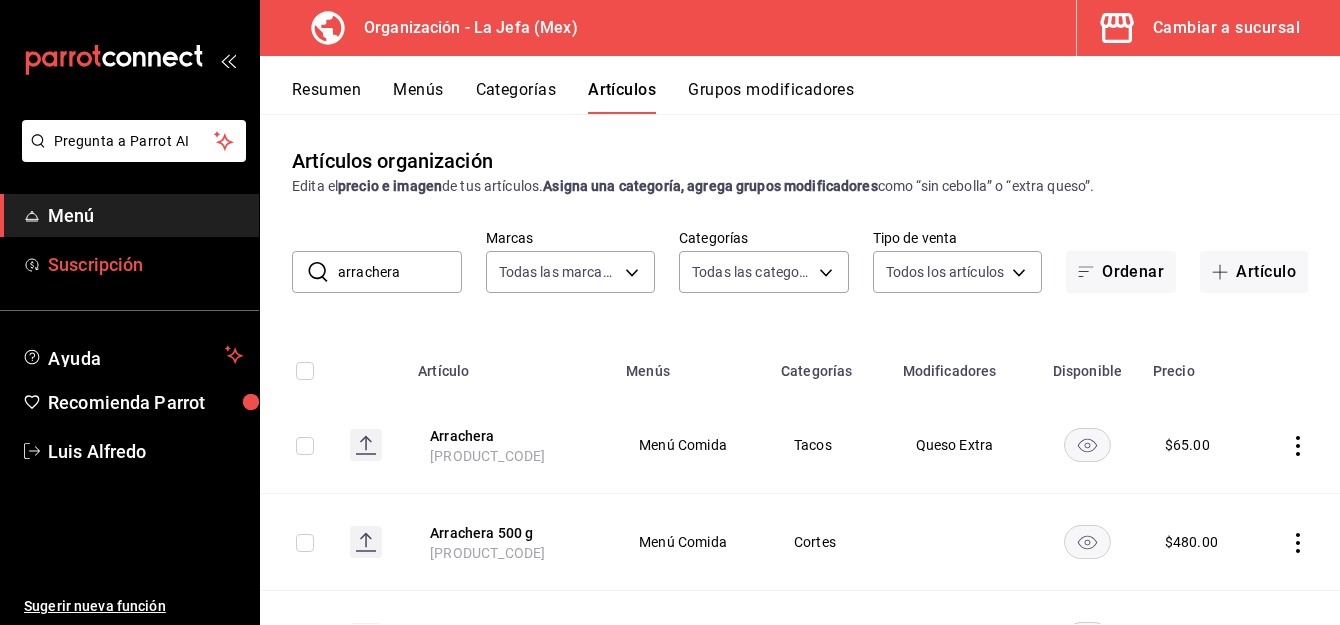 drag, startPoint x: 411, startPoint y: 272, endPoint x: 152, endPoint y: 261, distance: 259.2335 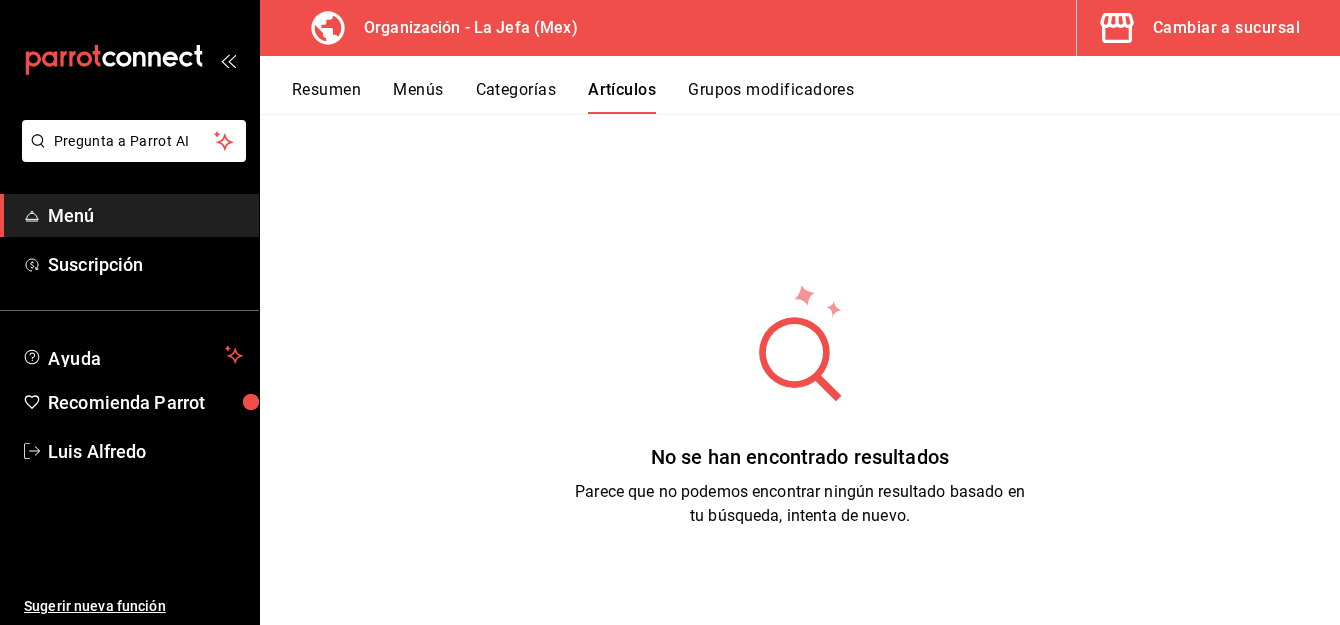 scroll, scrollTop: 0, scrollLeft: 0, axis: both 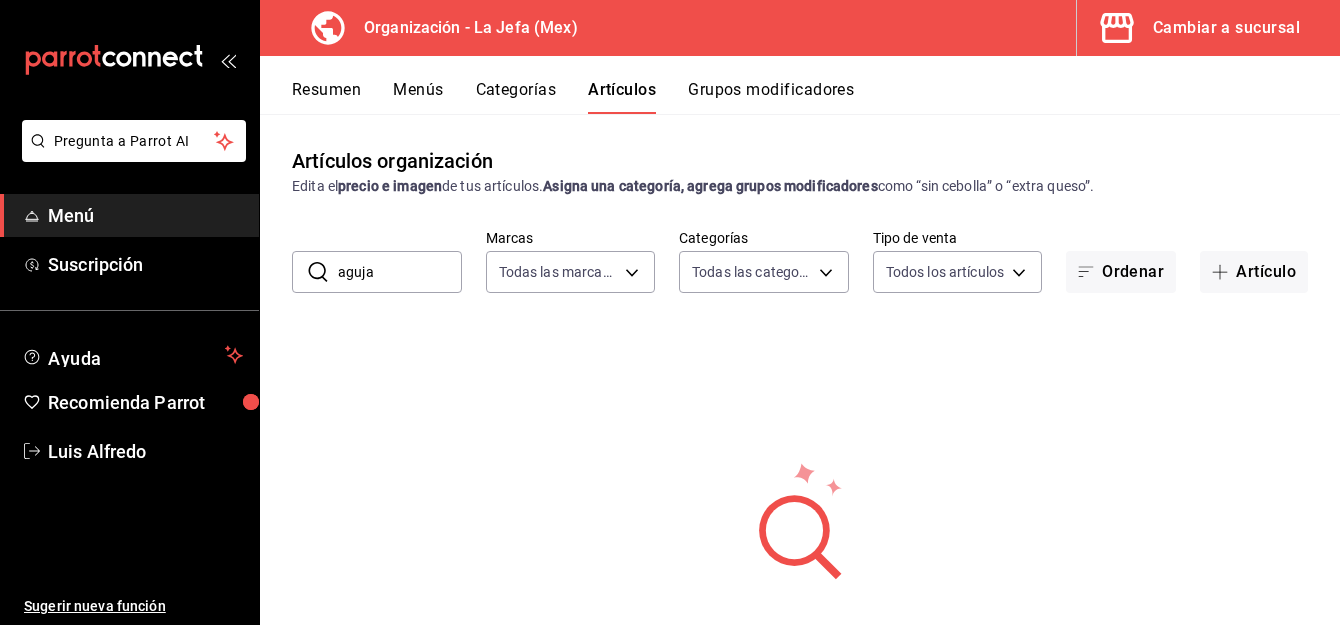 click on "aguja" at bounding box center [400, 272] 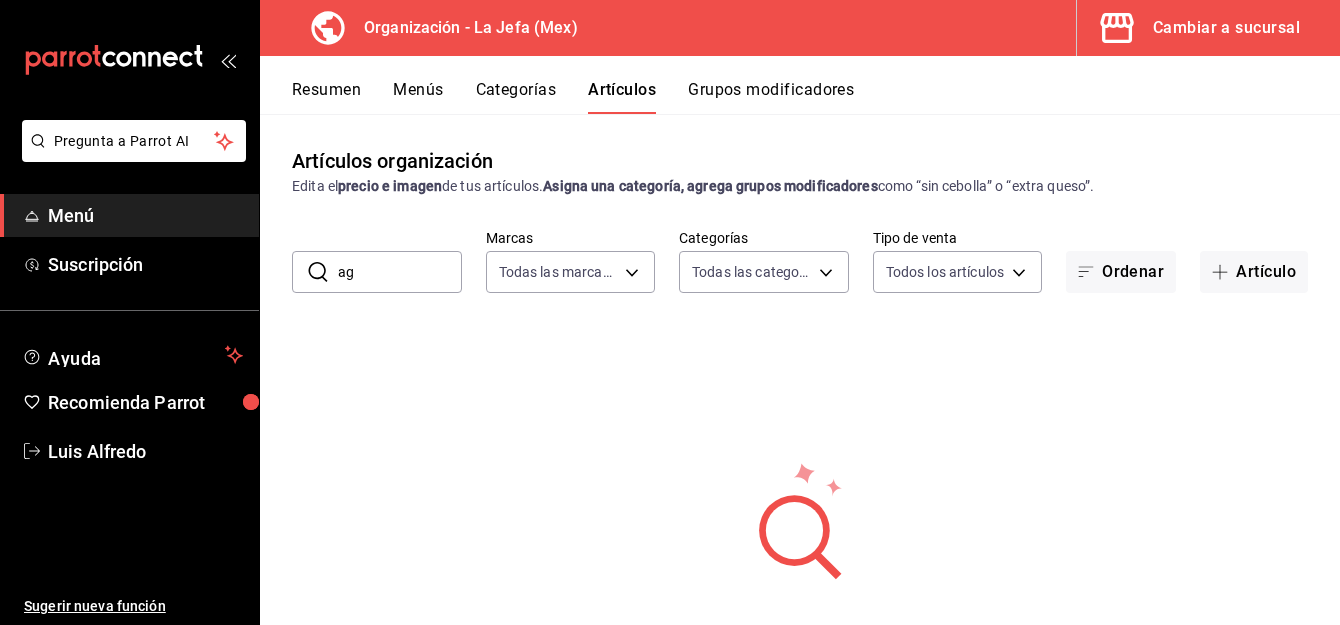 type on "a" 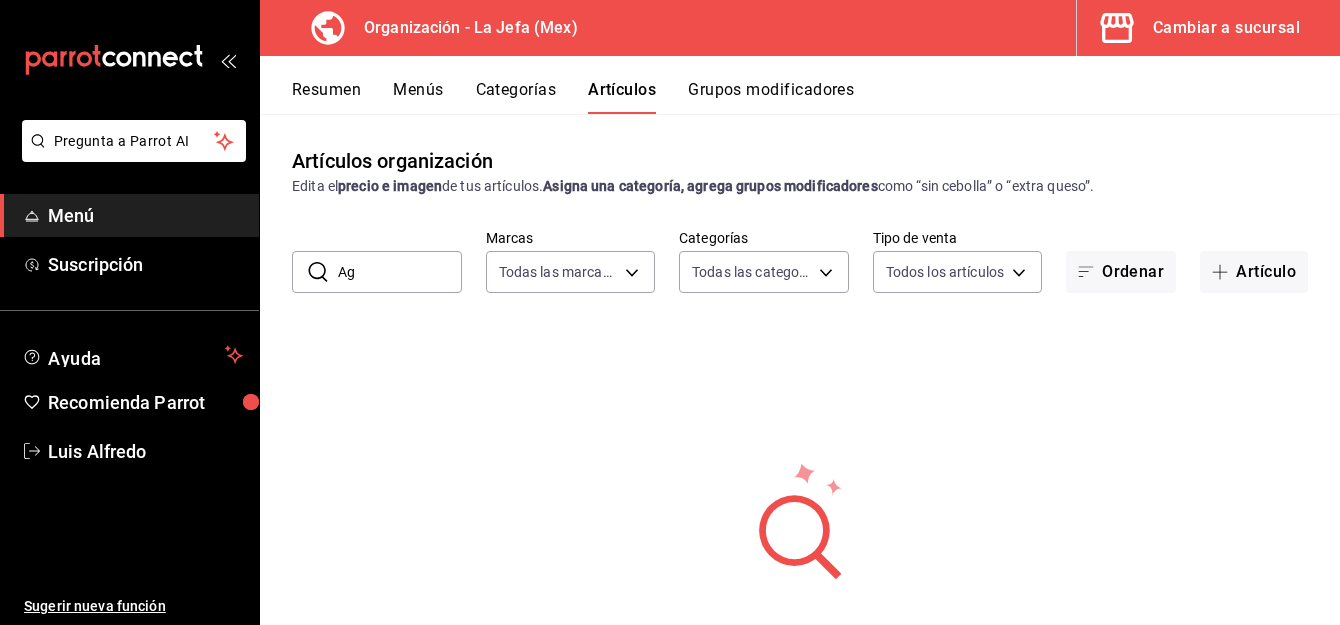 type on "A" 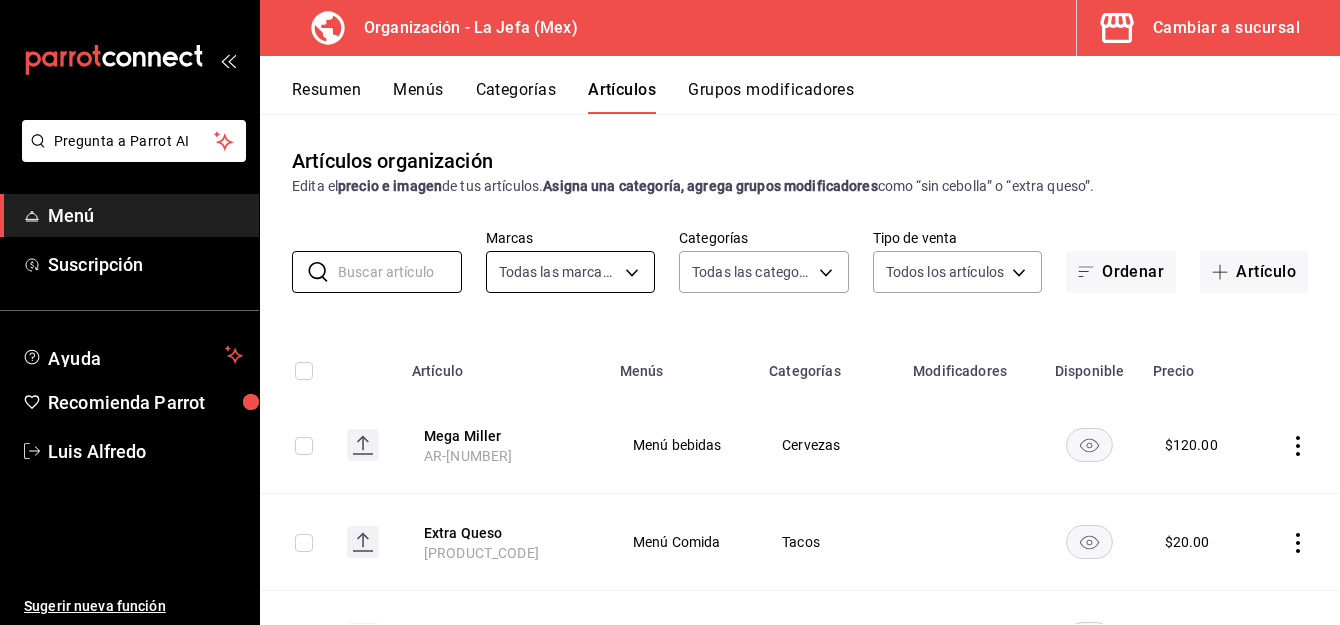 type 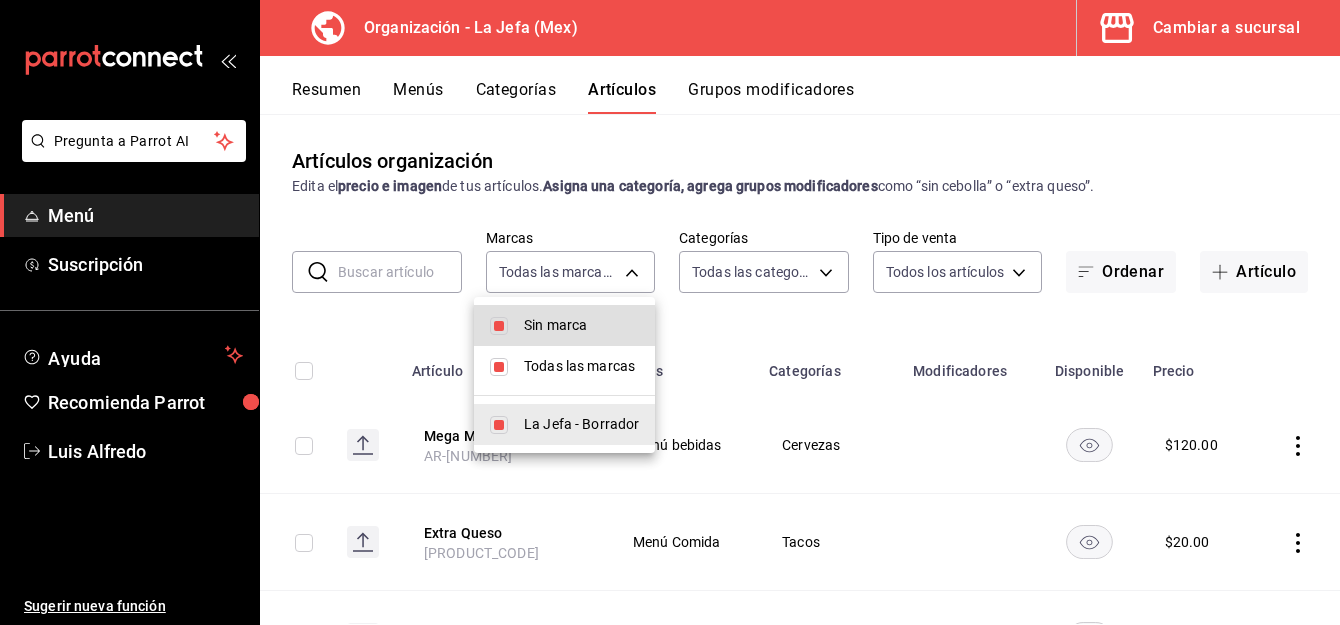 click at bounding box center (670, 312) 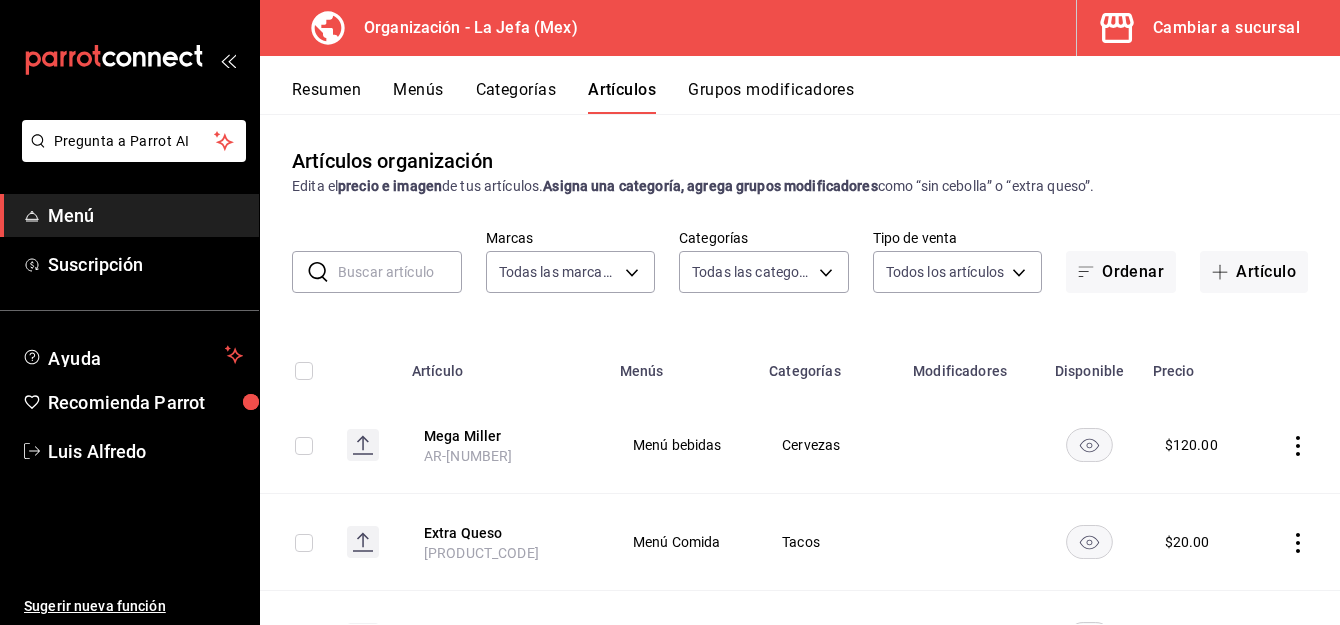 click on "Cognac, Coctelería, Champagne, Cervezas, Cervezas Cubetazo, Café, Brandy, Bebidas, Postres, Cortes, Pastas, Sopas, Entradas, Sin categoría" at bounding box center [670, 312] 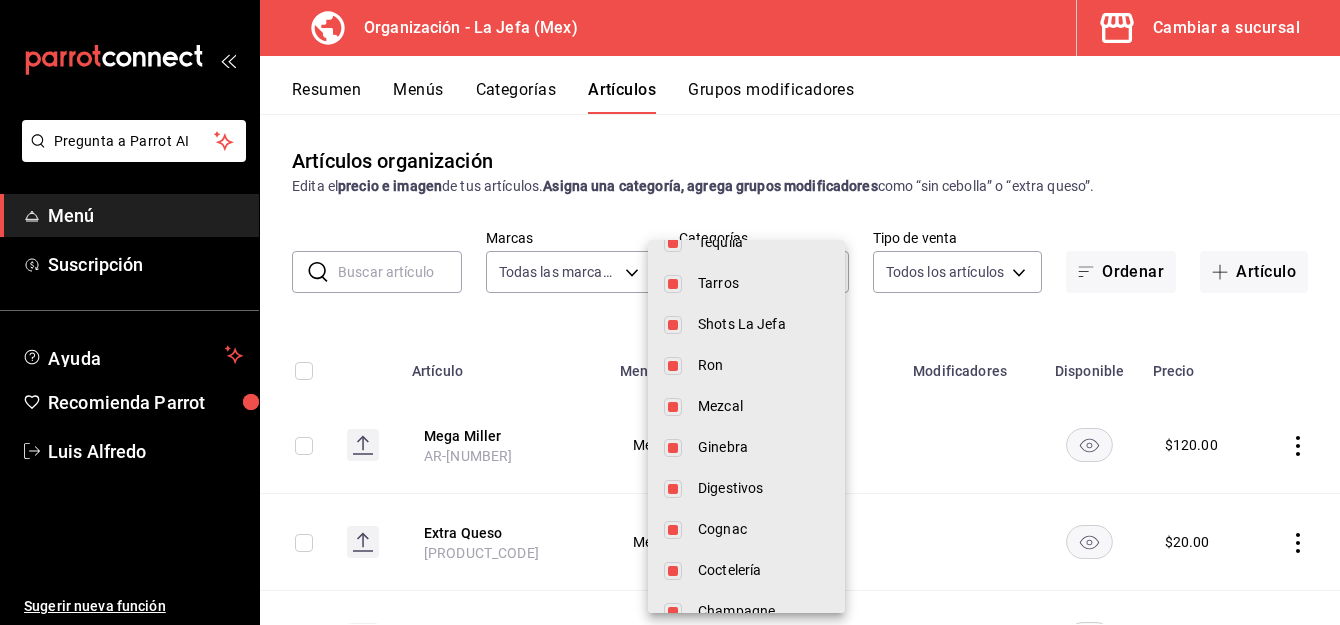 scroll, scrollTop: 0, scrollLeft: 0, axis: both 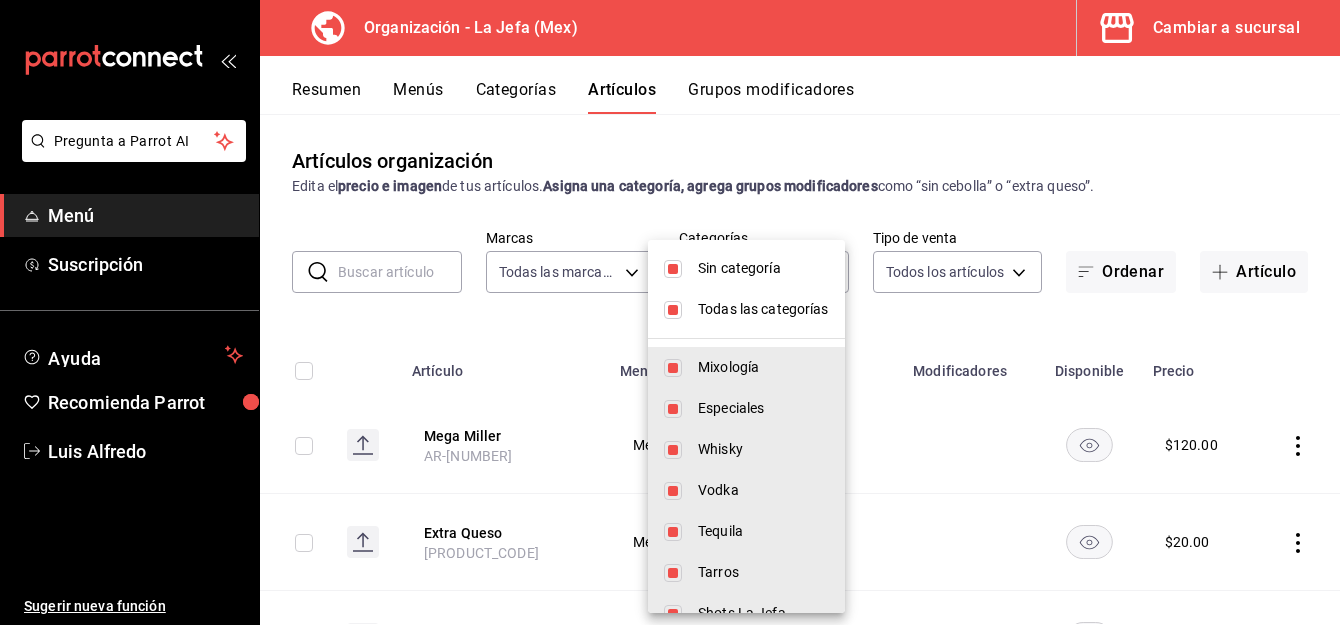 click at bounding box center [673, 368] 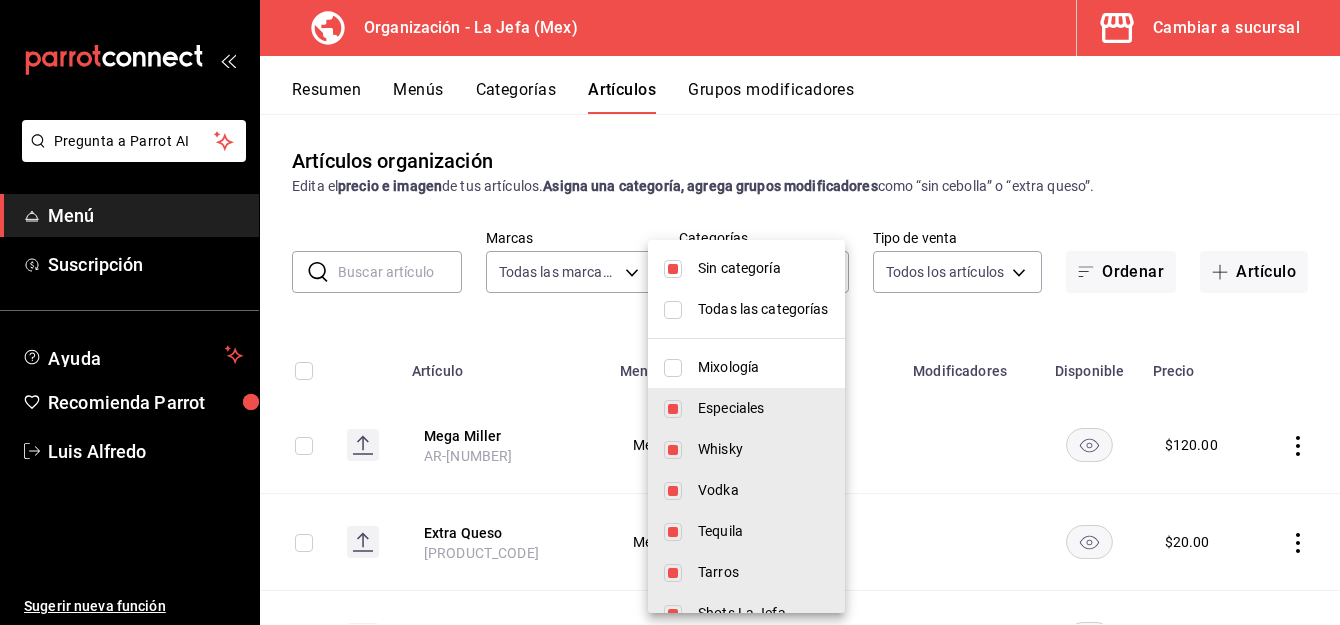 click at bounding box center [673, 409] 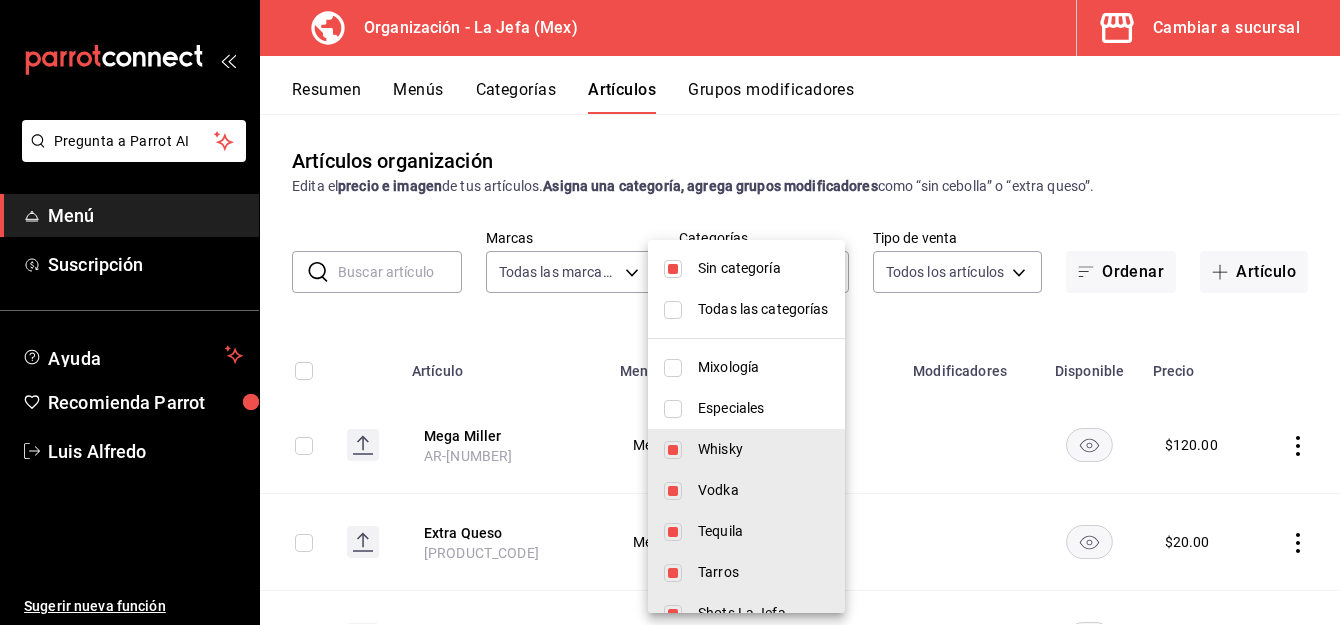 click at bounding box center (673, 450) 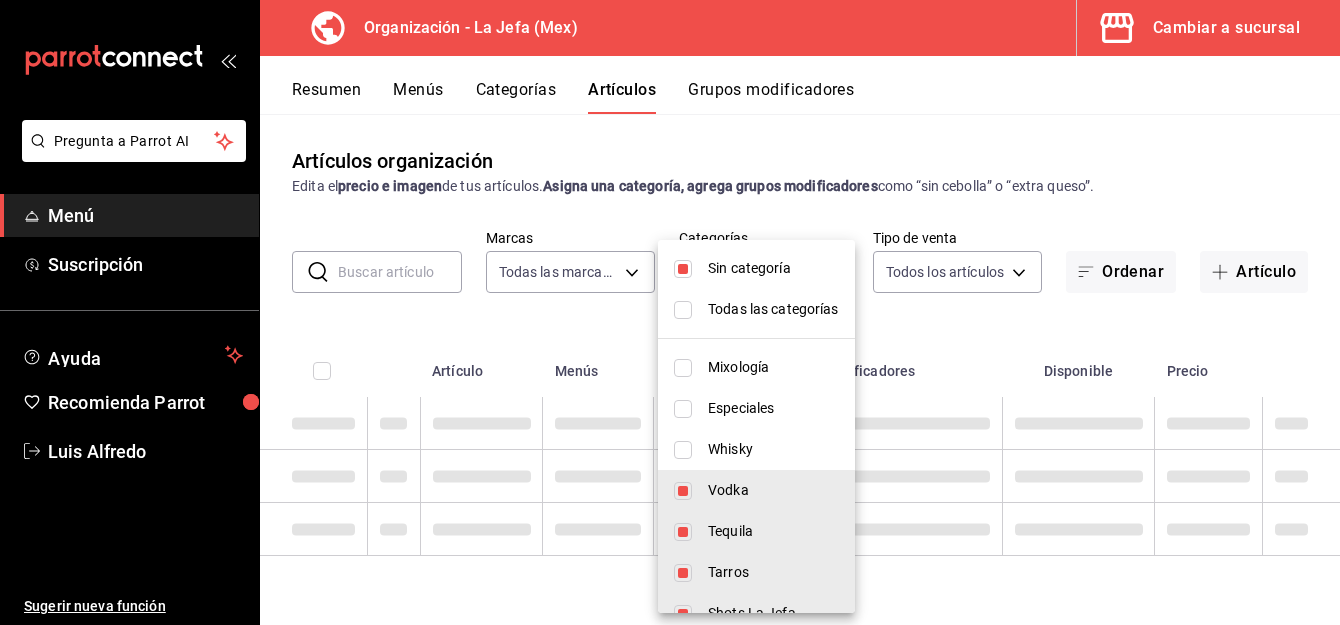 click at bounding box center (683, 491) 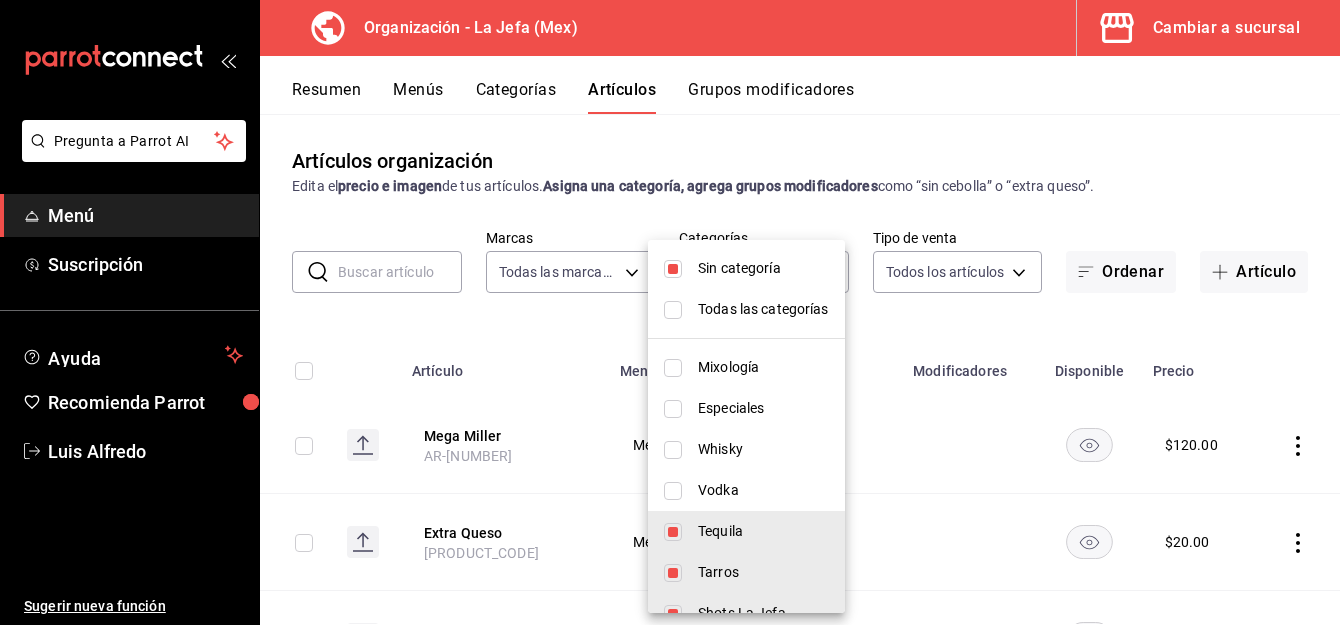 click on "Tequila" at bounding box center [746, 531] 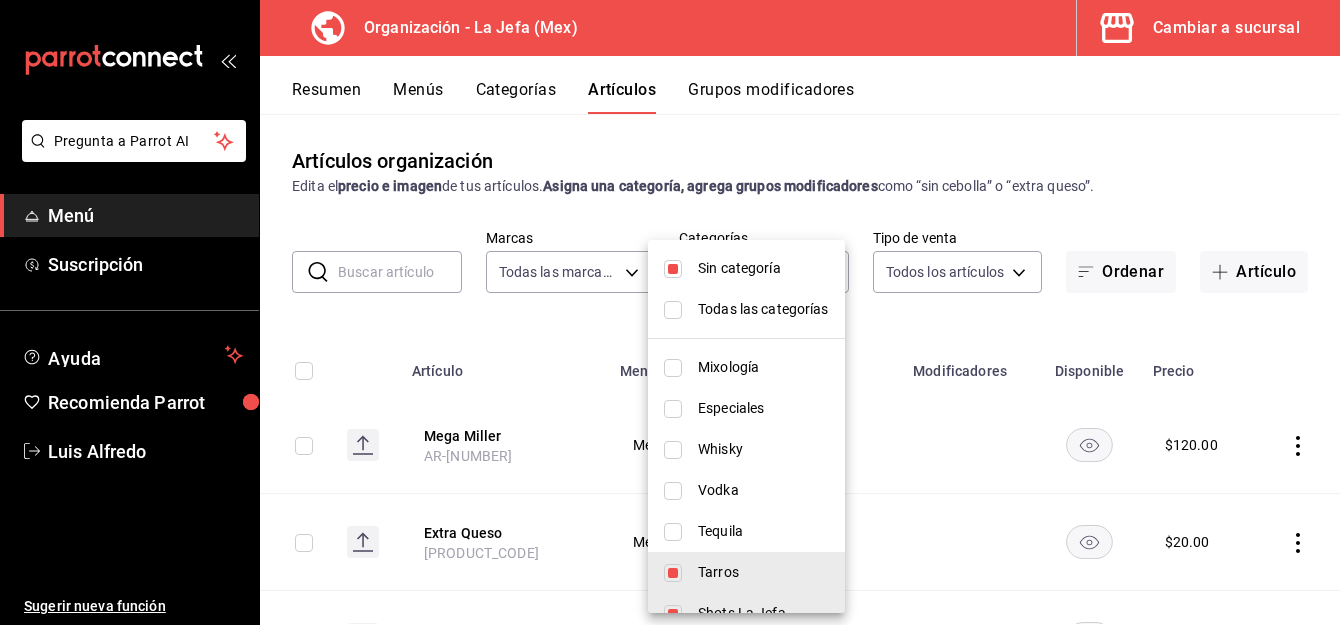 click at bounding box center [673, 573] 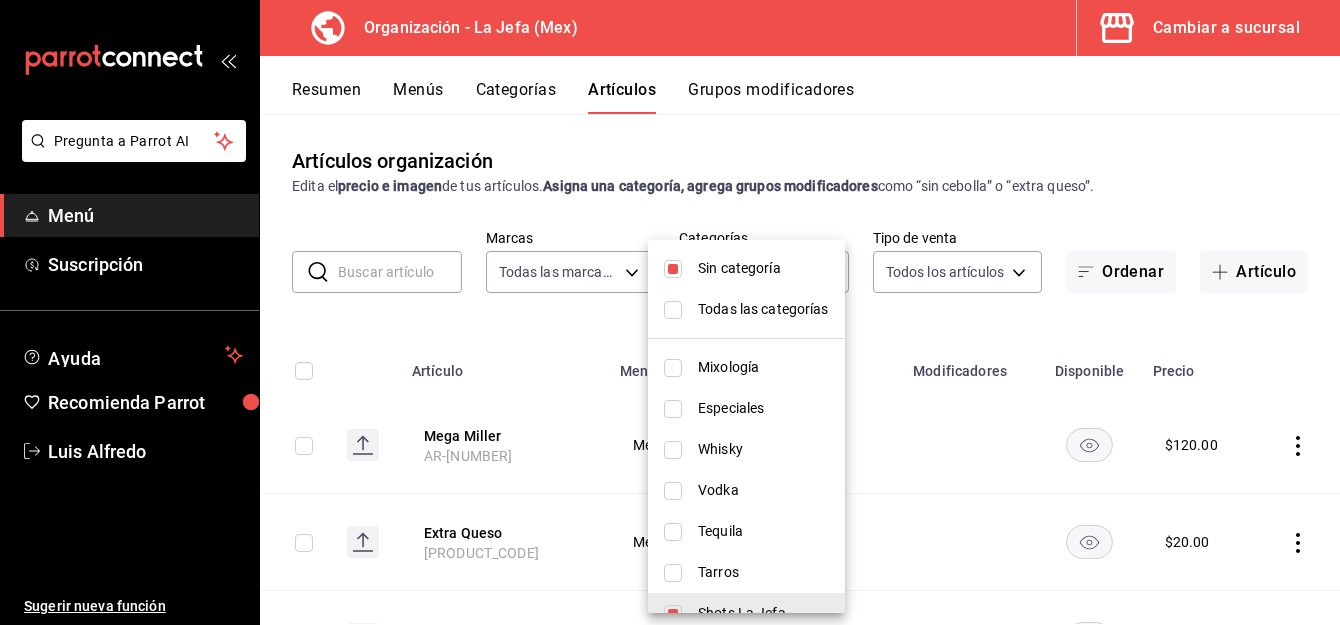scroll, scrollTop: 215, scrollLeft: 0, axis: vertical 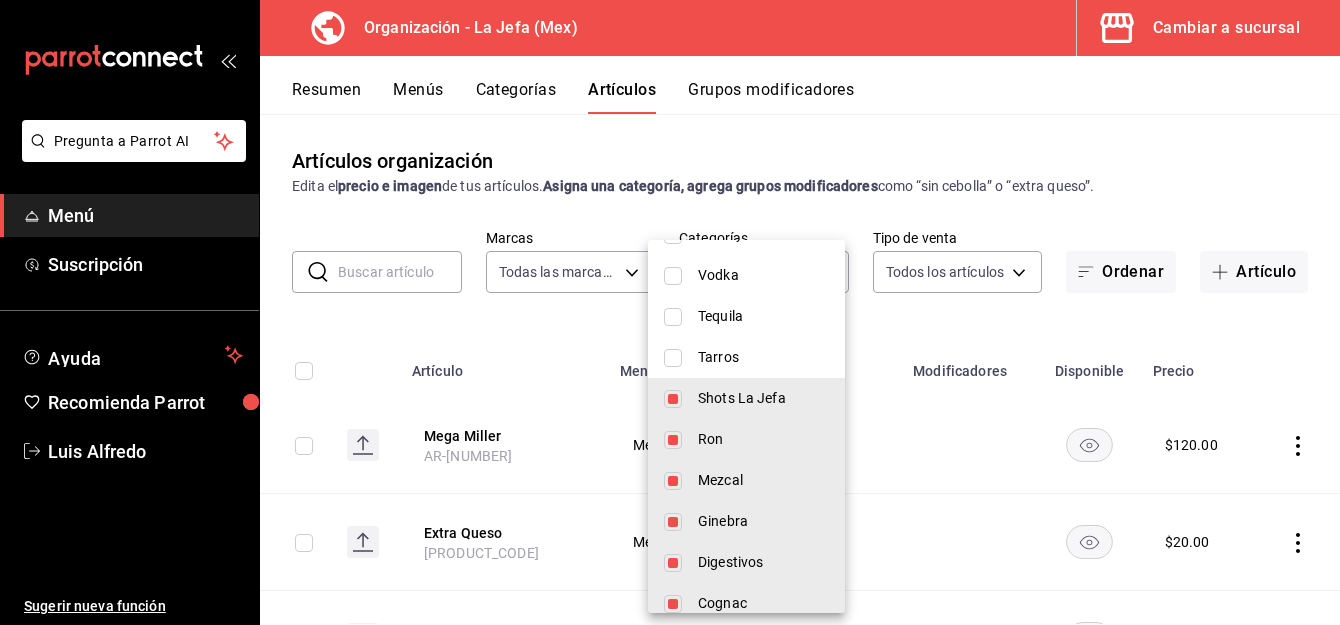 click at bounding box center [673, 399] 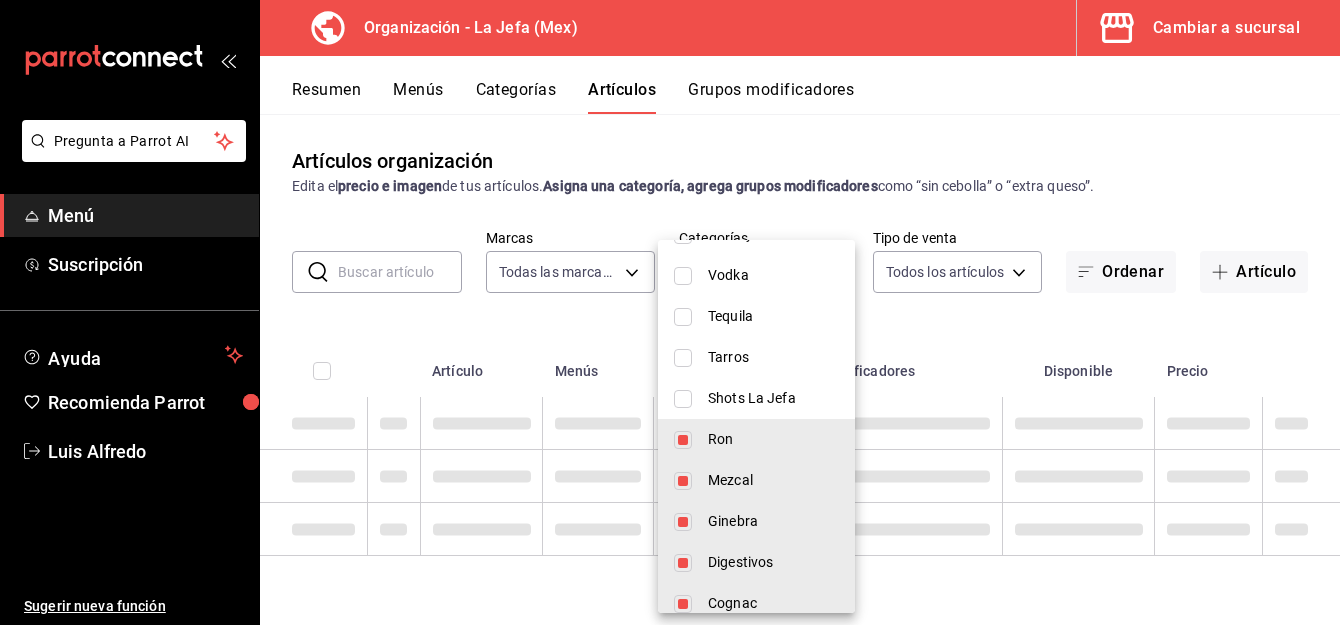 click at bounding box center [683, 440] 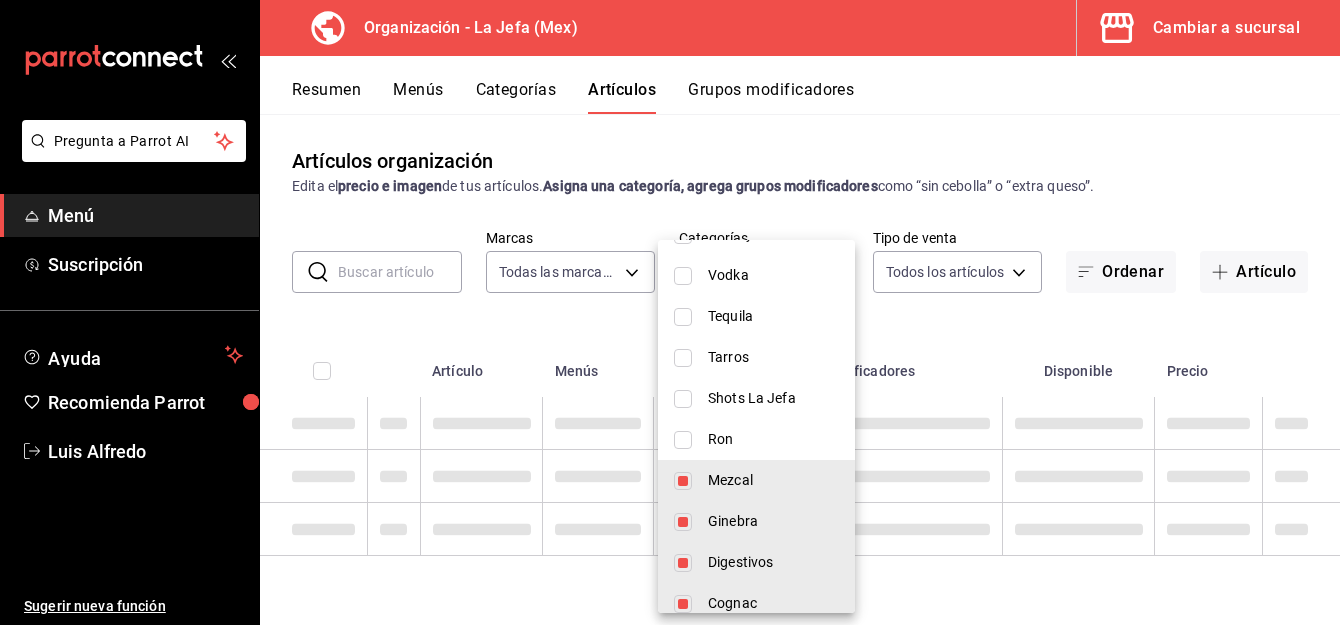 type on "[PRODUCT_CODE_LIST]" 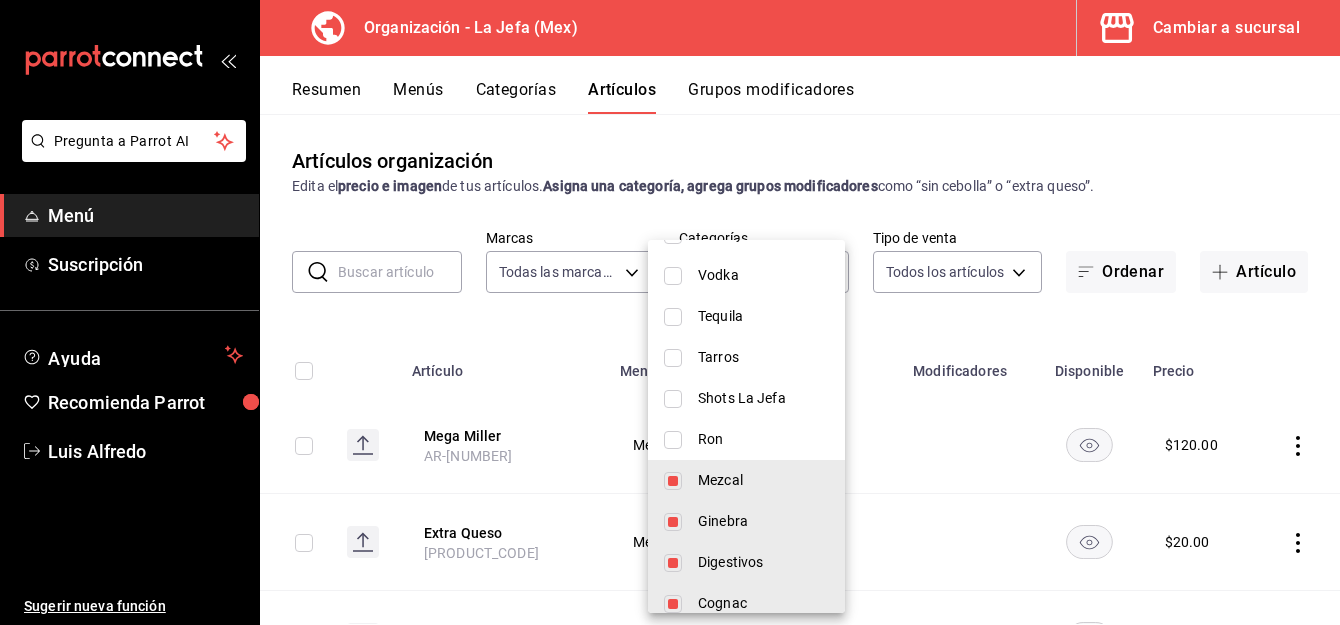 click at bounding box center [673, 481] 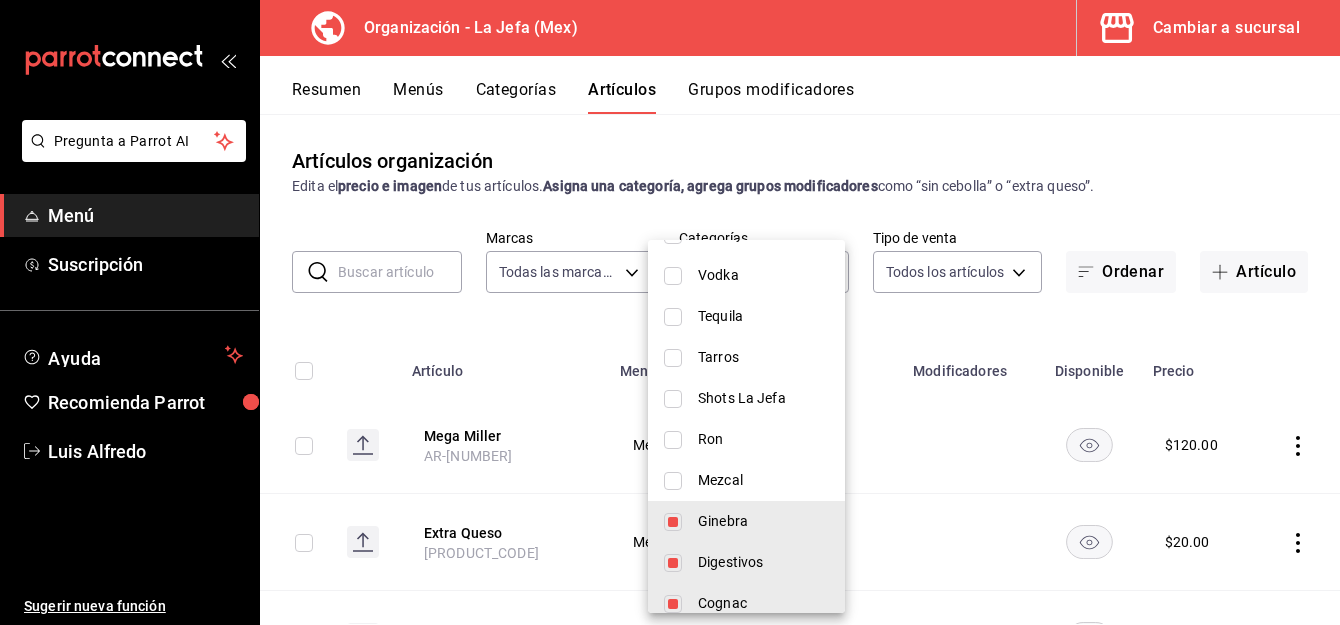 click at bounding box center (673, 522) 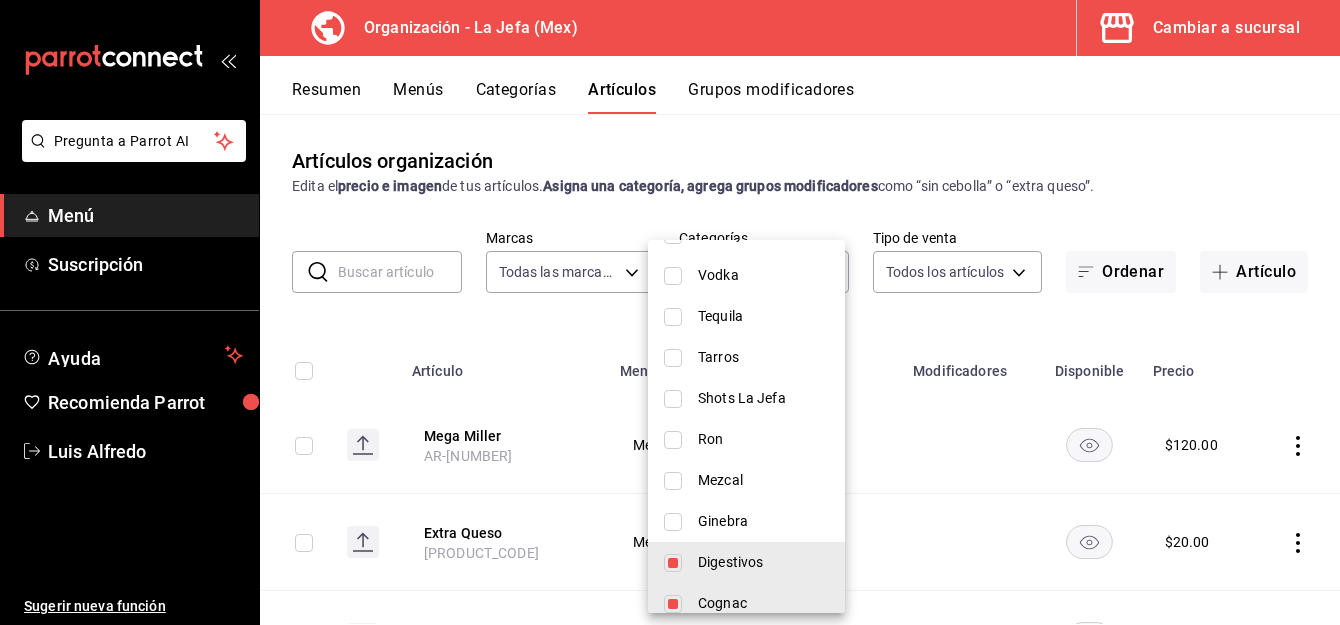 click at bounding box center [673, 563] 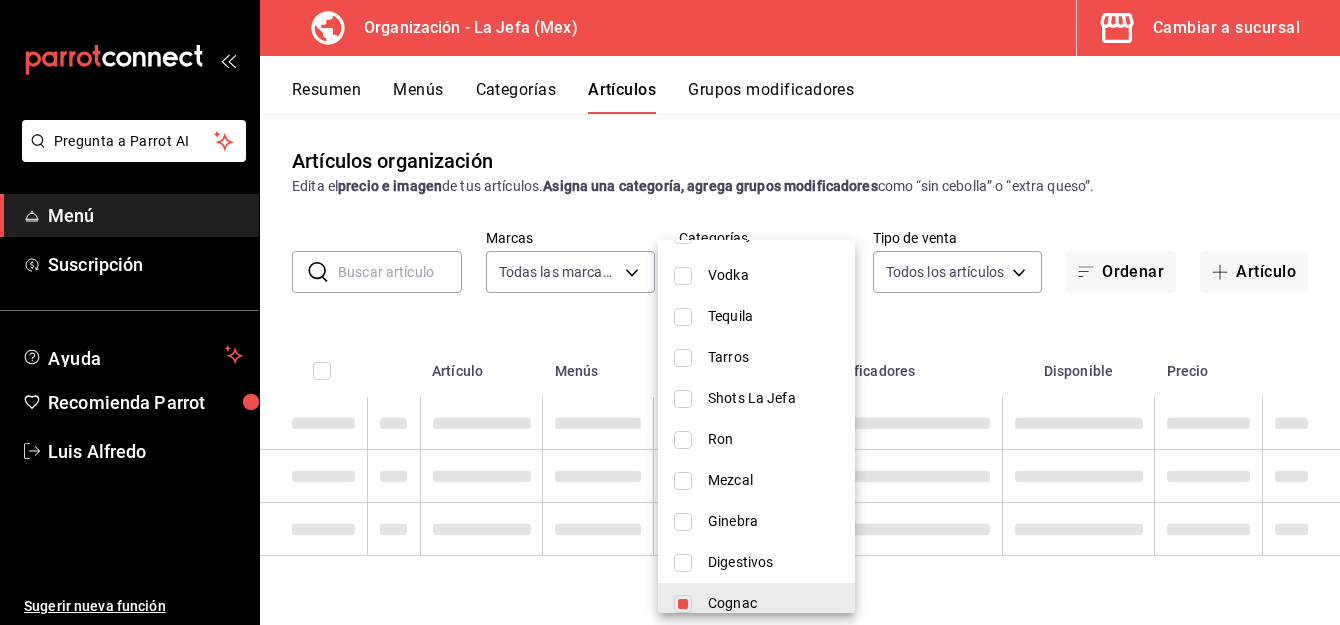 type on "[UUID]" 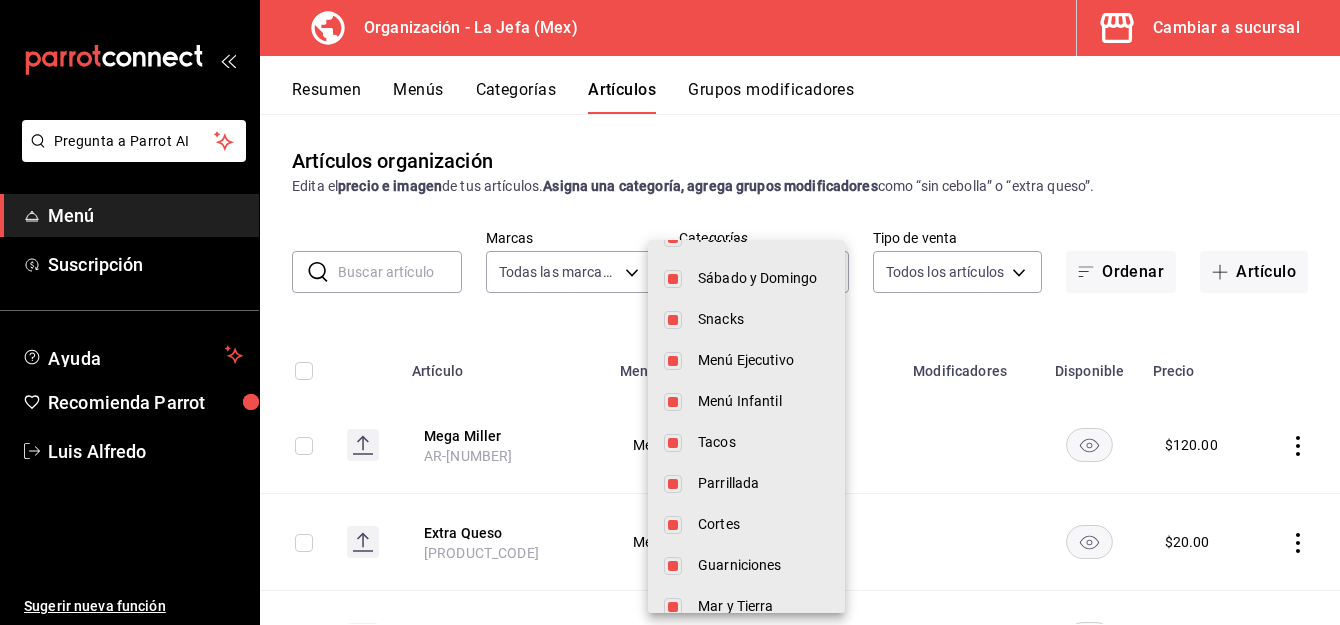 scroll, scrollTop: 910, scrollLeft: 0, axis: vertical 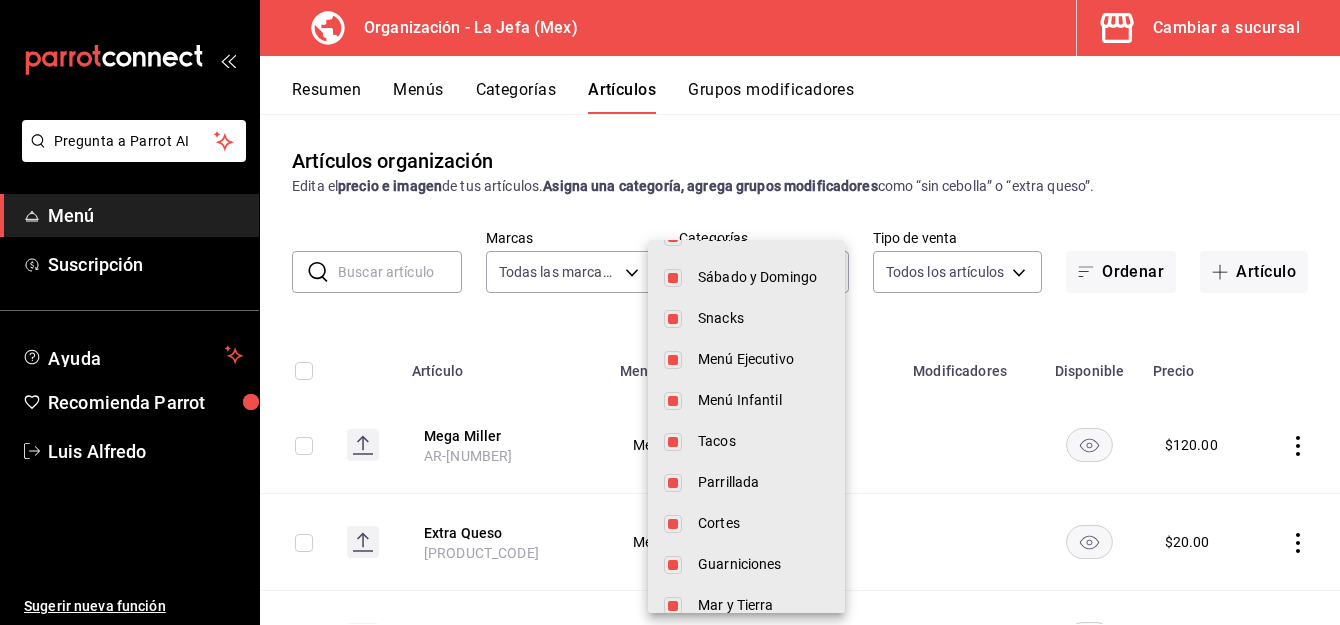 click at bounding box center [673, 483] 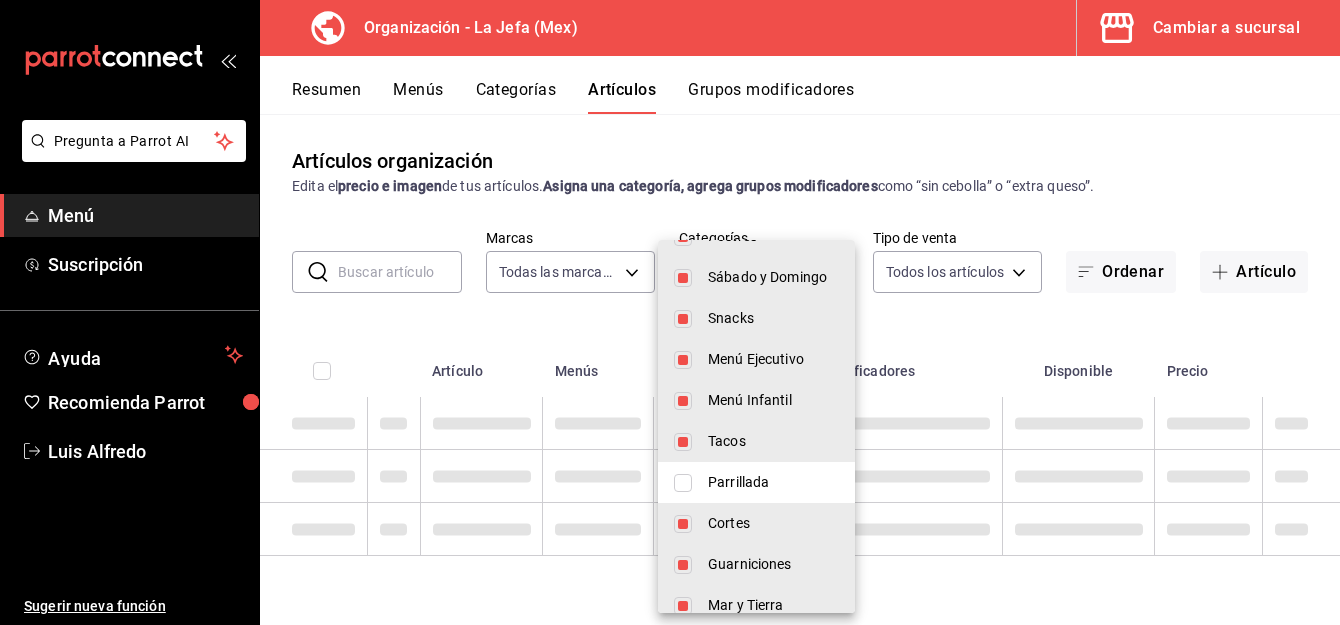 click on "Tacos" at bounding box center (756, 441) 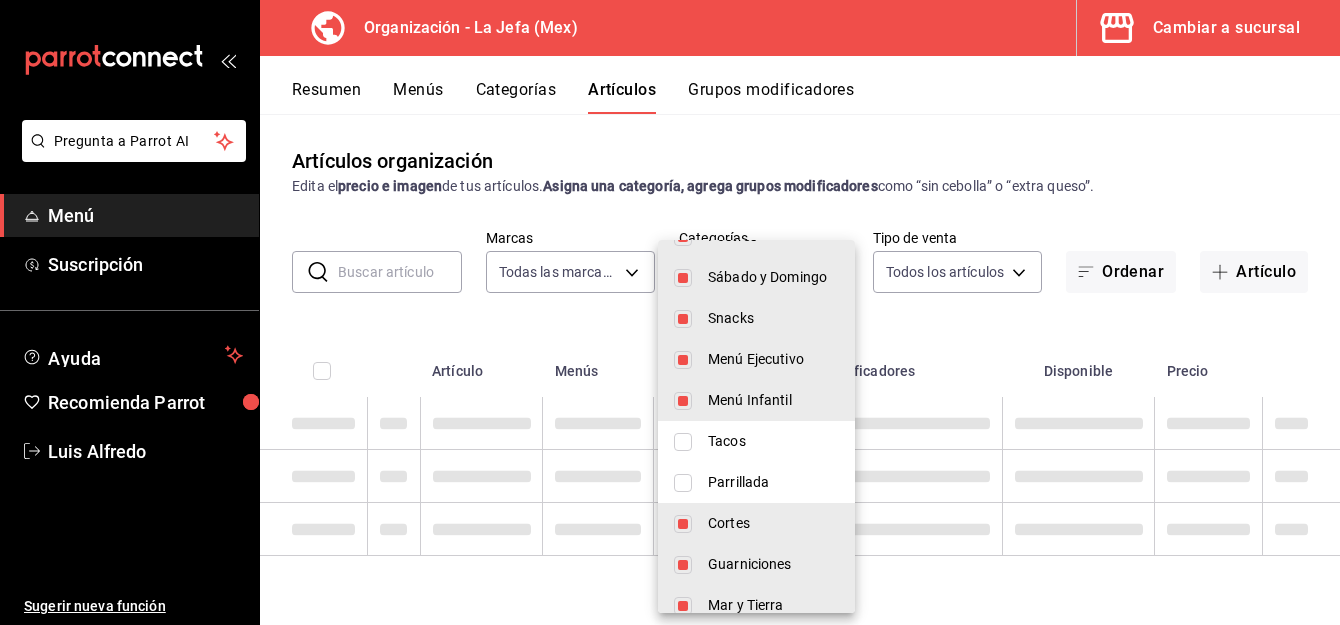 type on "[UUID]" 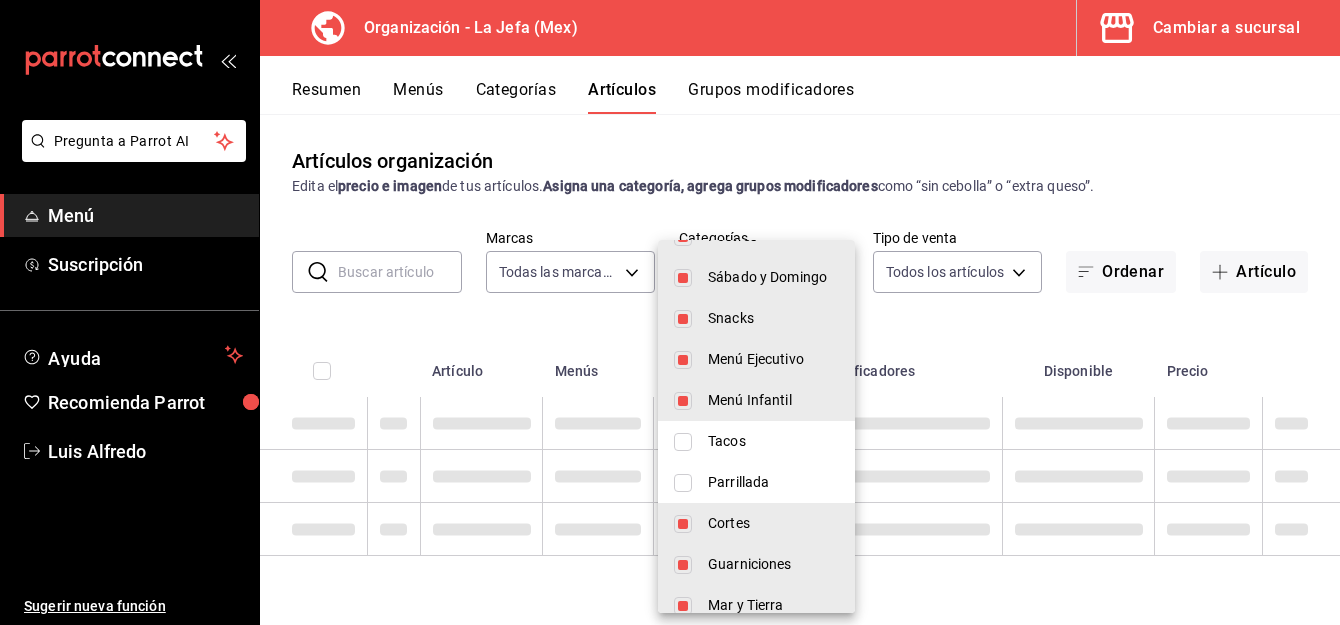 checkbox on "false" 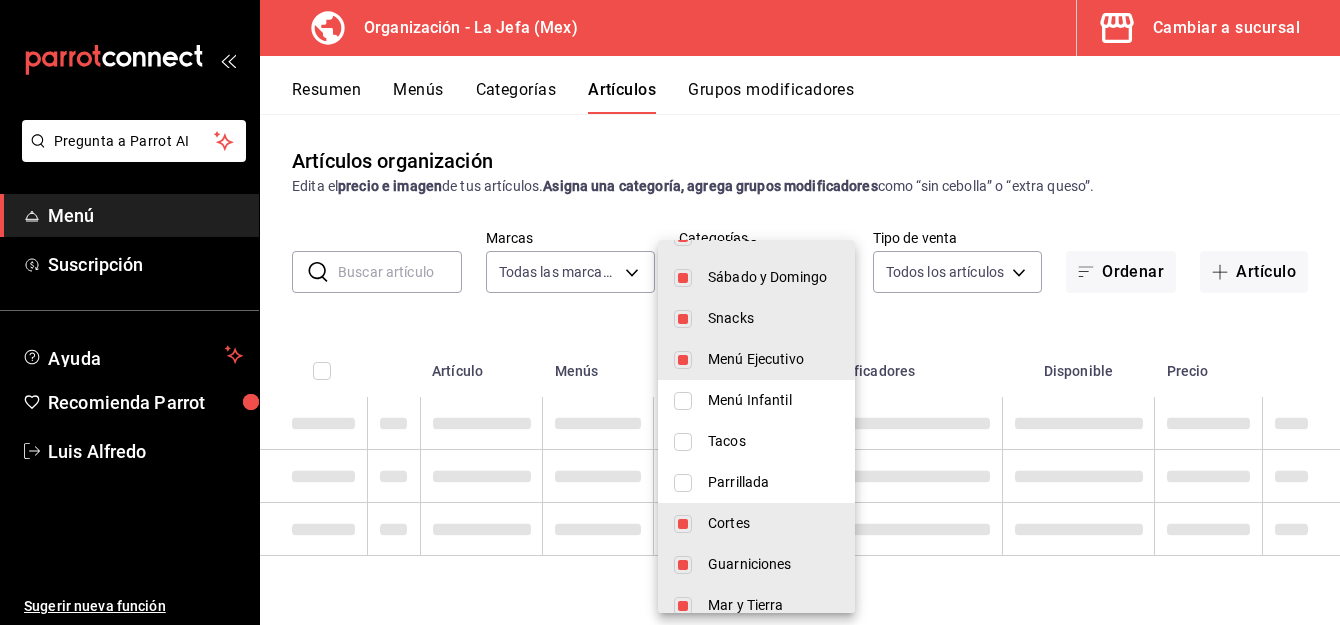 type on "[UUID],[UUID],[UUID],[UUID],[UUID],[UUID],[UUID],[UUID],[UUID],[UUID],[UUID],[UUID],[UUID],[UUID],[UUID],[UUID],[UUID],[UUID],[UUID],[UUID]" 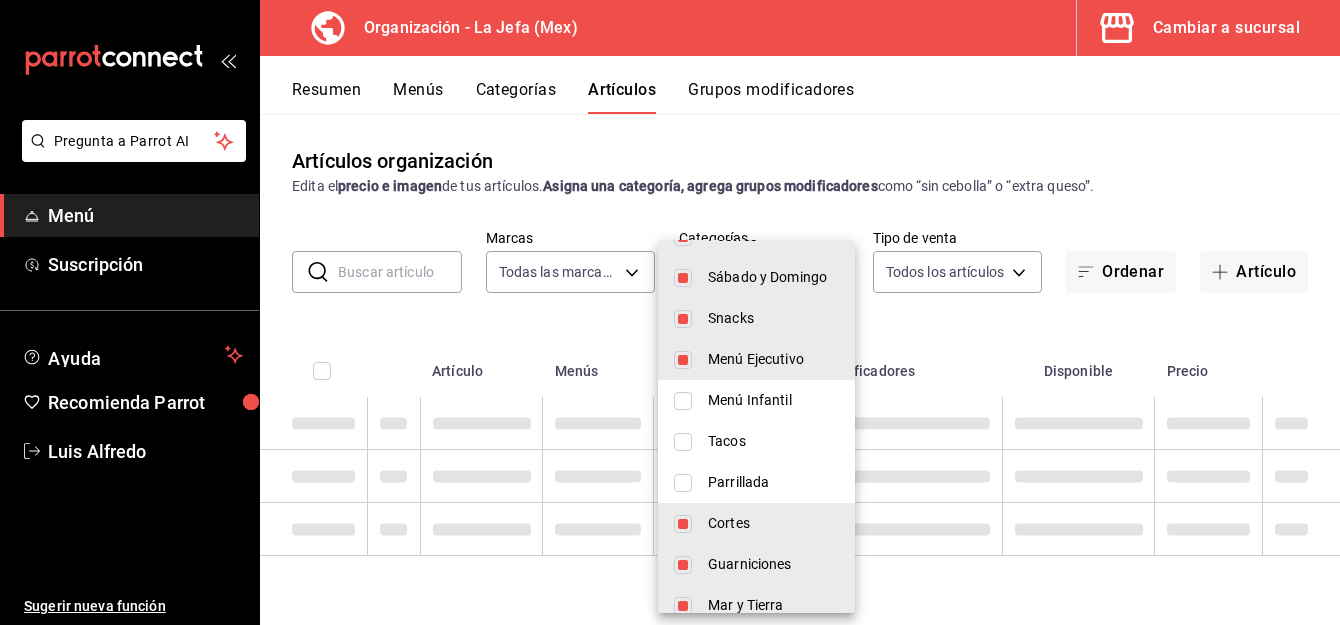 checkbox on "false" 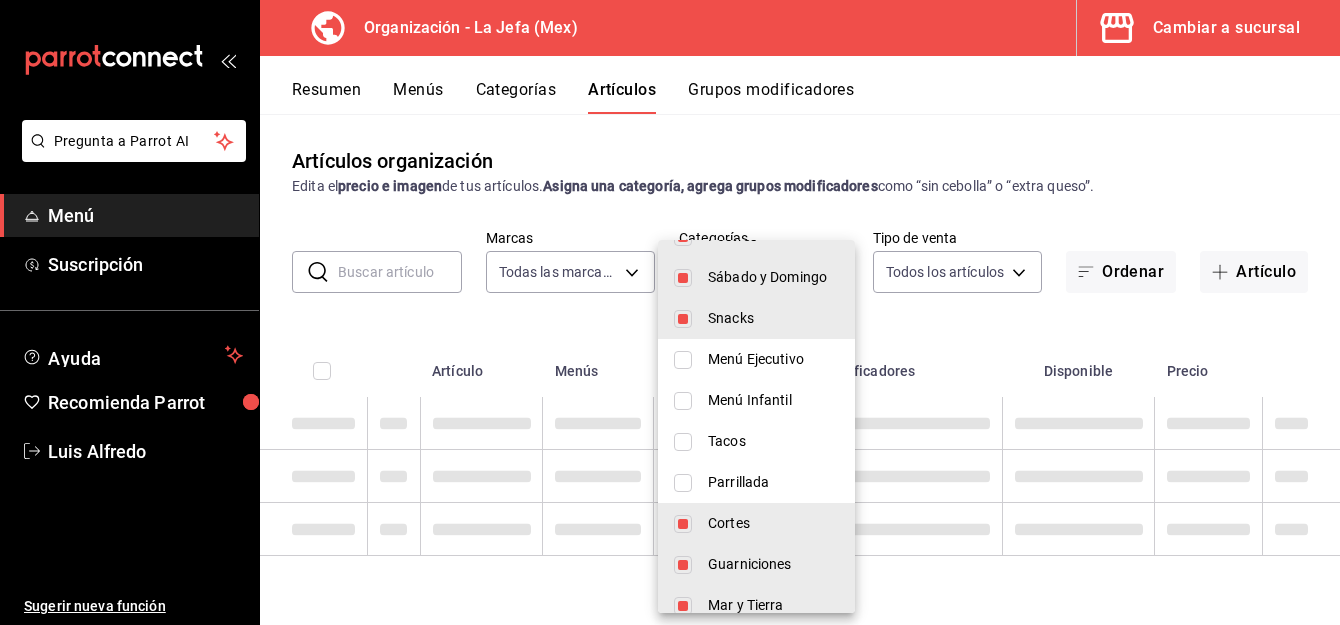 type on "[UUID],[UUID],[UUID],[UUID],[UUID],[UUID],[UUID],[UUID],[UUID],[UUID],[UUID],[UUID],[UUID],[UUID],[UUID],[UUID],[UUID],[UUID],[UUID],[UUID]" 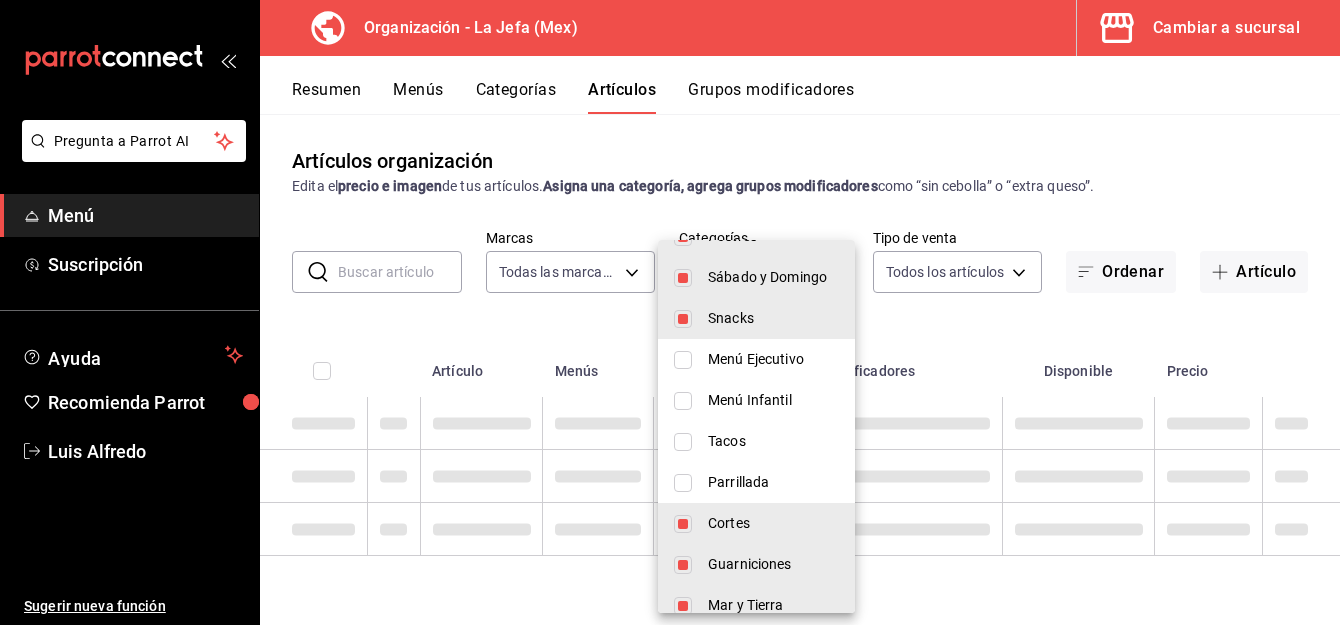 checkbox on "false" 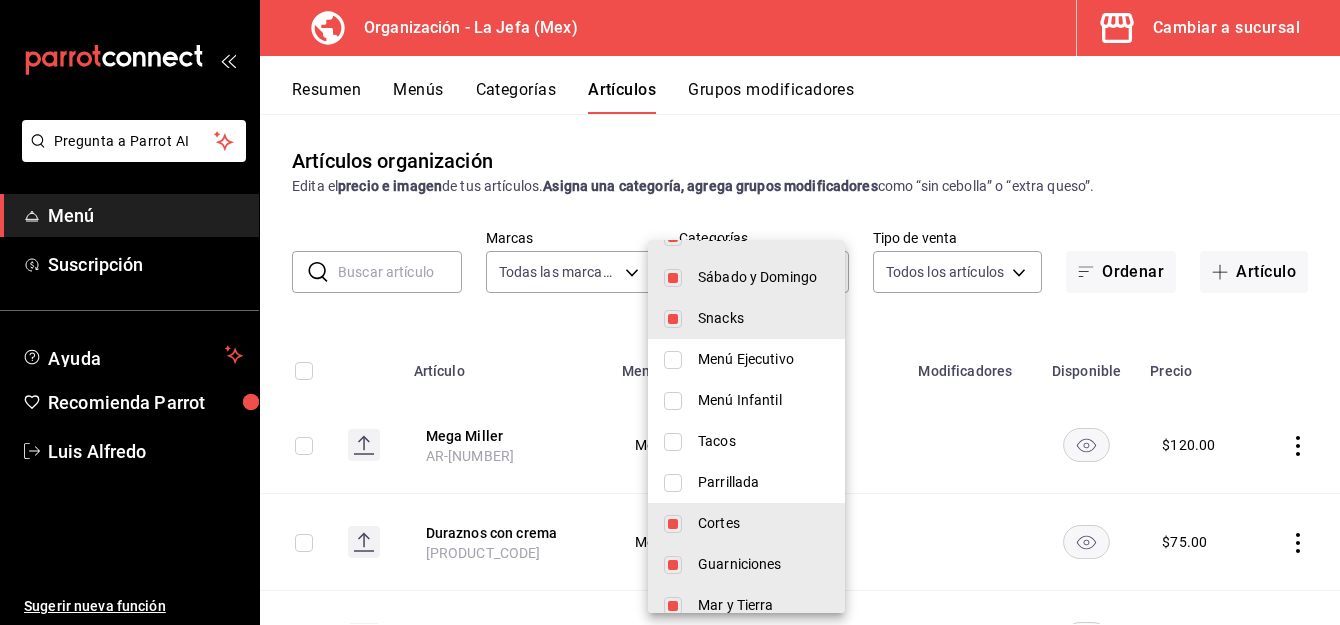 click at bounding box center (673, 319) 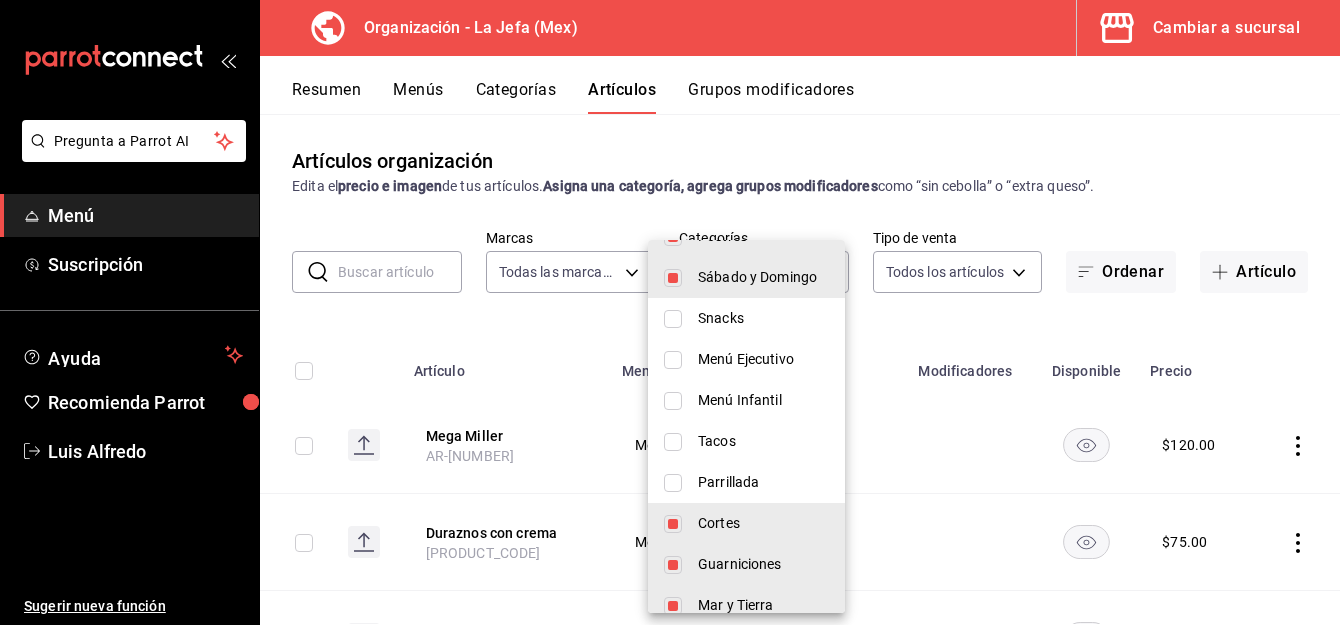 click at bounding box center [673, 278] 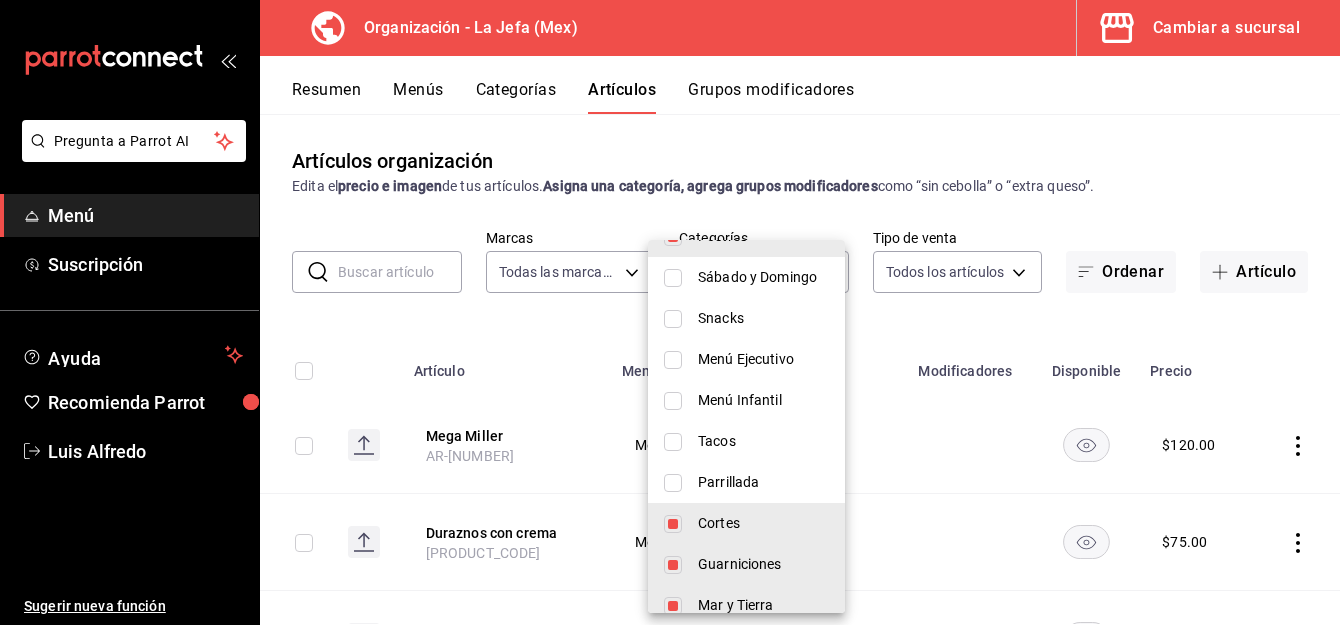 click at bounding box center (673, 565) 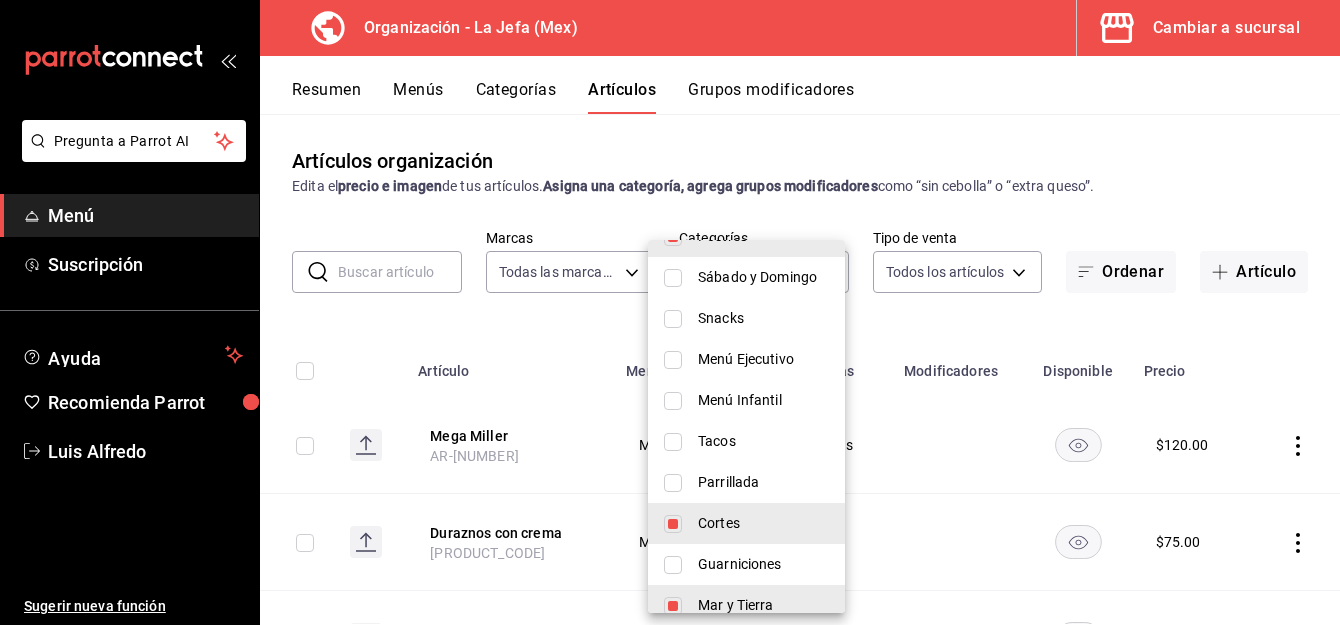 click at bounding box center [673, 606] 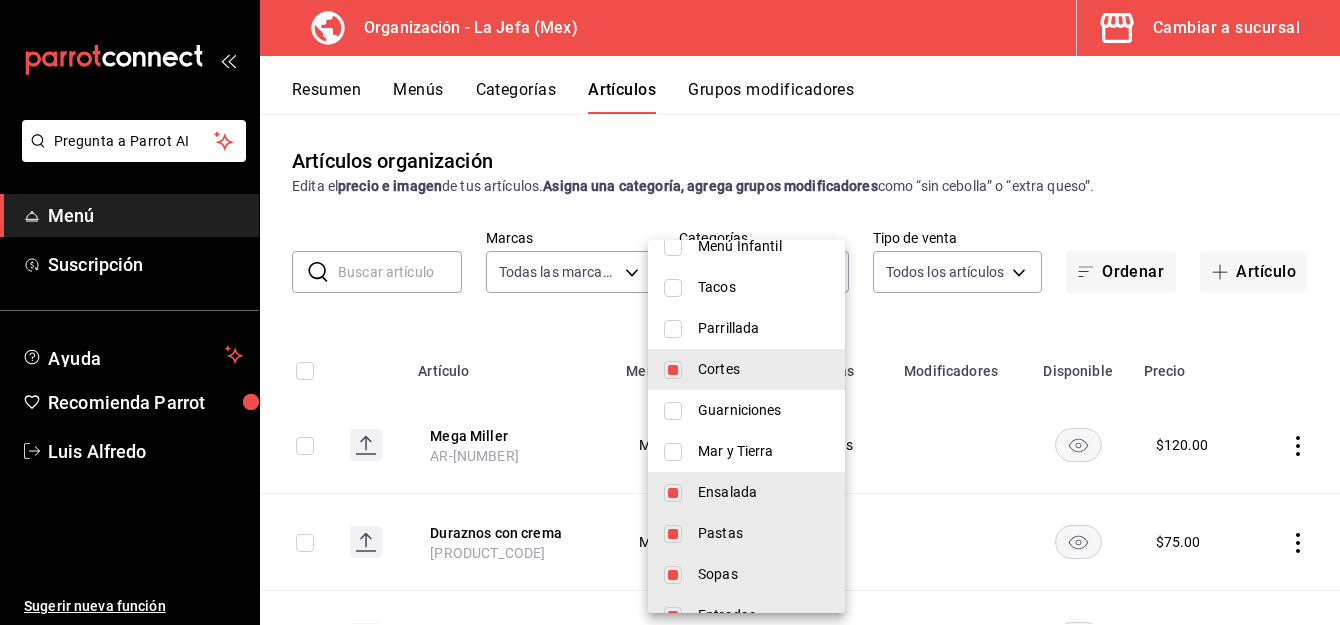 scroll, scrollTop: 1073, scrollLeft: 0, axis: vertical 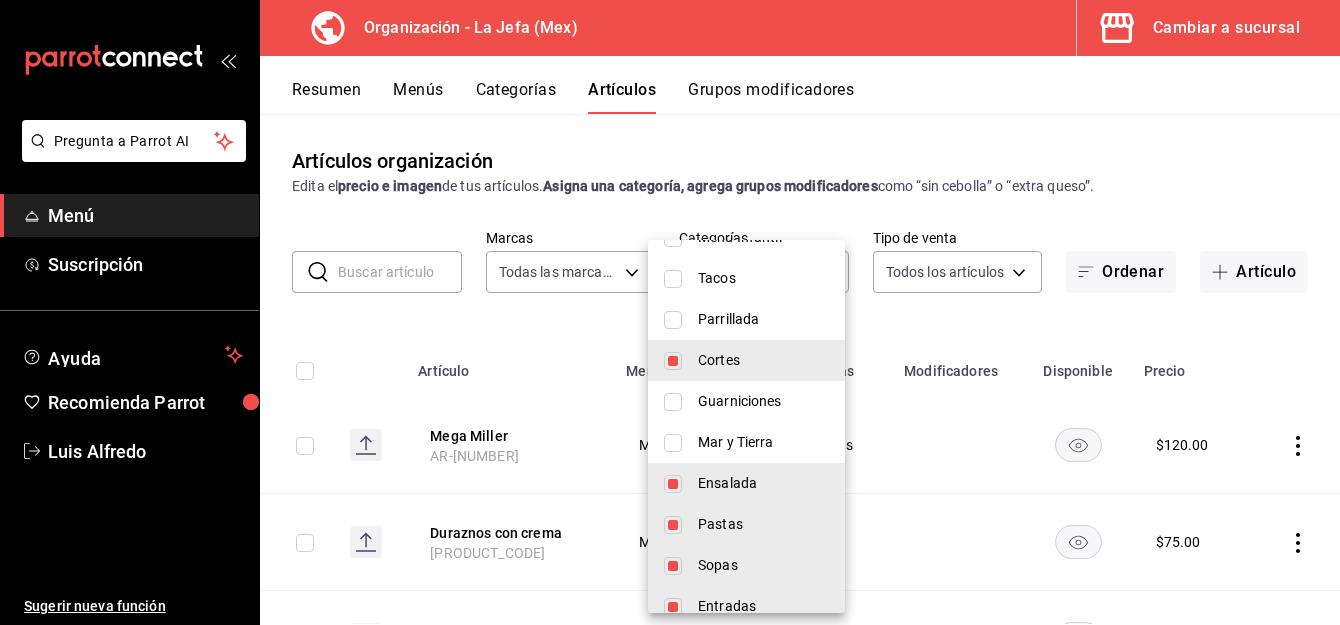 click at bounding box center [673, 484] 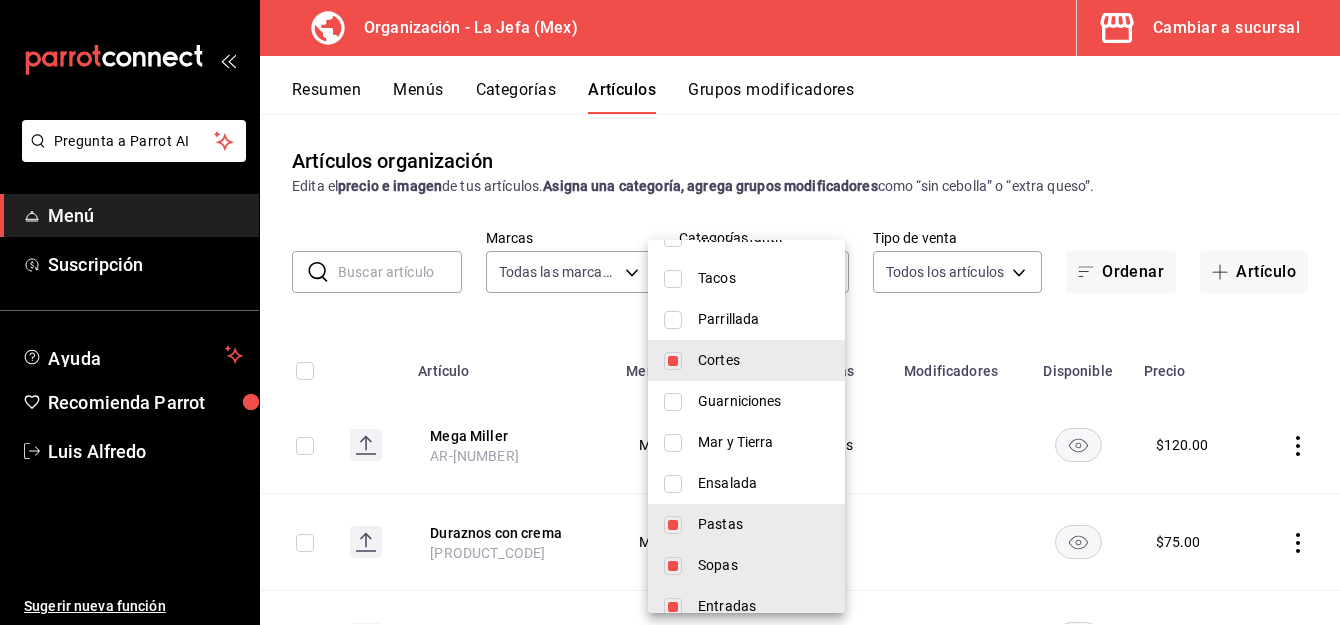 click at bounding box center (673, 525) 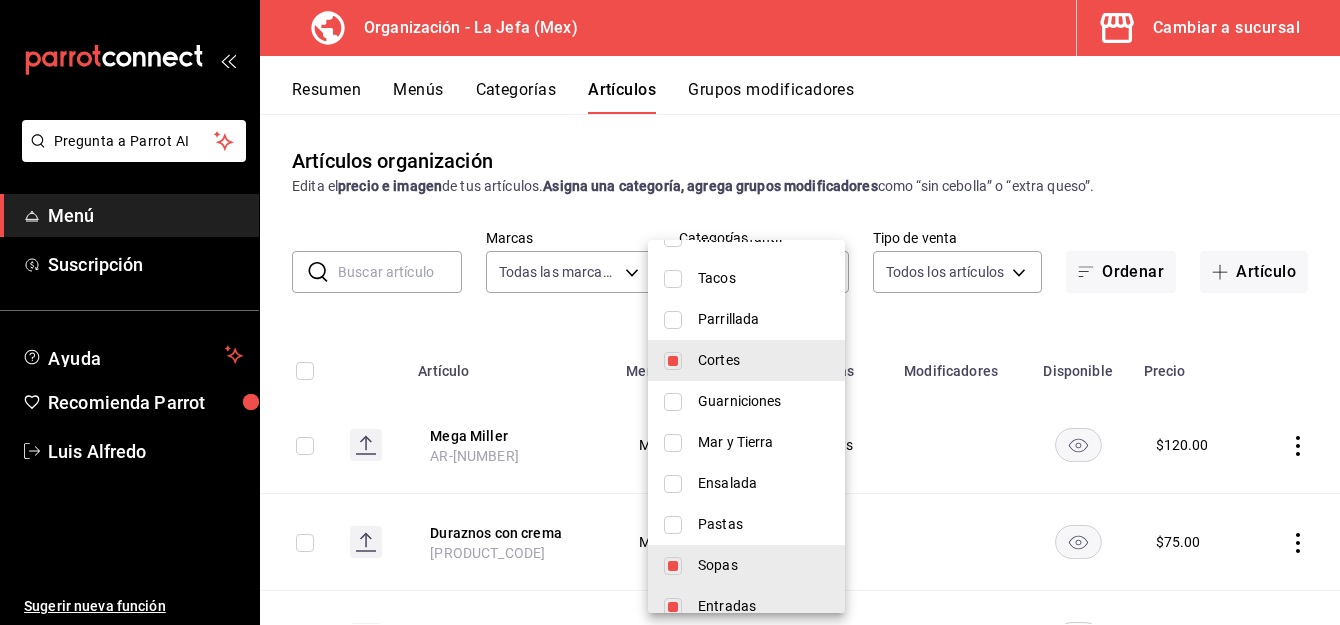 click at bounding box center (673, 566) 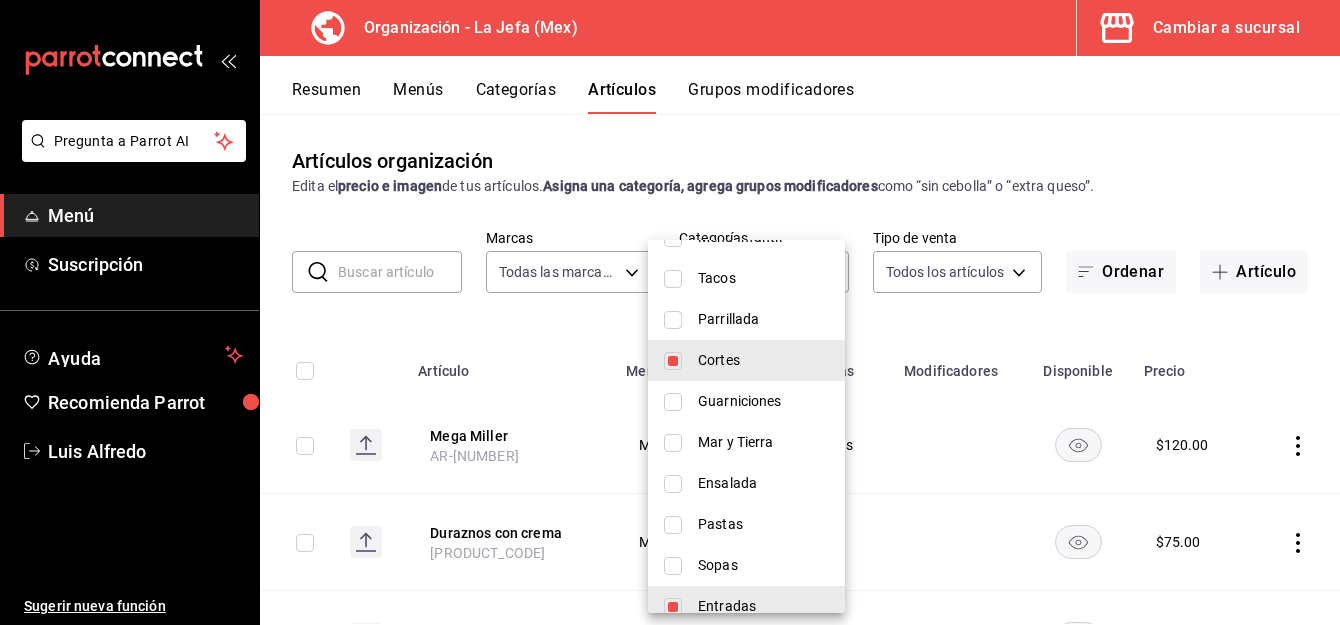 click at bounding box center (673, 607) 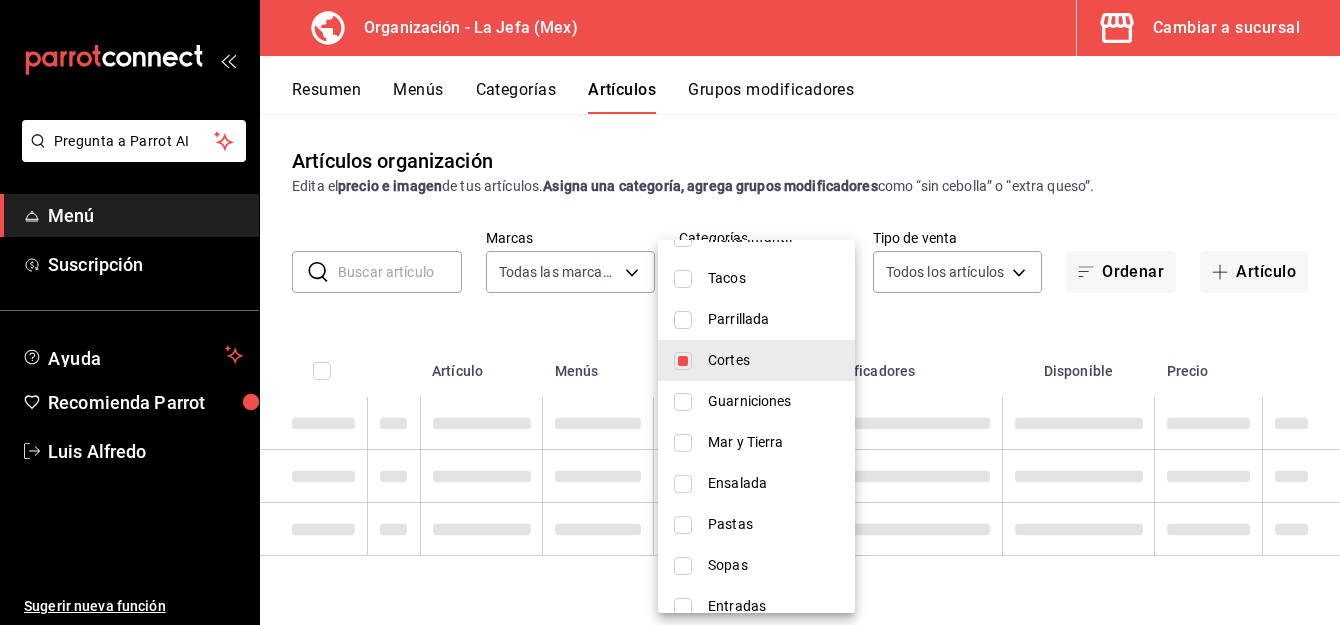 type on "[UUID],[UUID],[UUID],[UUID],[UUID],[UUID],[UUID],[UUID],[UUID],[UUID]" 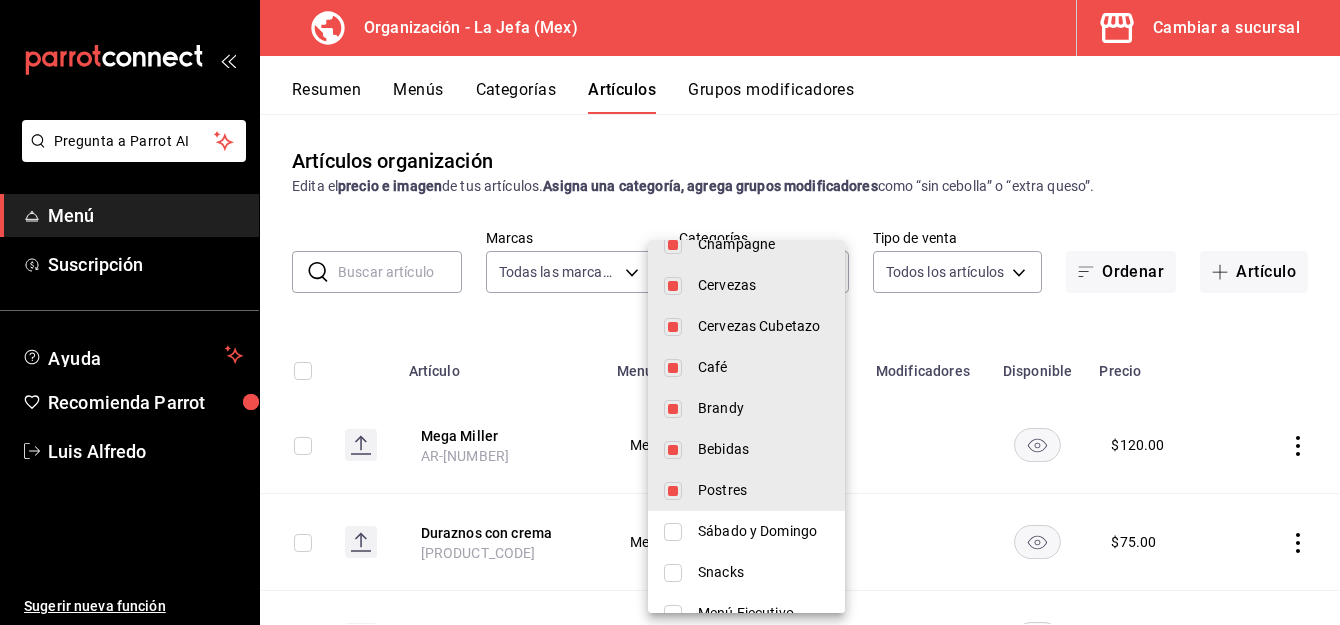 scroll, scrollTop: 654, scrollLeft: 0, axis: vertical 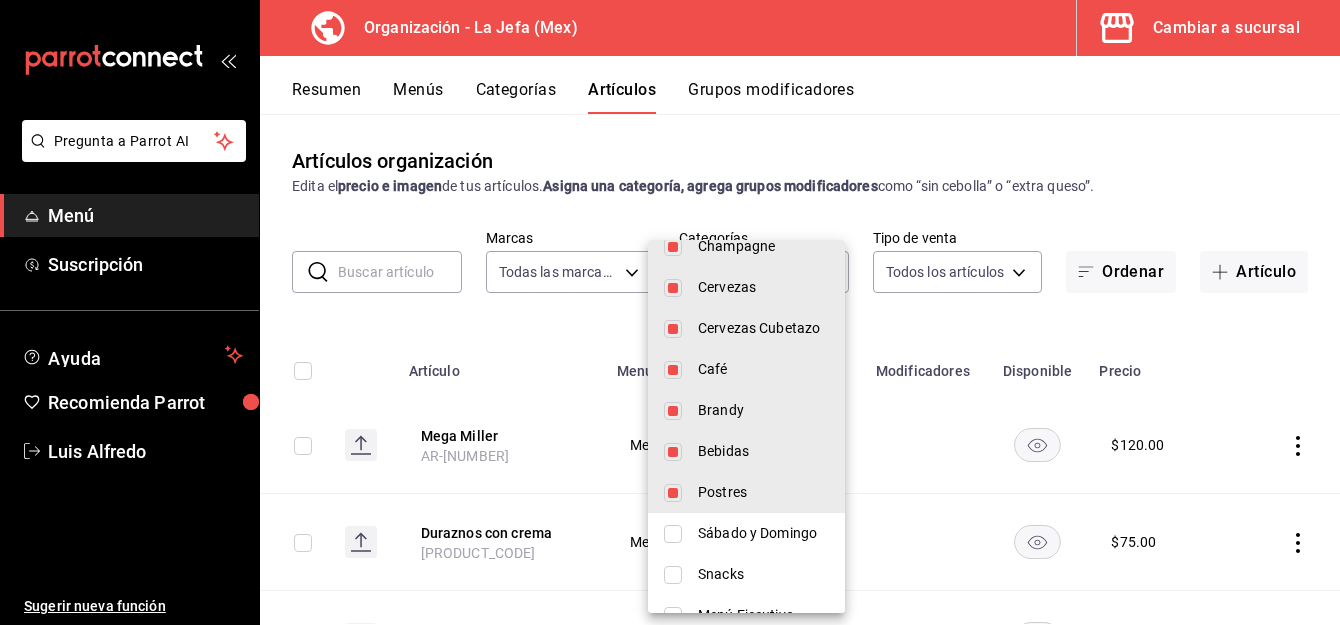 click at bounding box center [670, 312] 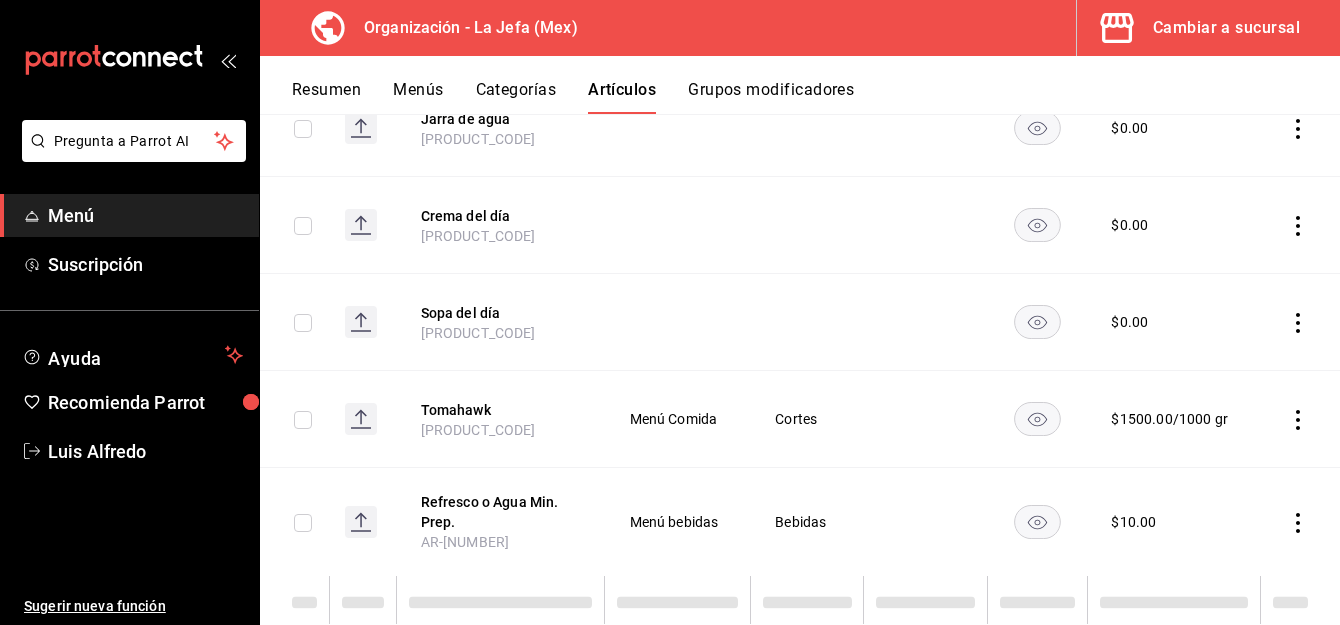 scroll, scrollTop: 1821, scrollLeft: 0, axis: vertical 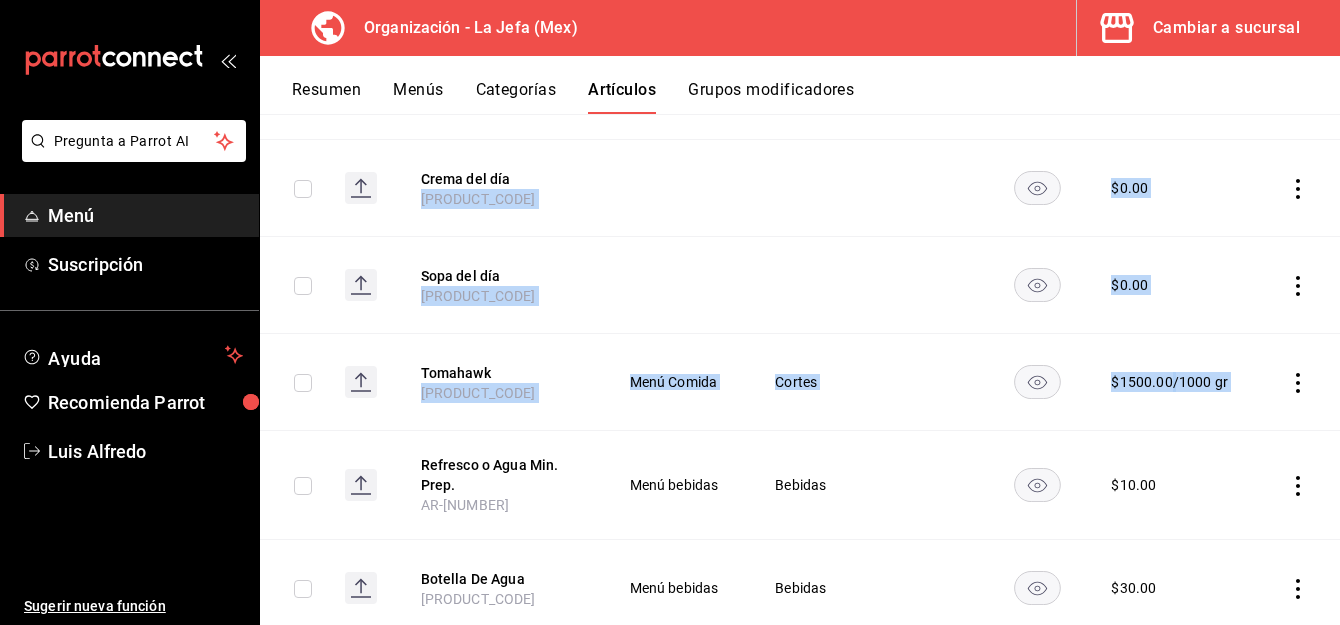 drag, startPoint x: 1323, startPoint y: 350, endPoint x: 1328, endPoint y: 413, distance: 63.1981 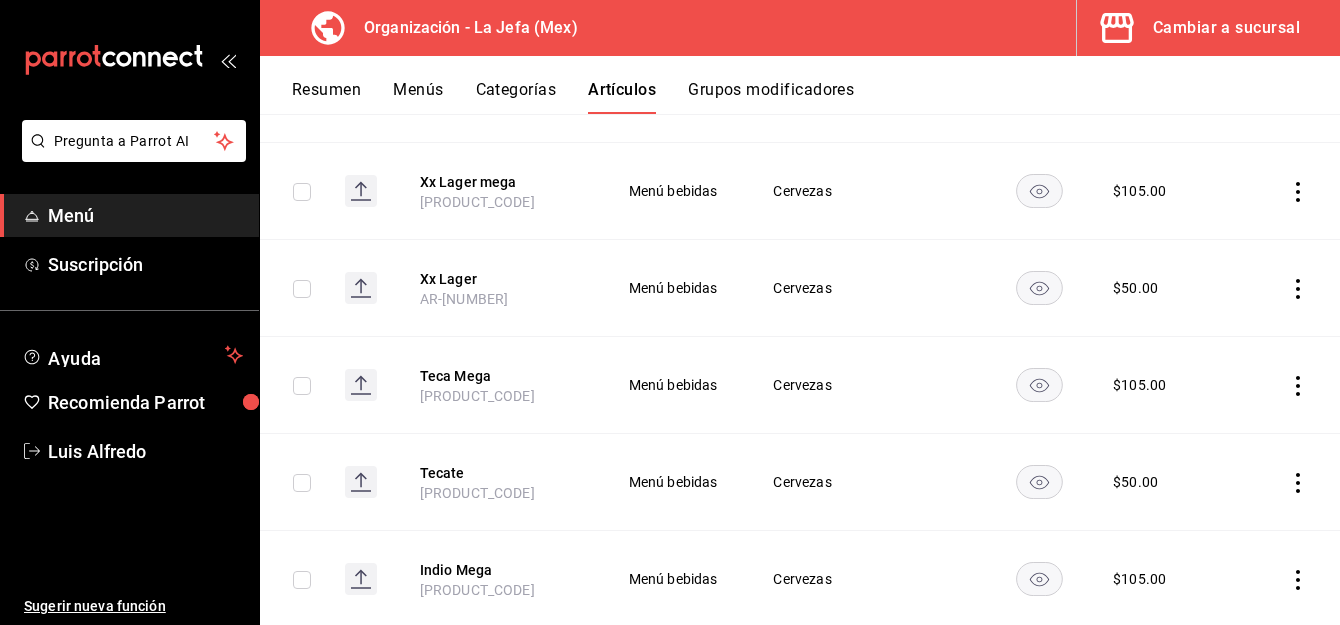 scroll, scrollTop: 9556, scrollLeft: 0, axis: vertical 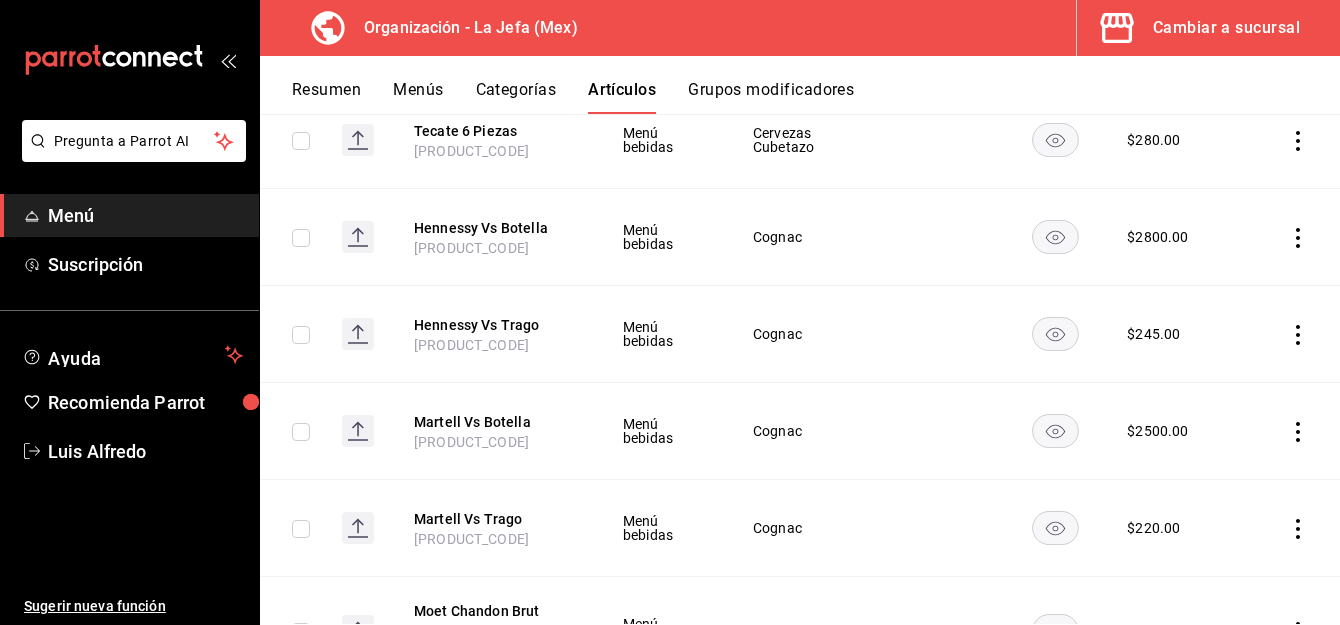 click on "Categorías" at bounding box center (516, 97) 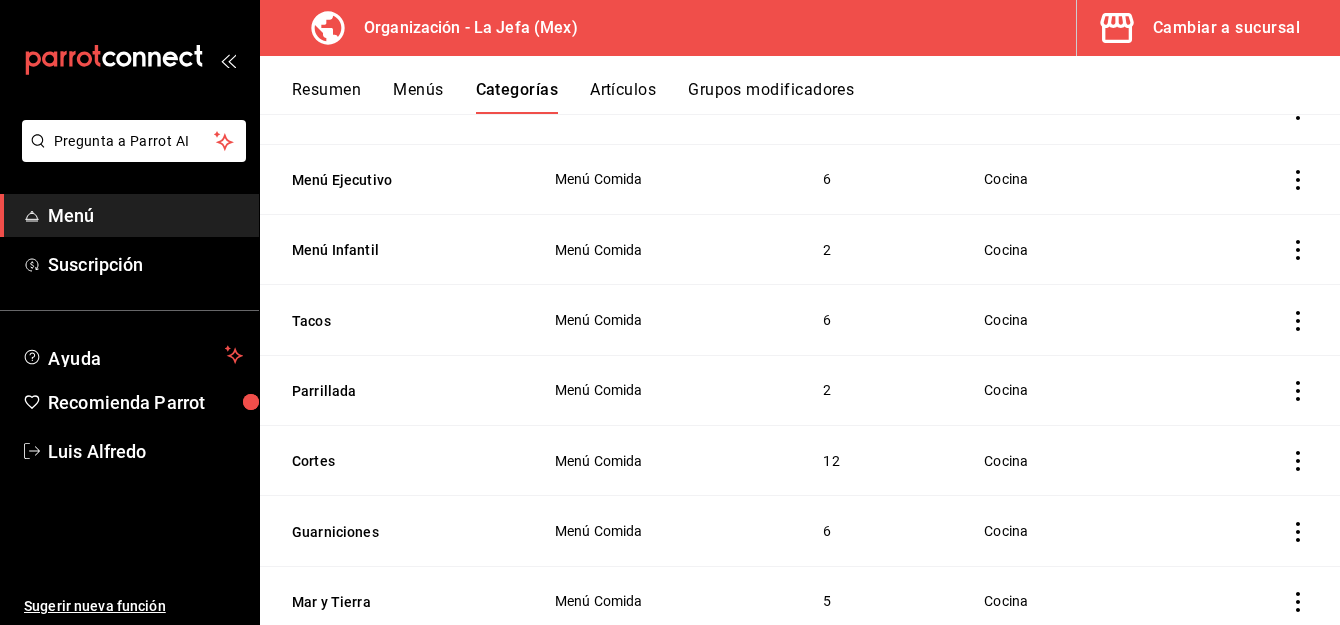 scroll, scrollTop: 1731, scrollLeft: 0, axis: vertical 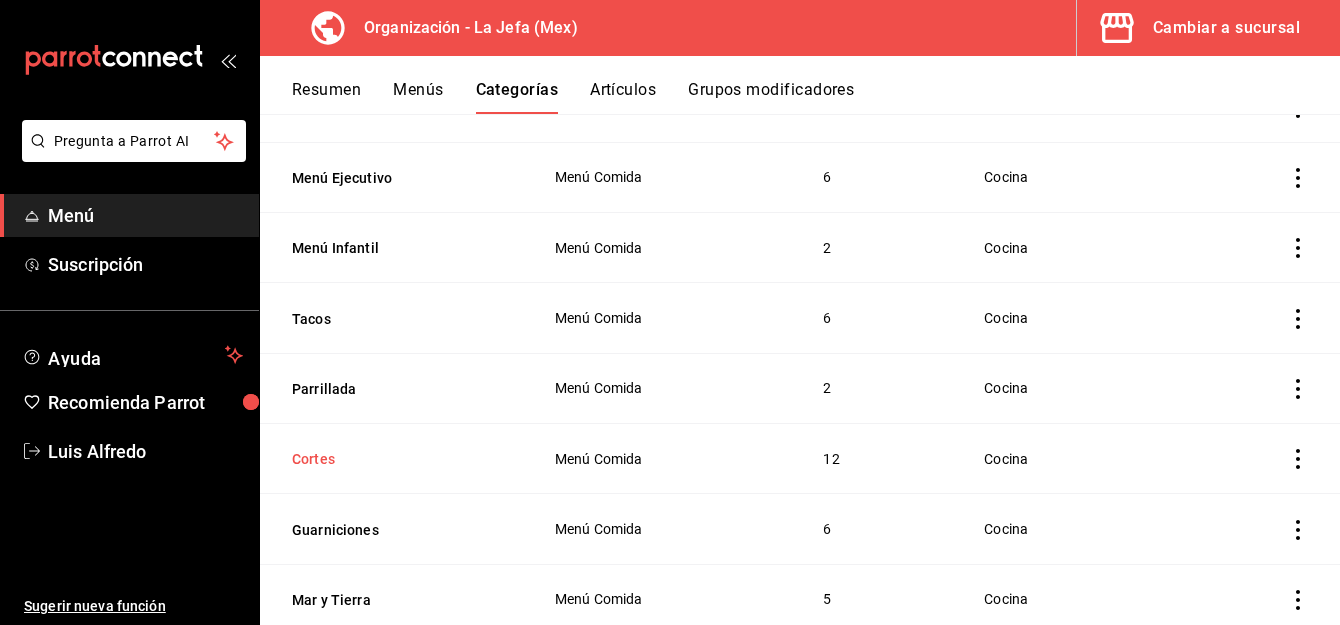 click on "Cortes" at bounding box center (392, 459) 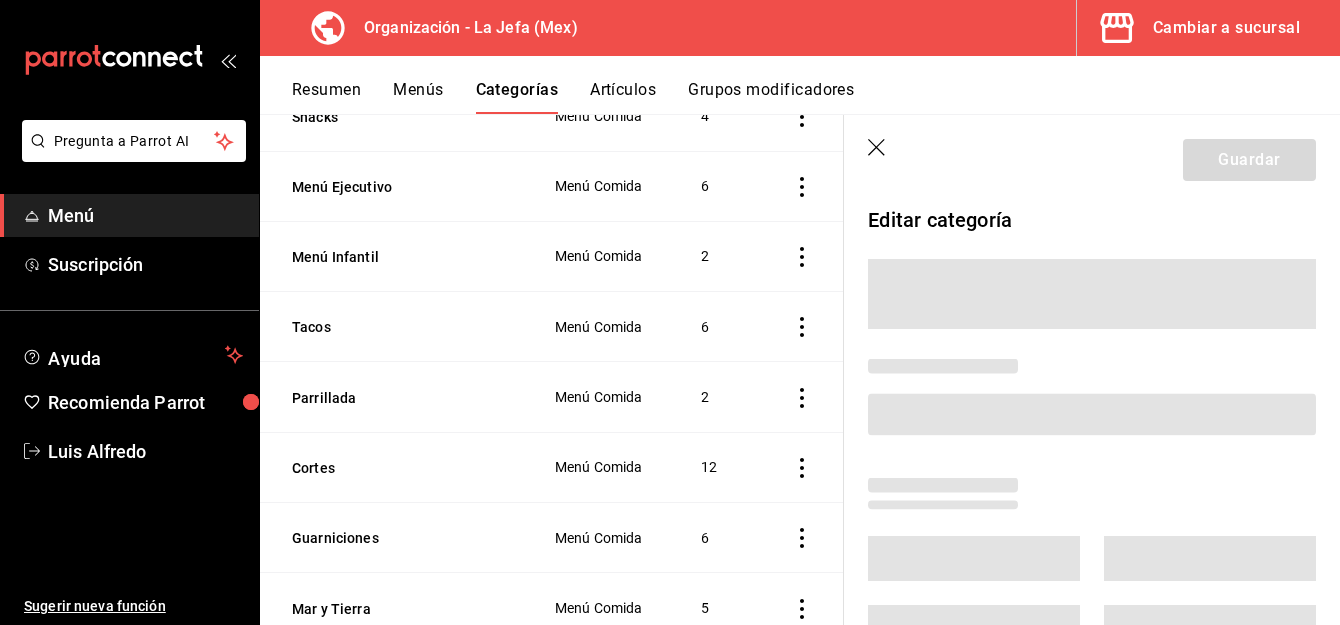 scroll, scrollTop: 1722, scrollLeft: 0, axis: vertical 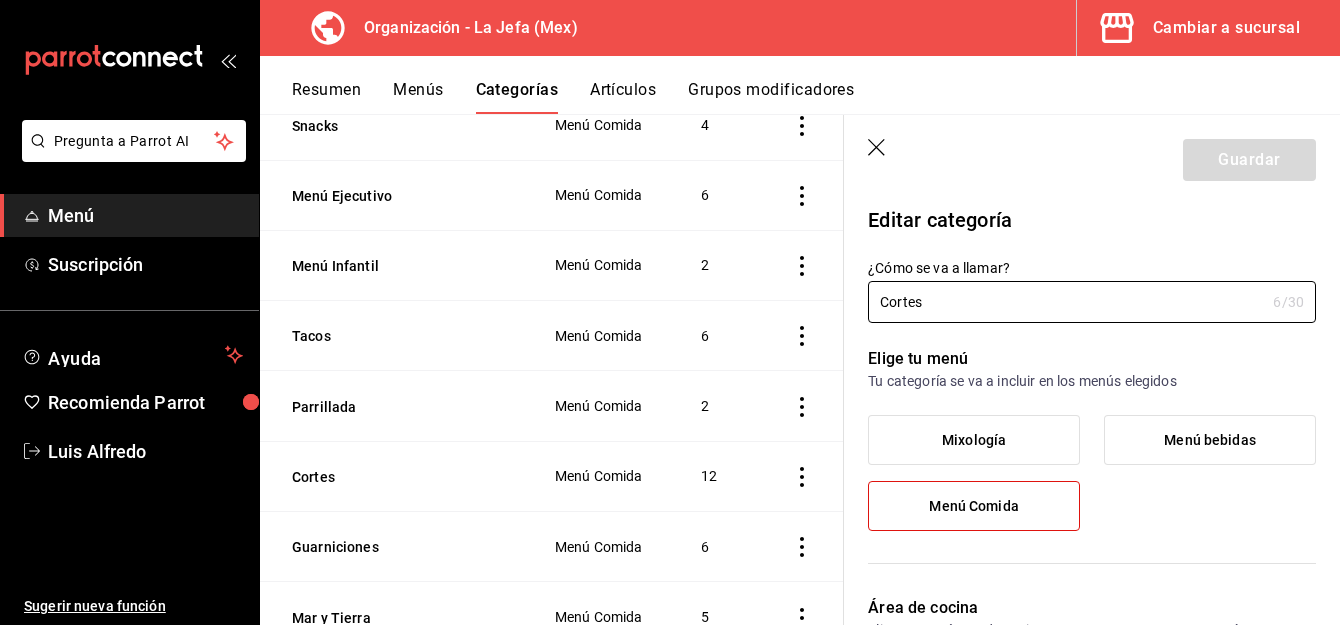 click 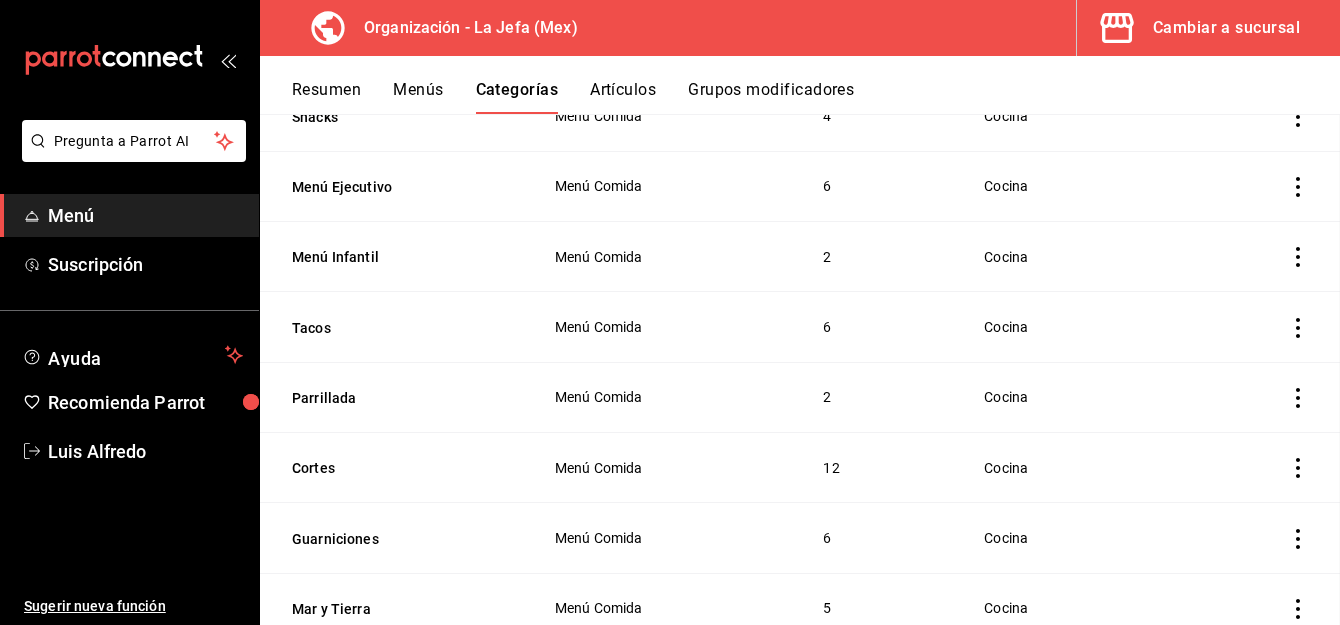 scroll, scrollTop: 1912, scrollLeft: 0, axis: vertical 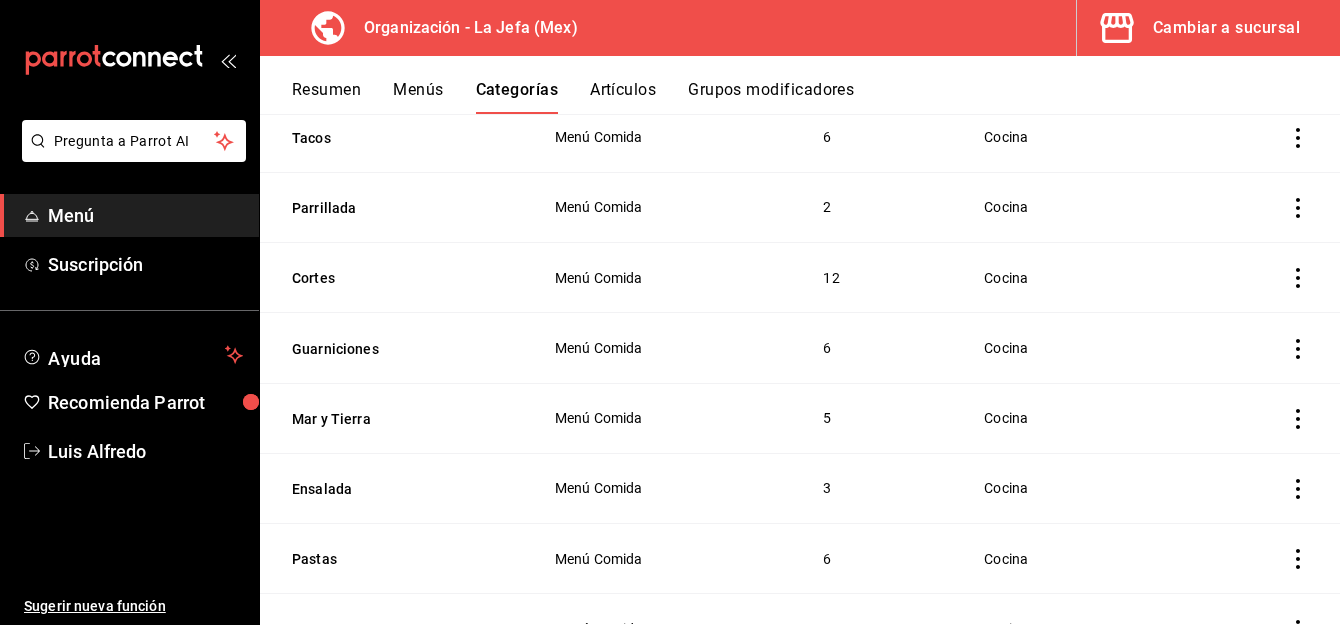 click at bounding box center (1266, 277) 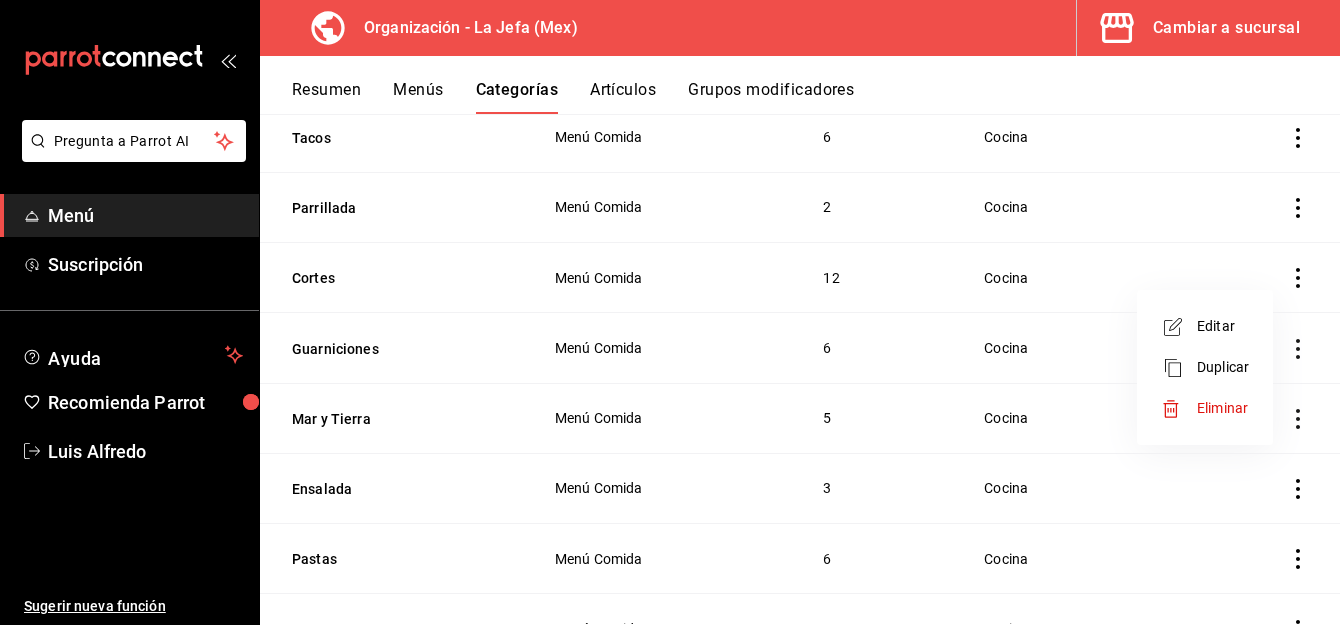 click at bounding box center (670, 312) 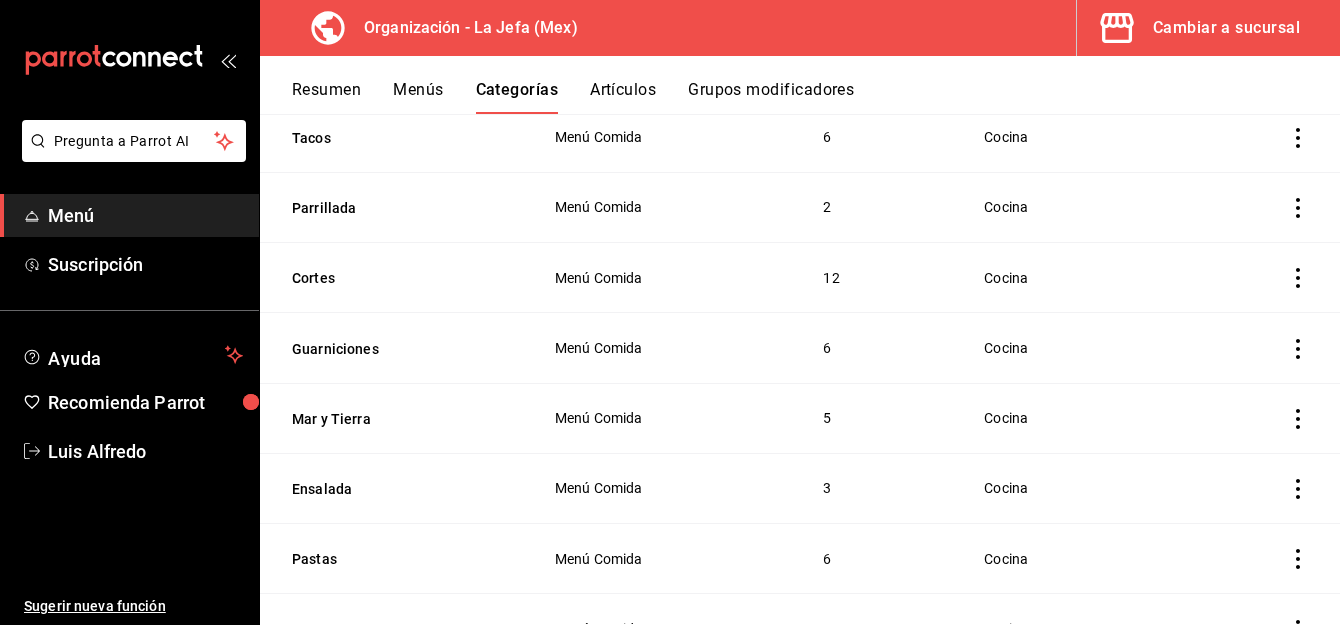 click on "Artículos" at bounding box center (623, 97) 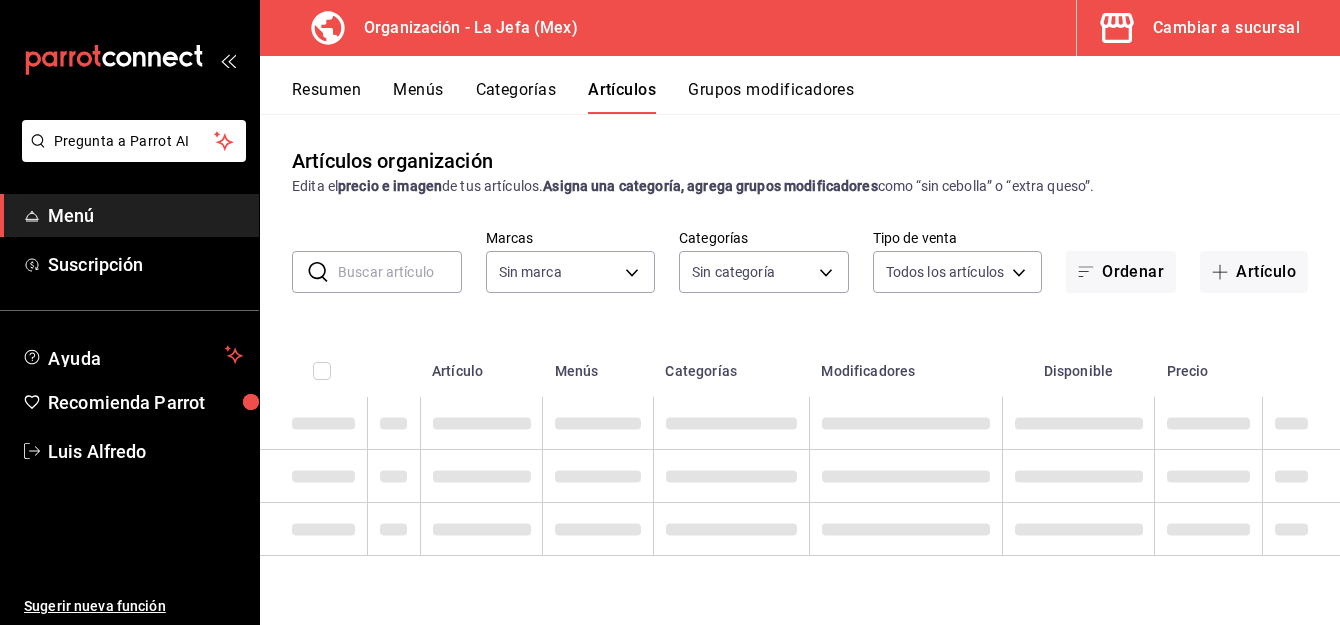click at bounding box center [400, 272] 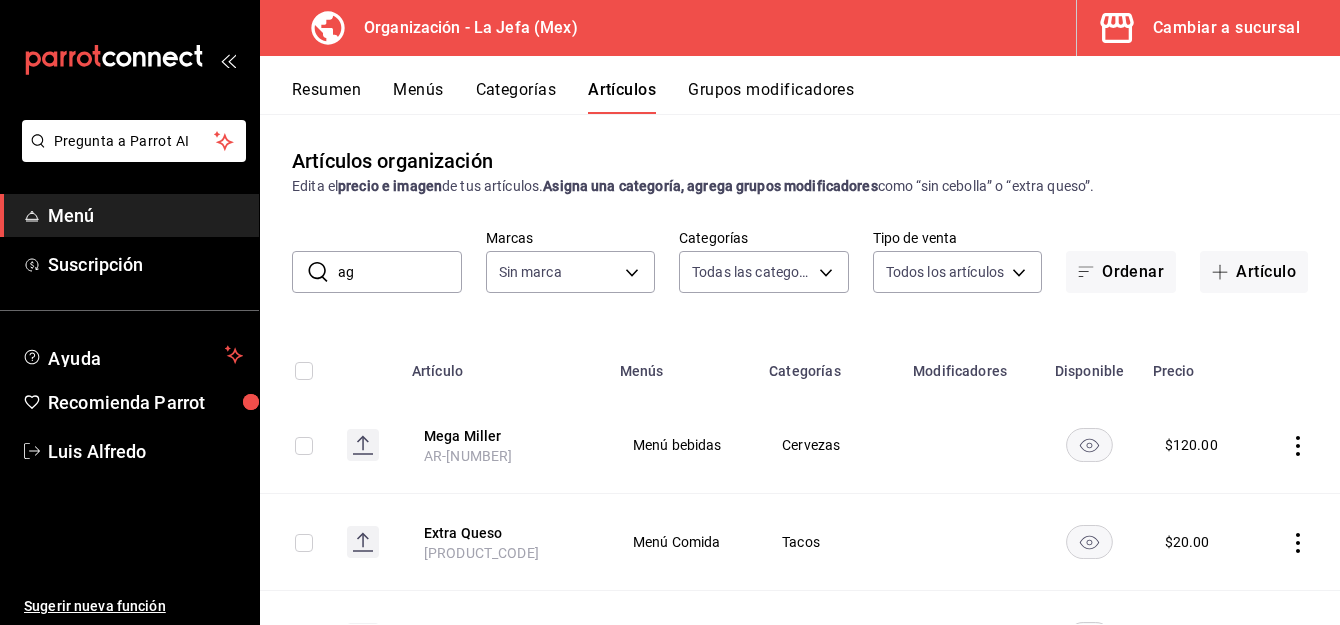 type on "agu" 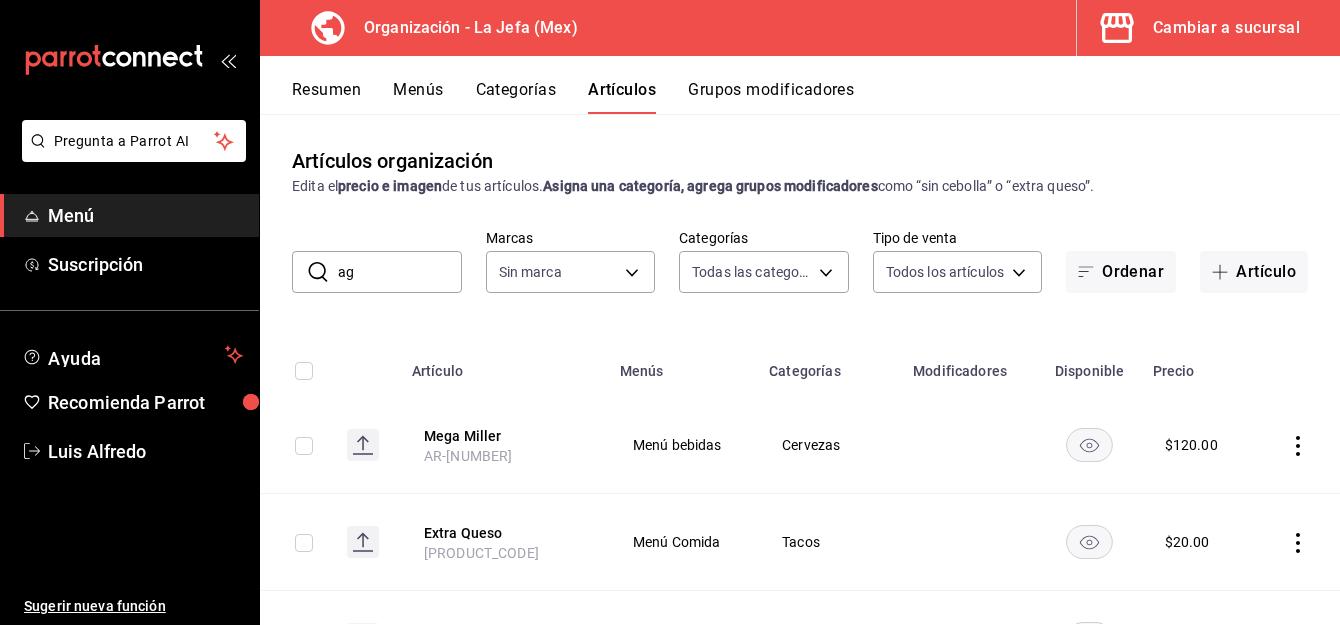 type on "[PRODUCT_CODE_LIST]" 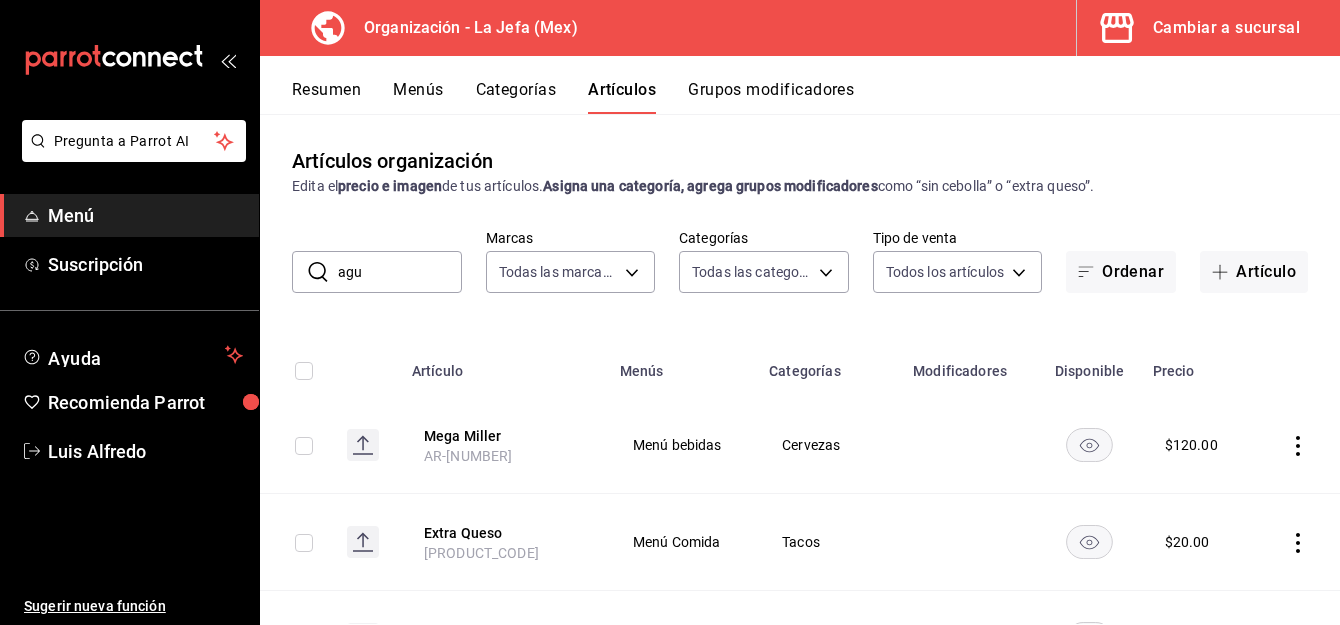 type on "[UUID]" 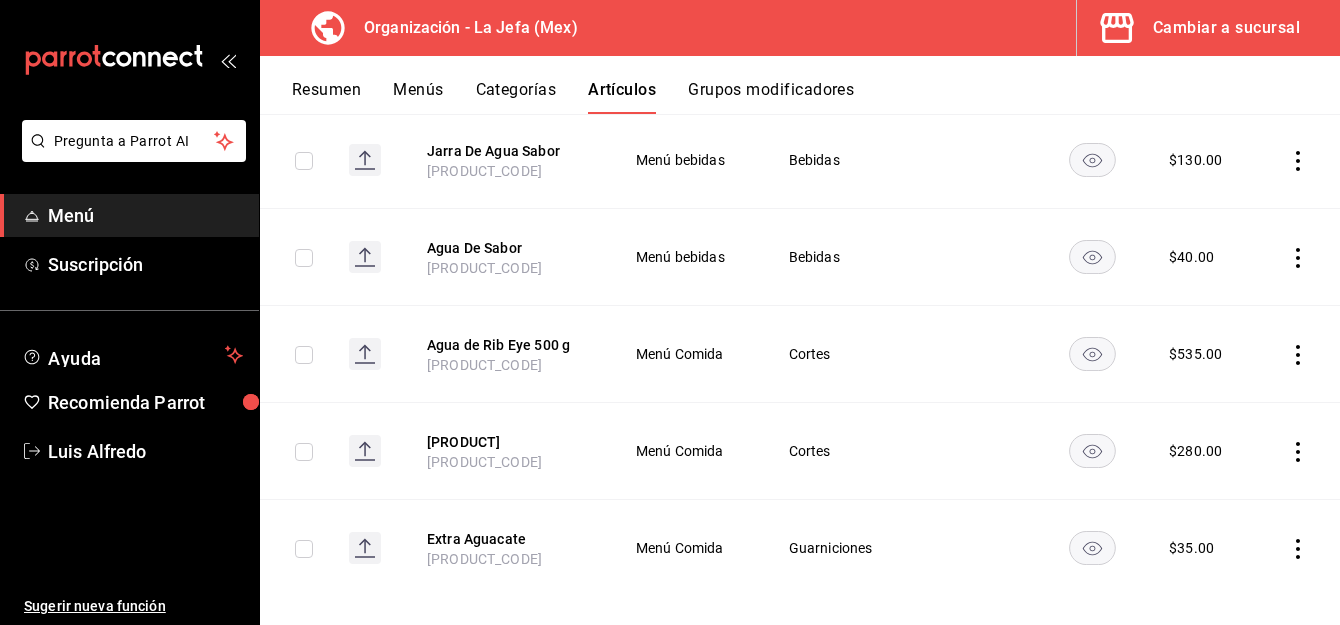 scroll, scrollTop: 705, scrollLeft: 0, axis: vertical 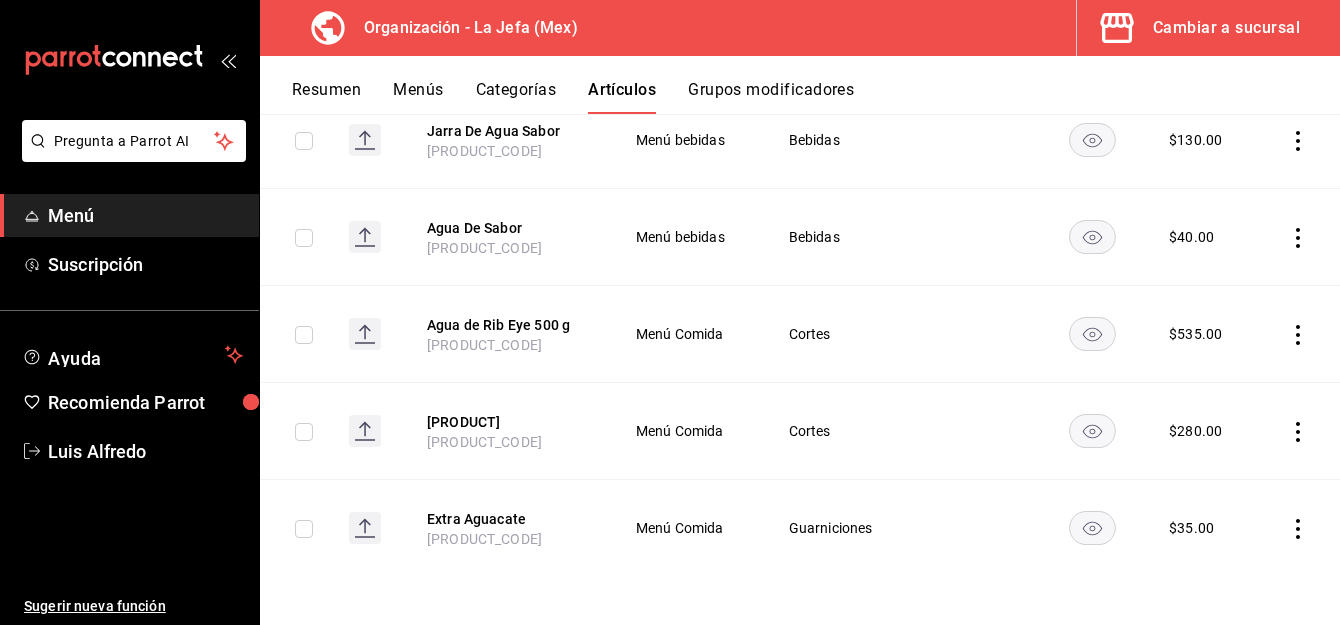 type on "agua" 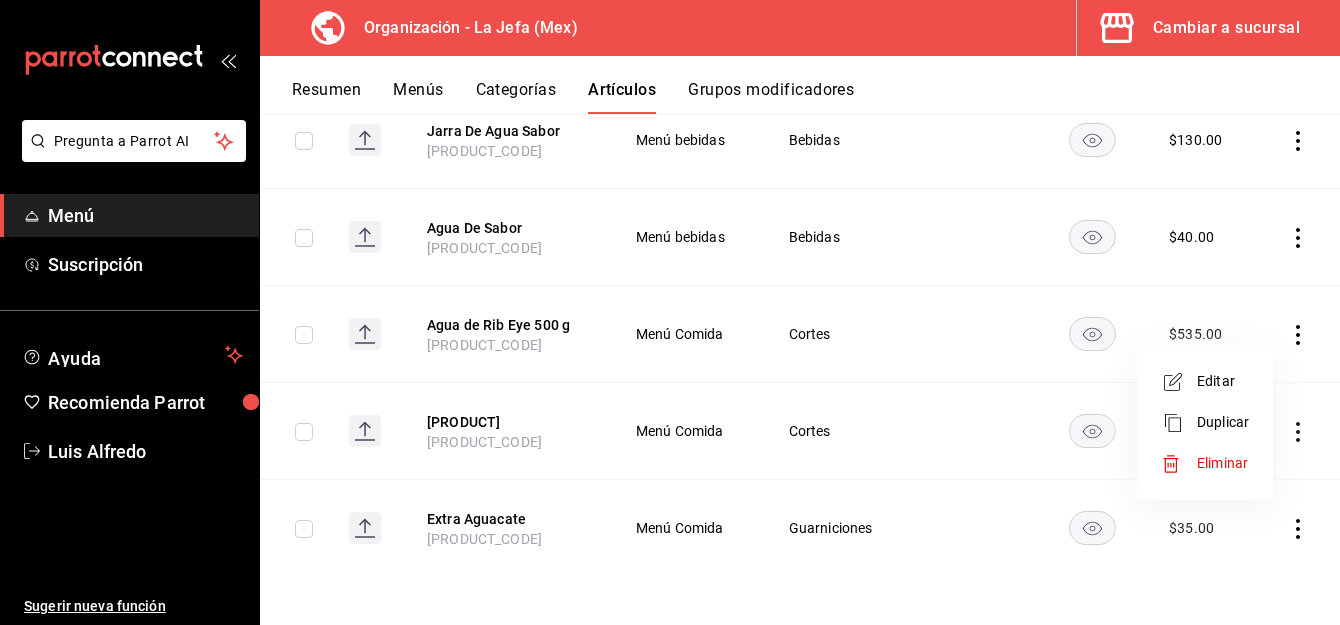 click on "Editar" at bounding box center [1223, 381] 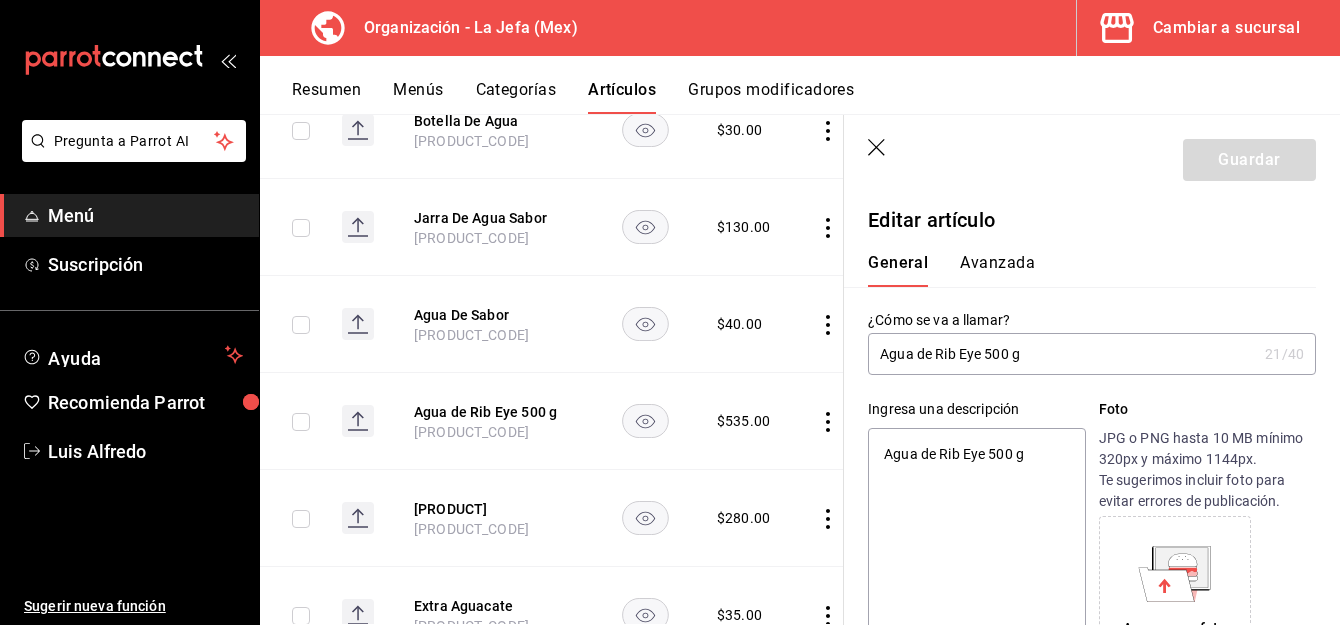 type on "x" 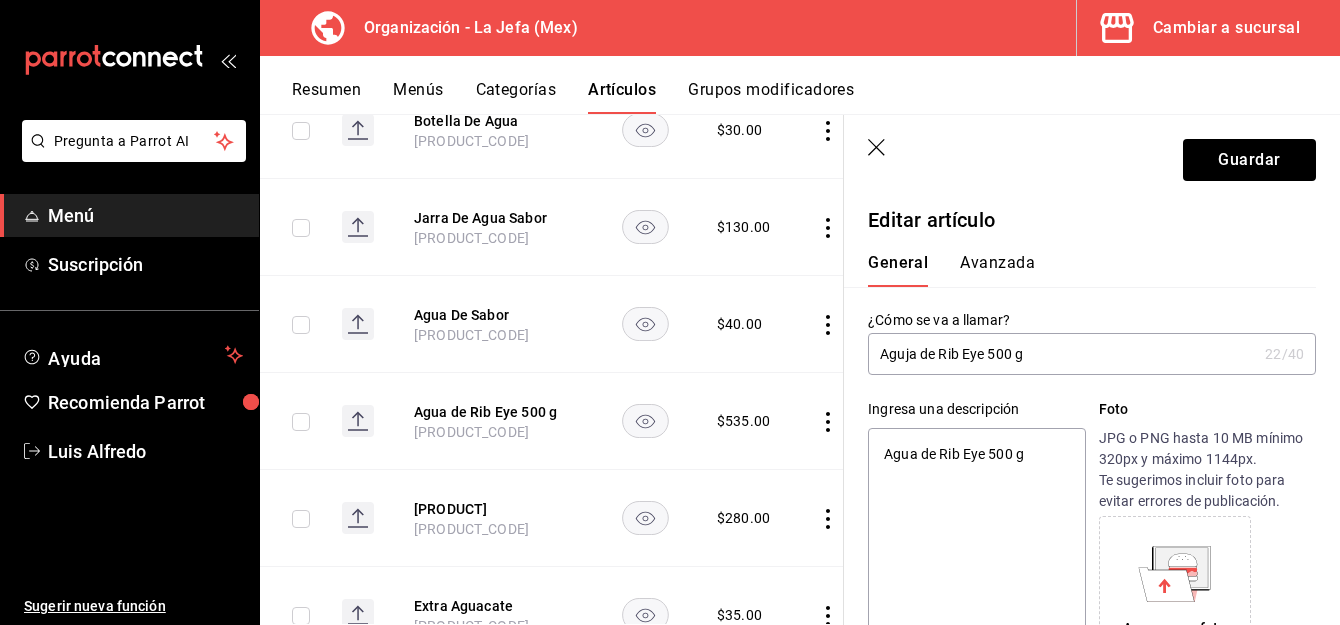 type on "x" 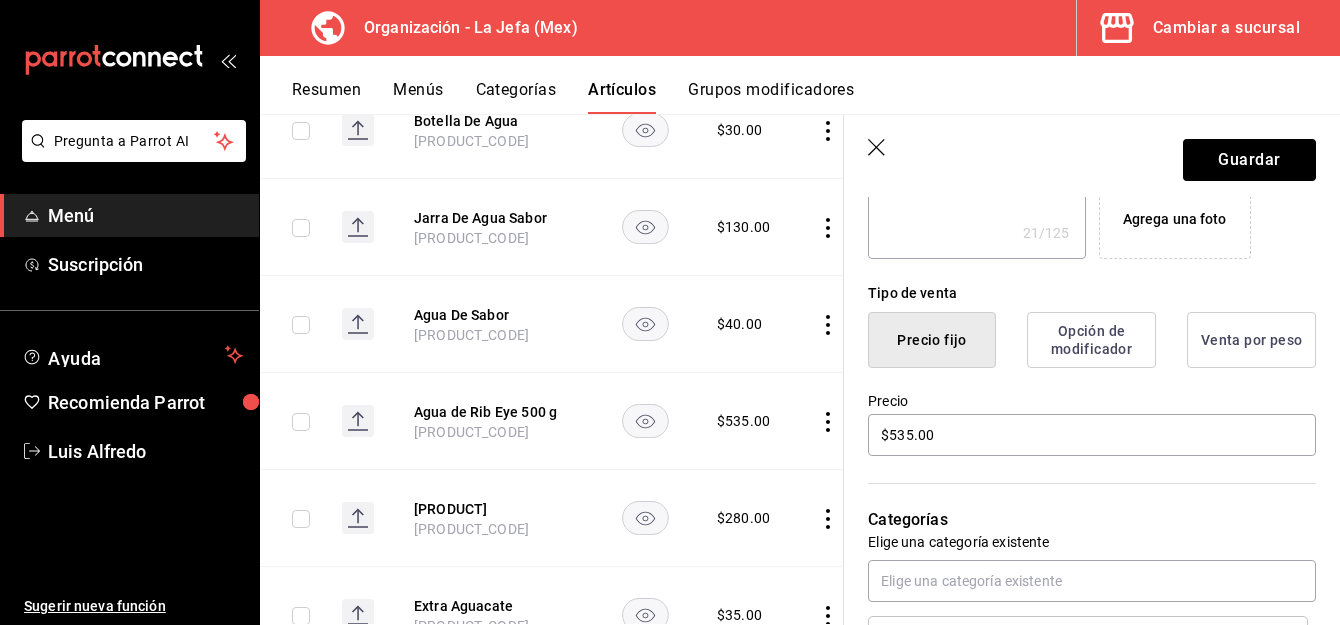scroll, scrollTop: 411, scrollLeft: 0, axis: vertical 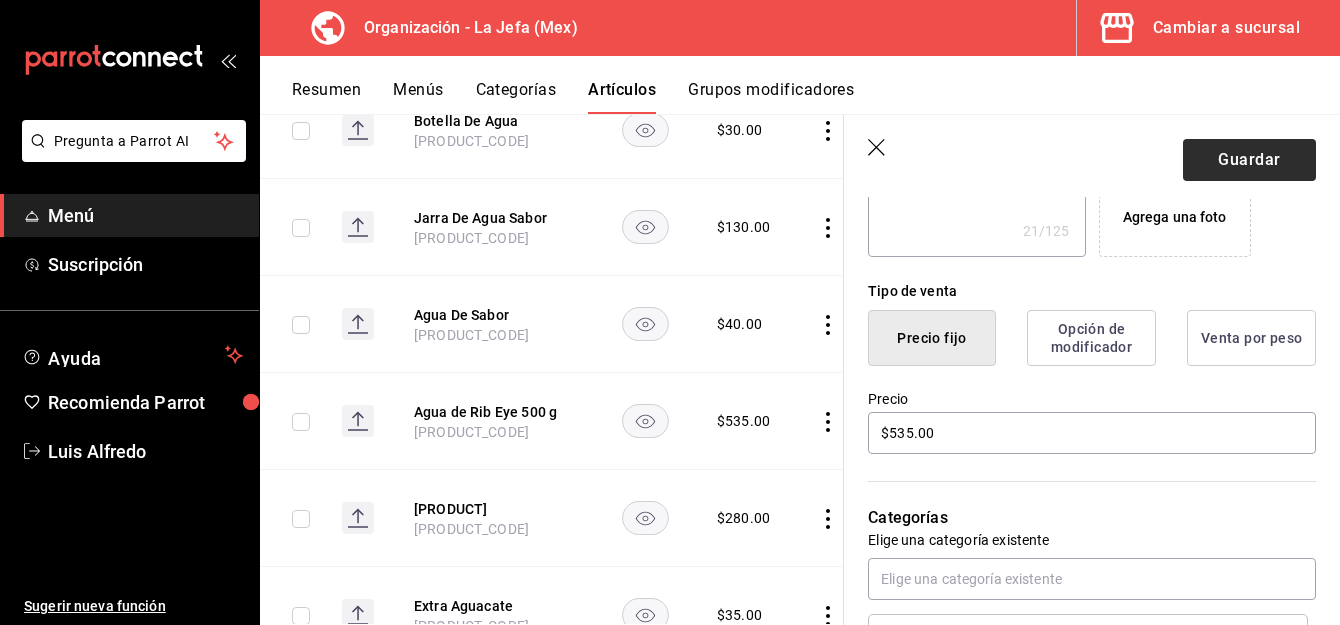type on "Aguja de Rib Eye 500 g" 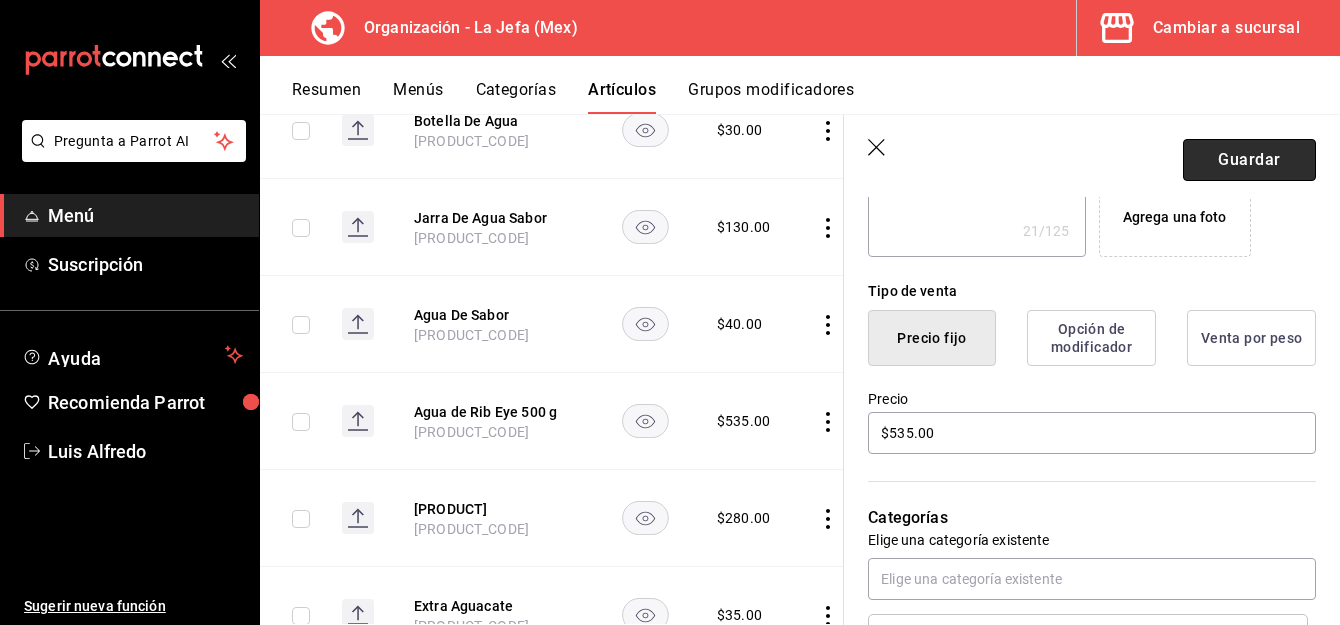 click on "Guardar" at bounding box center (1249, 160) 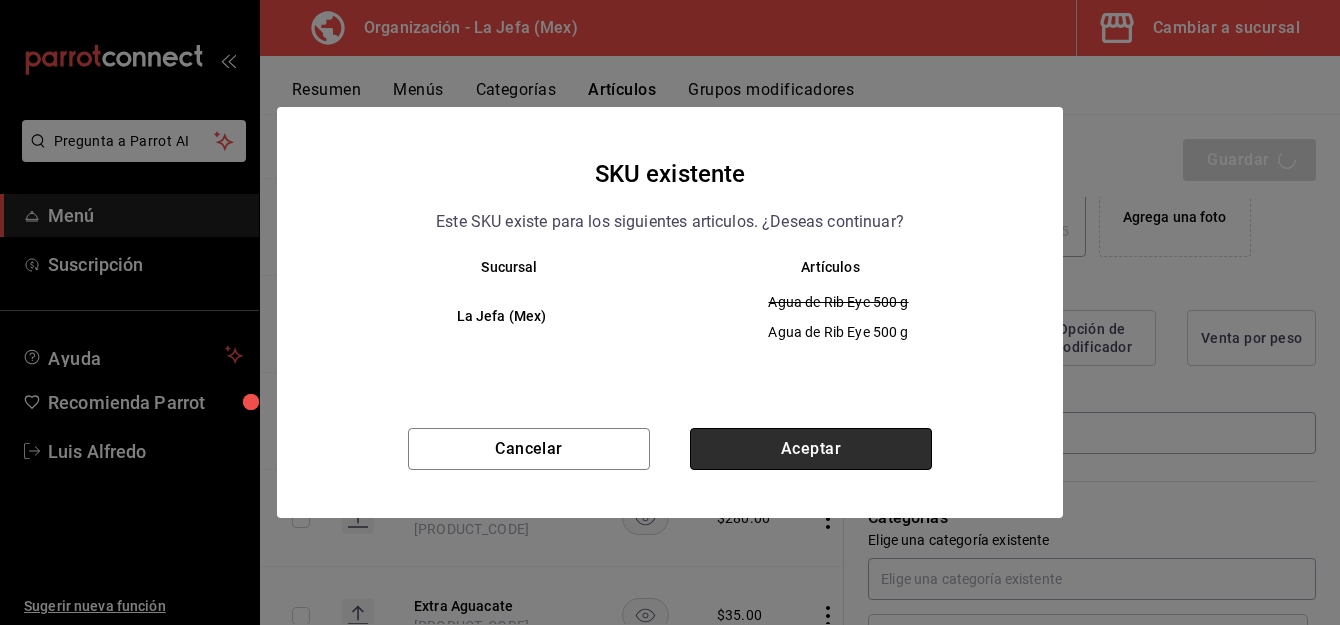 click on "Aceptar" at bounding box center [811, 449] 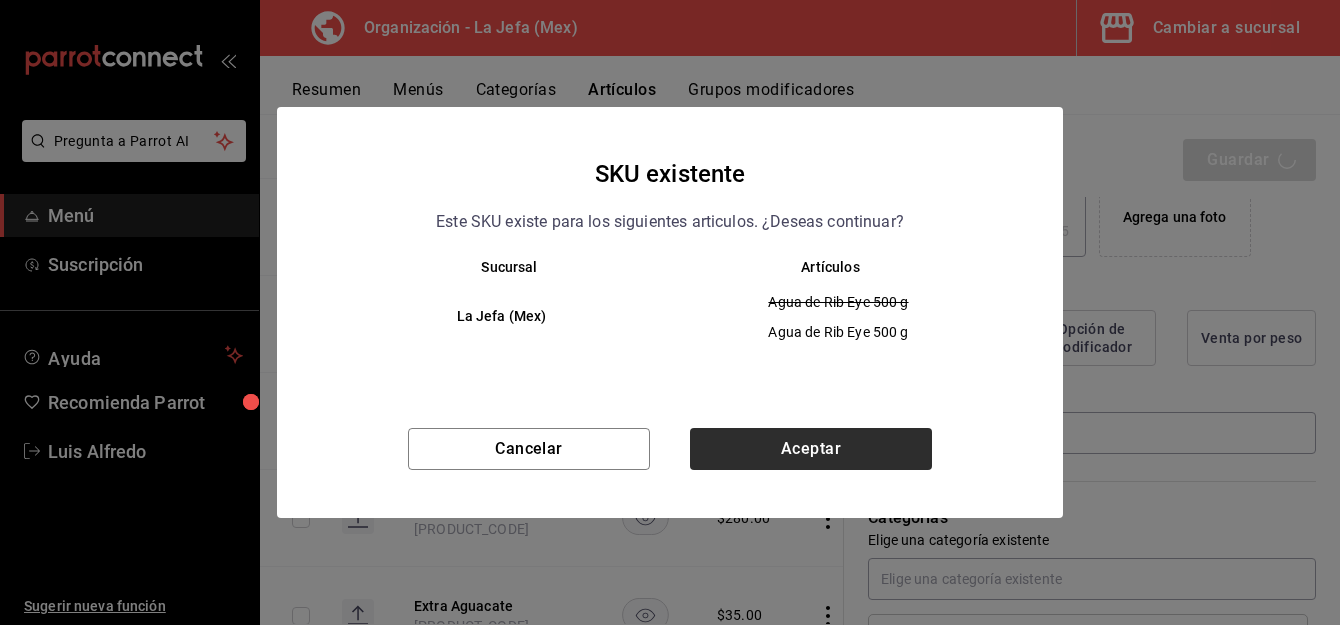 type on "x" 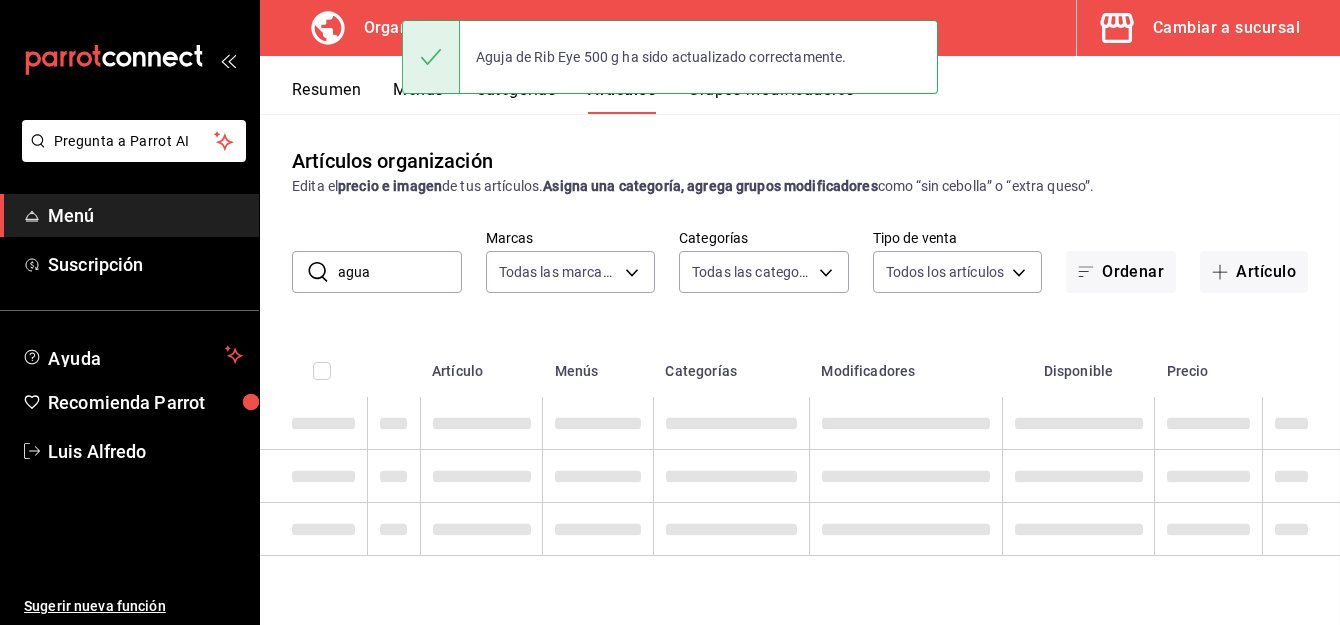 scroll, scrollTop: 0, scrollLeft: 0, axis: both 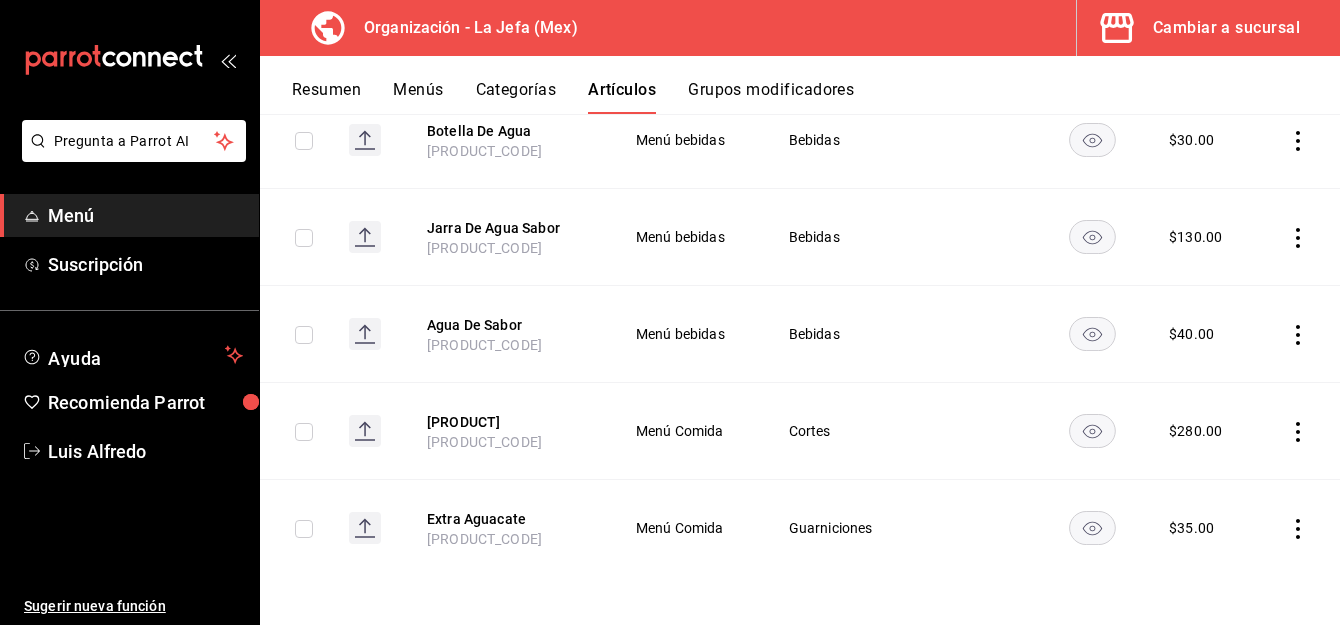 click 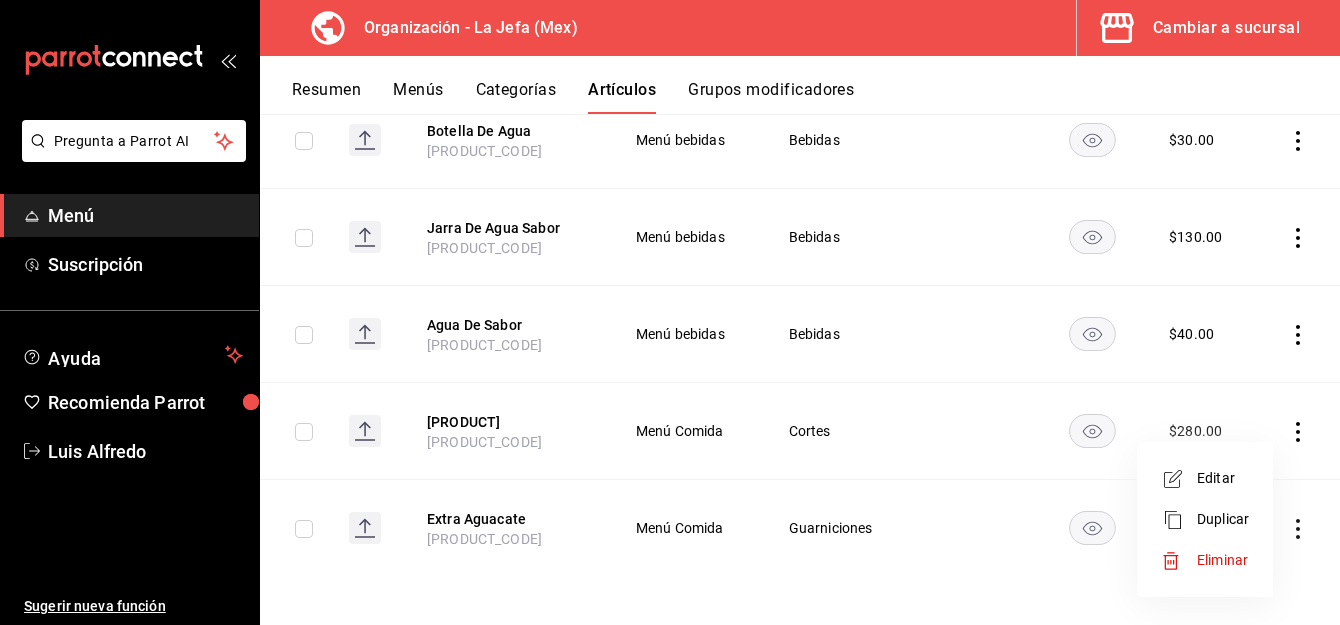 click on "Editar" at bounding box center (1223, 478) 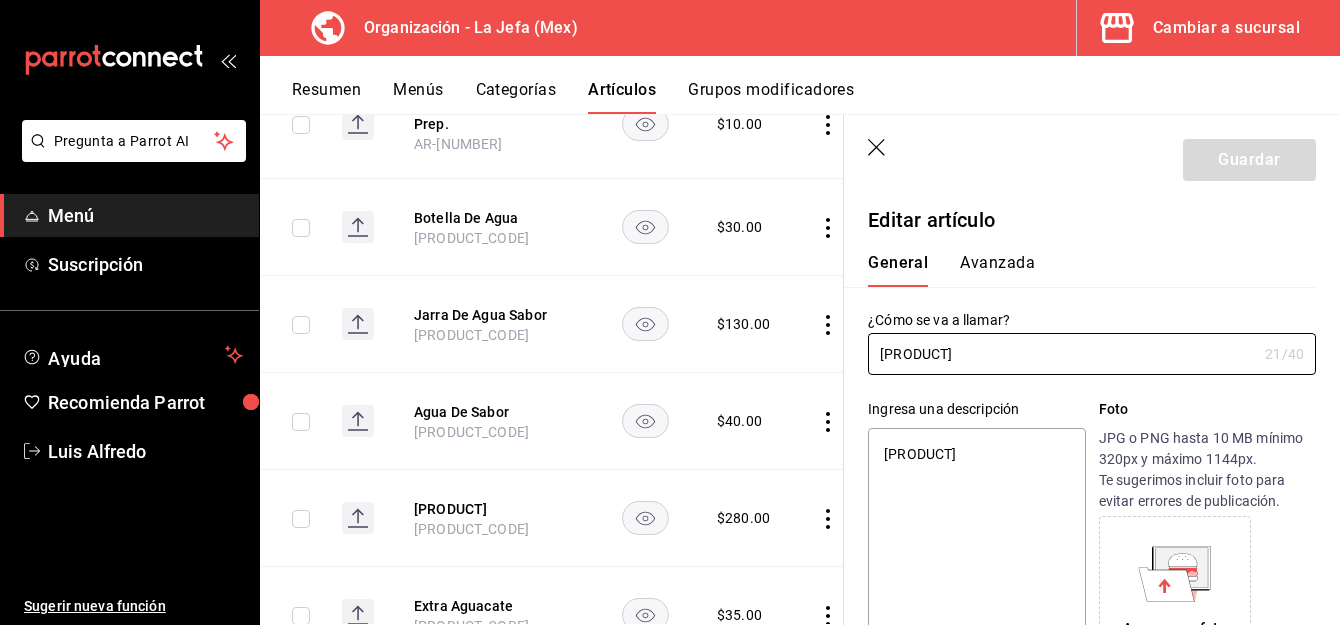 type on "x" 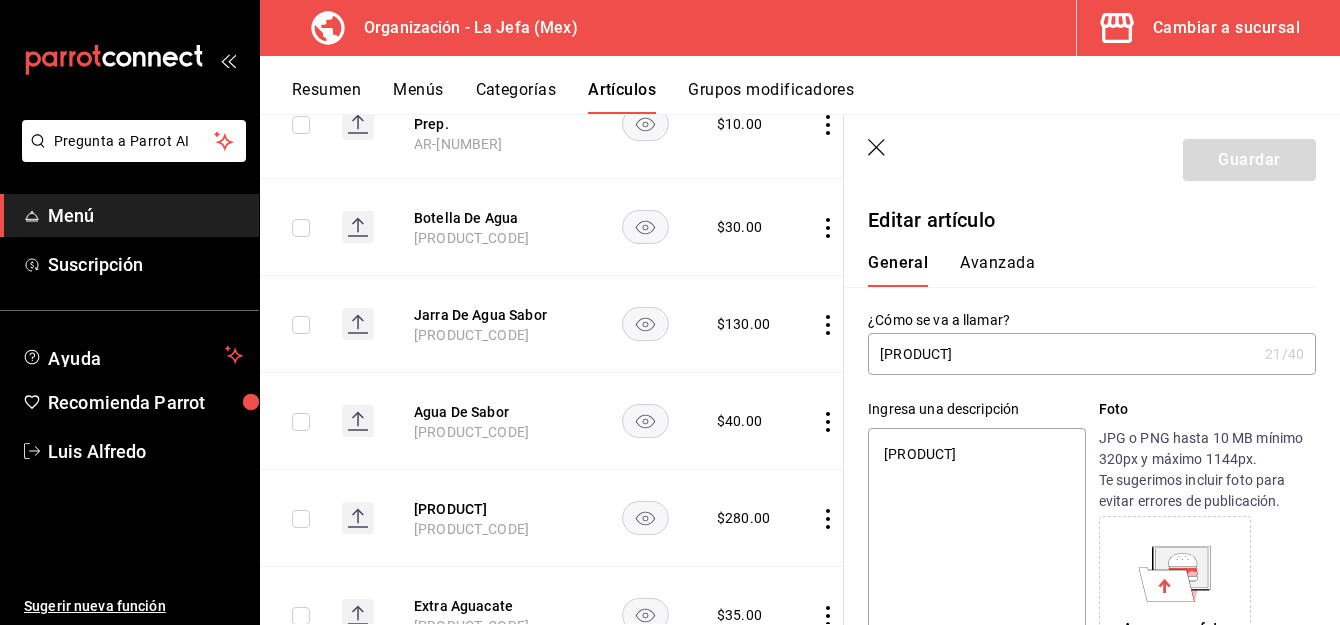 click on "[PRODUCT]" at bounding box center [1062, 354] 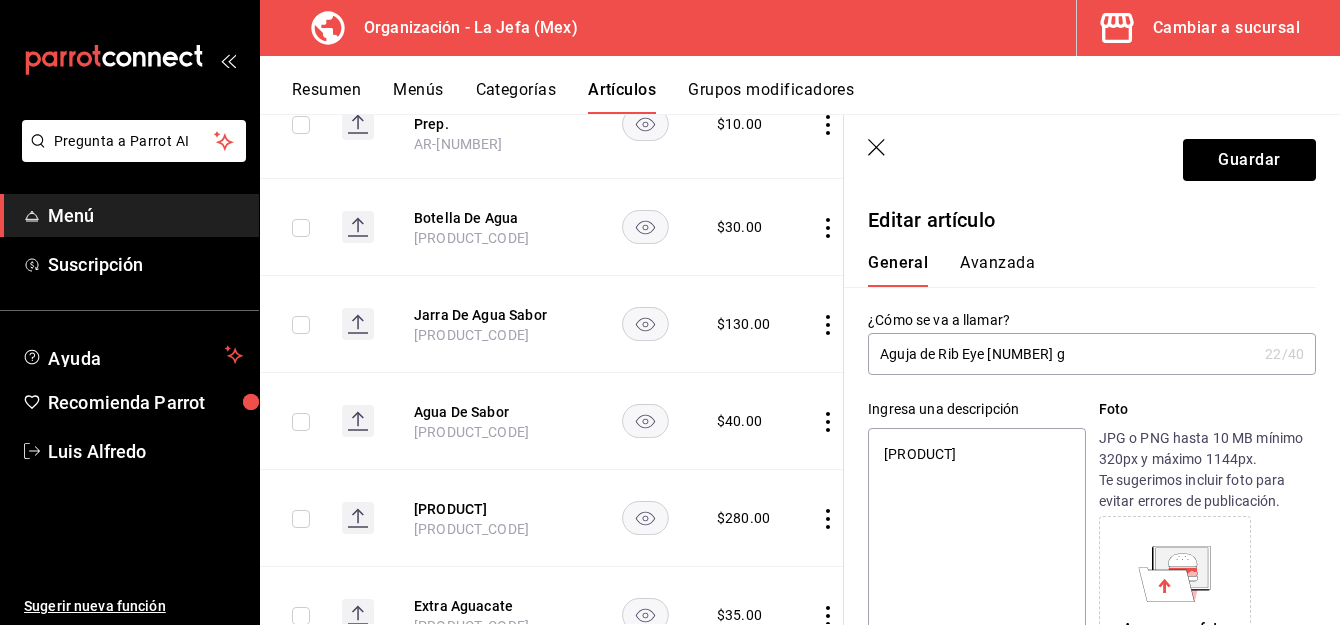 type on "x" 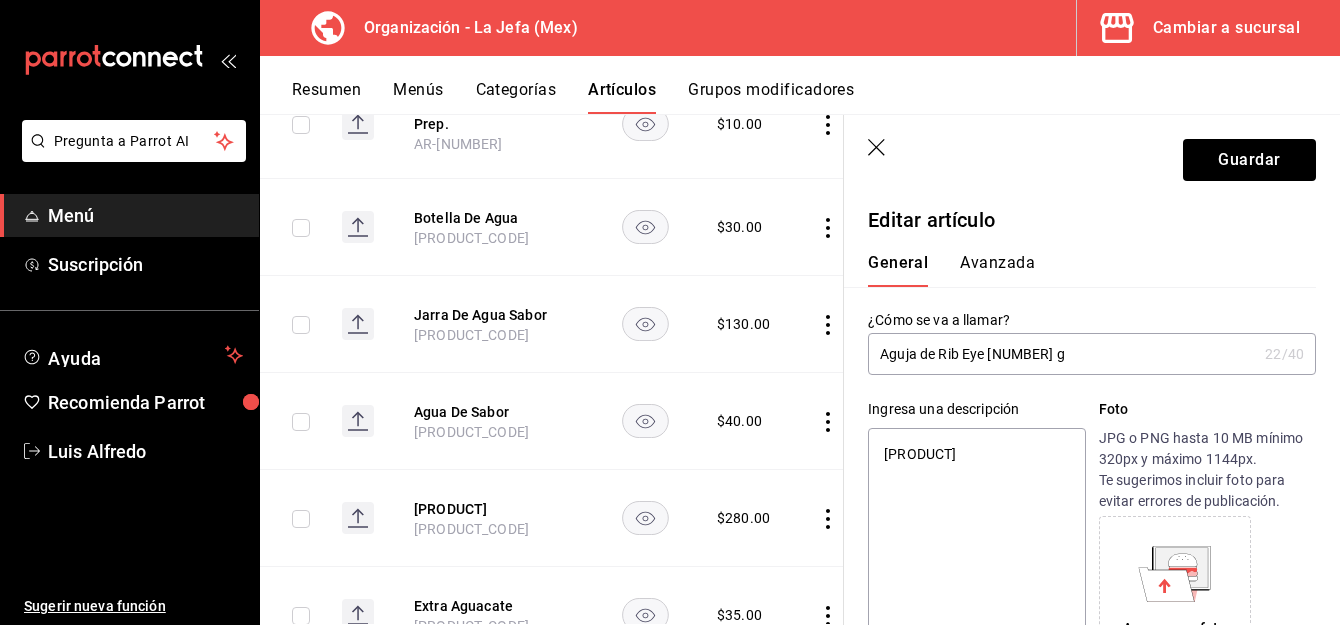 click on "Aguja de Rib Eye [NUMBER] g" at bounding box center [1062, 354] 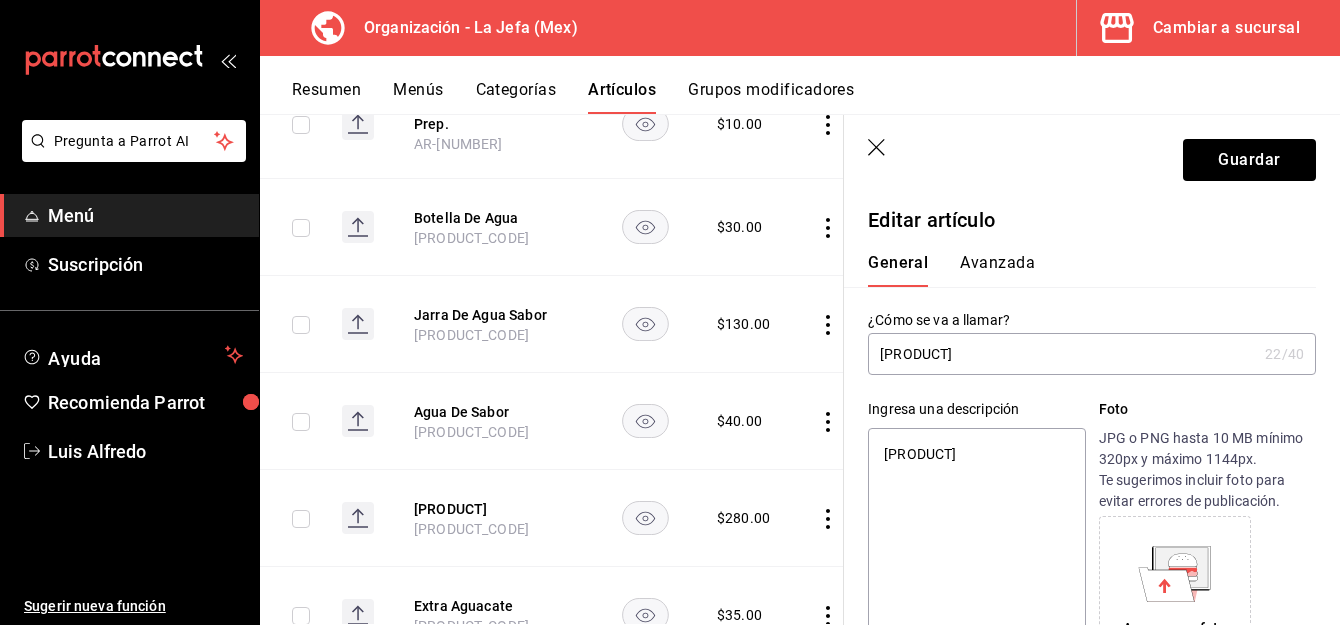 type on "x" 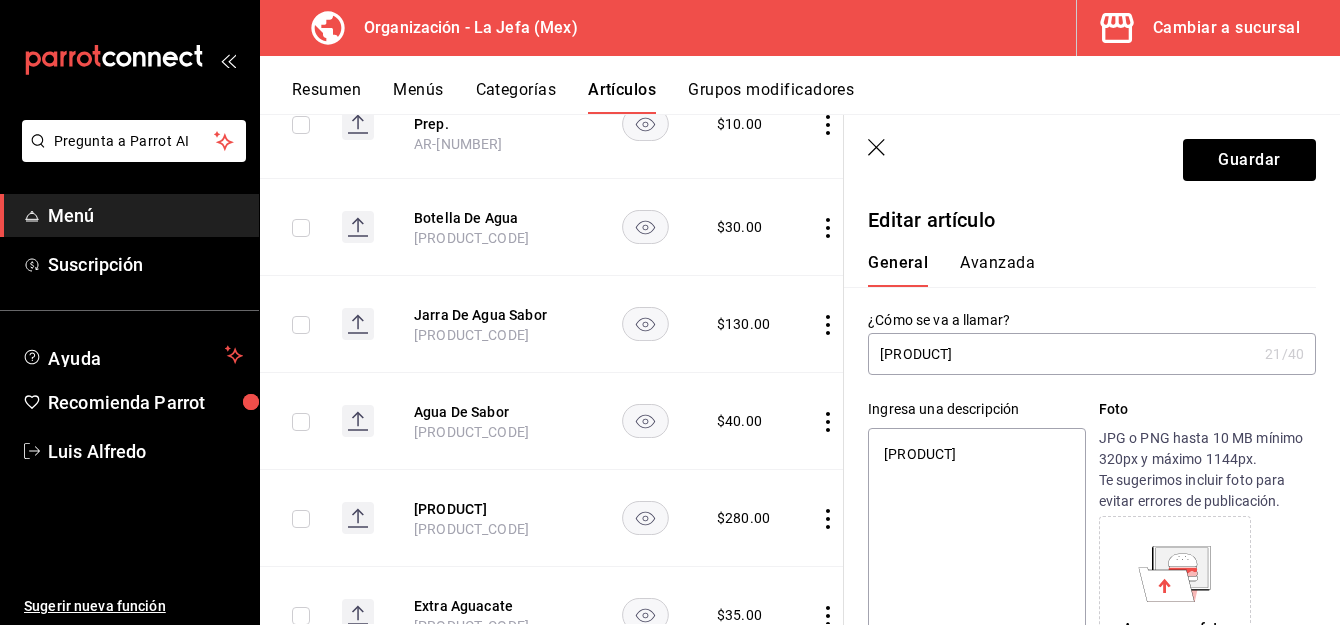 type on "[PRODUCT]" 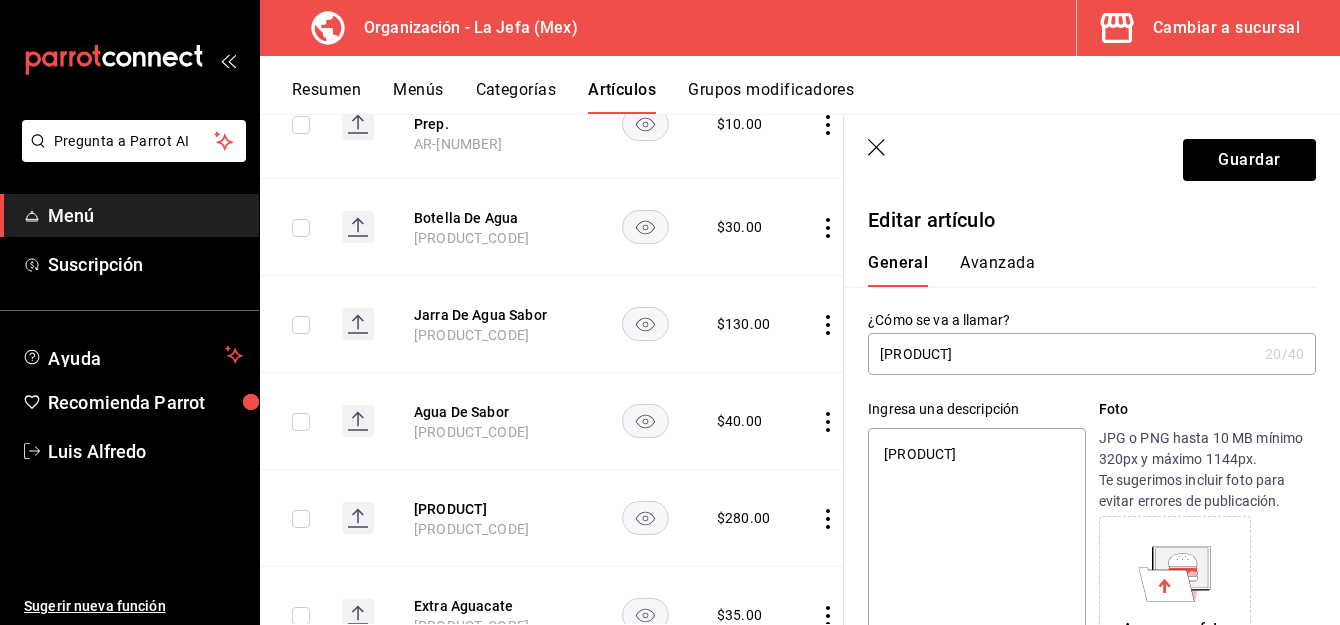 type on "[PRODUCT]  g" 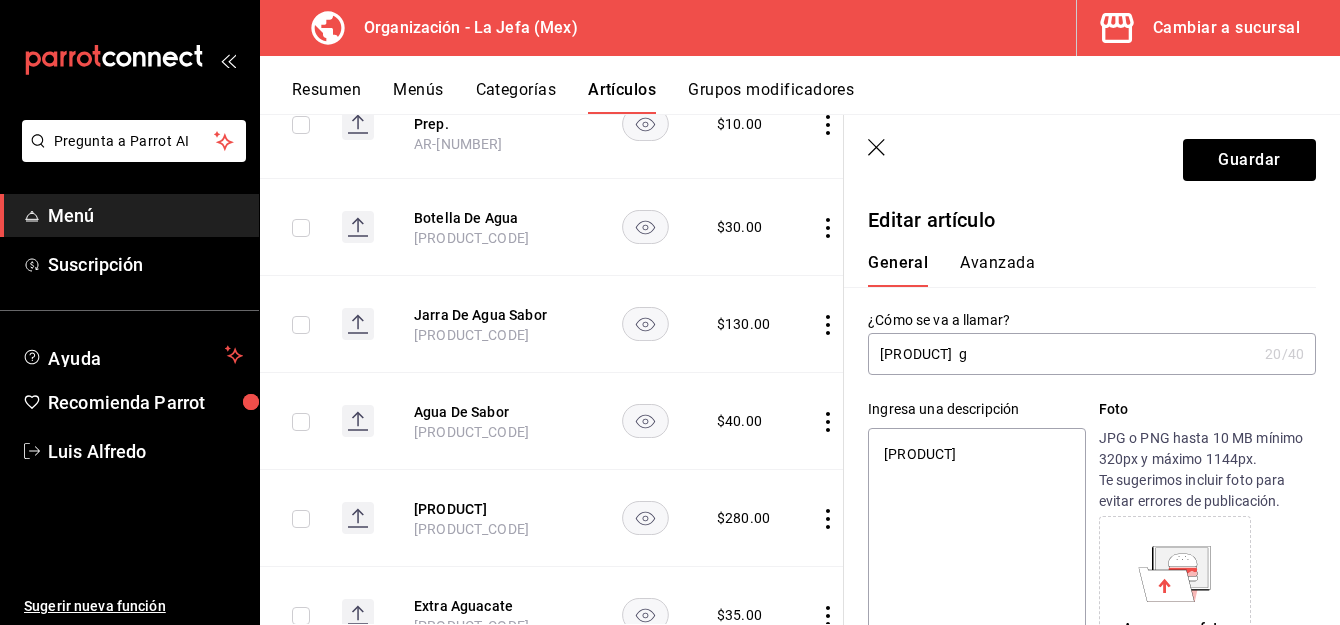 type on "x" 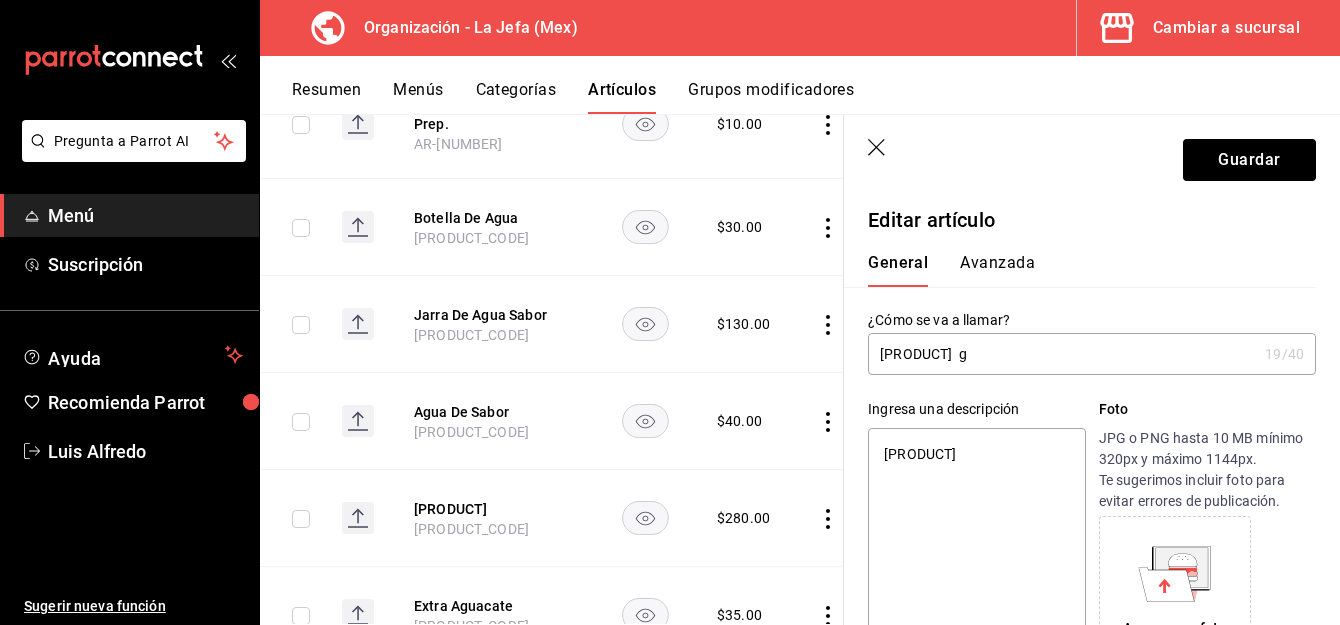 type on "Aguja de Rib Eye [NUMBER] g" 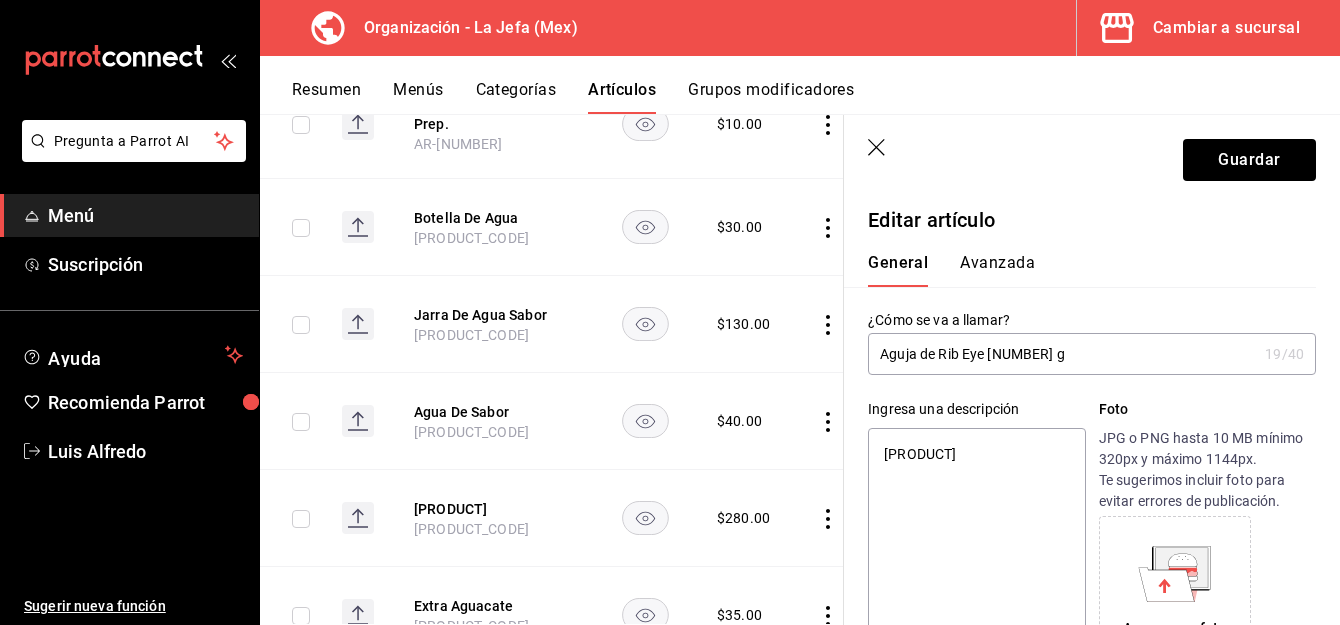 type on "x" 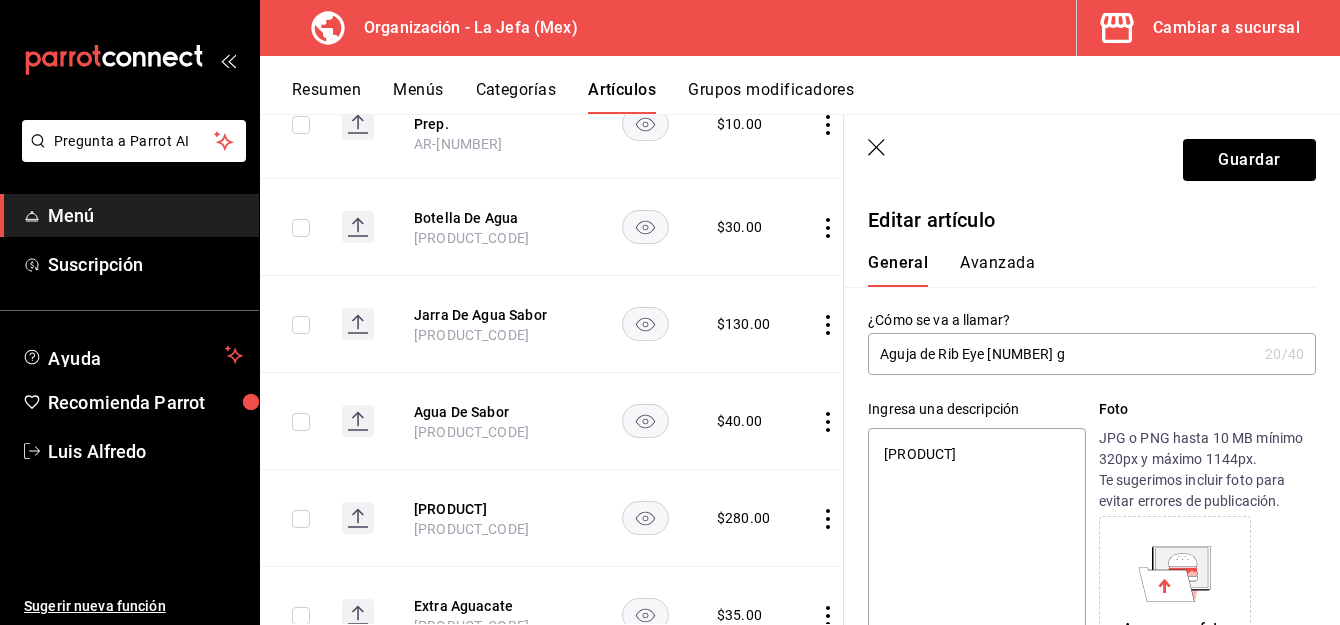 type on "Aguja de Rib Eye 25 g" 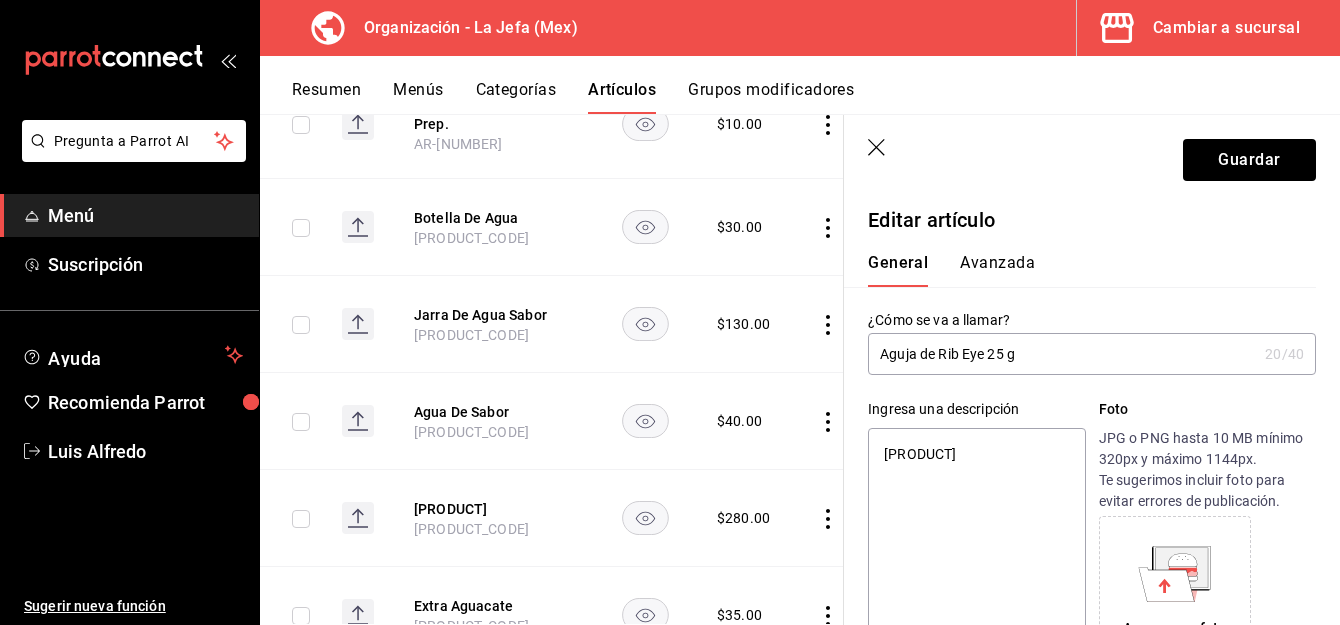 type on "x" 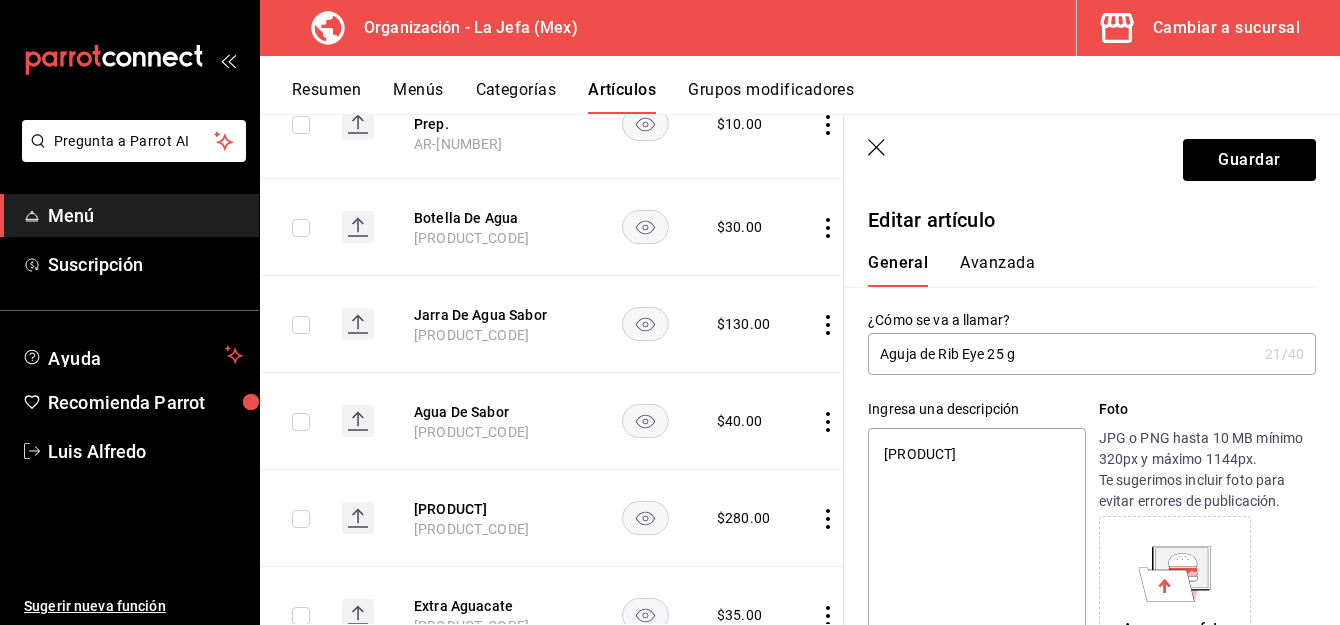 type on "Aguja de Rib Eye 250 g" 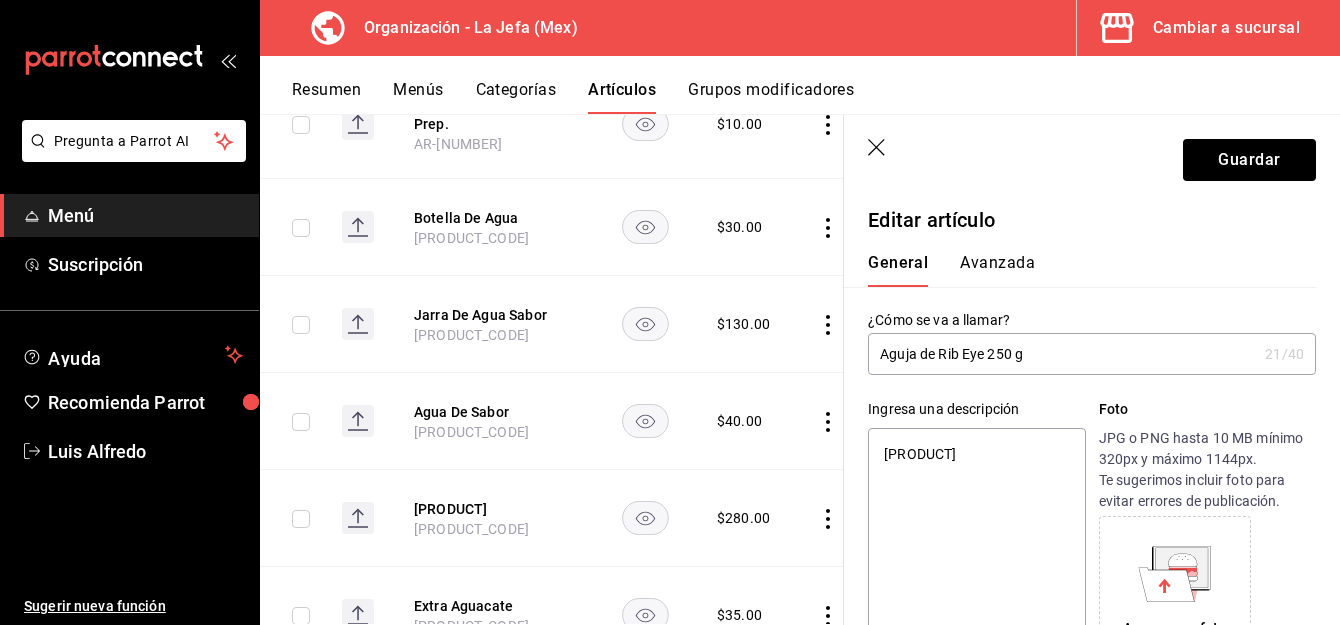type on "x" 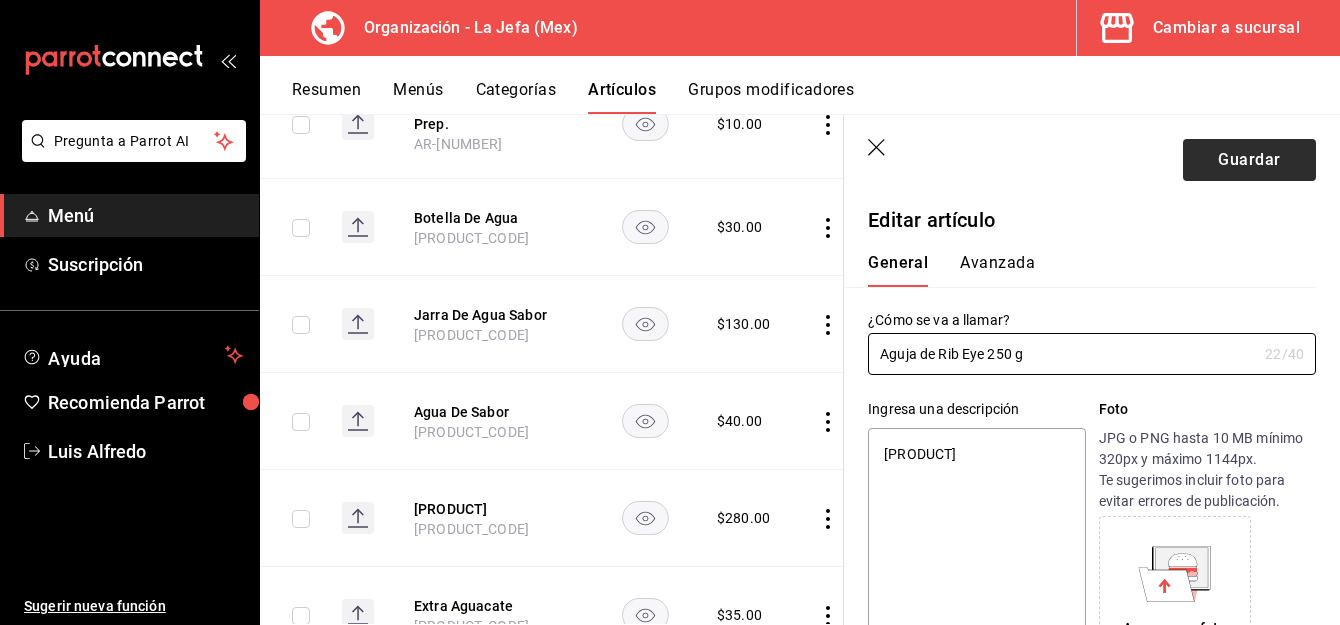 type on "Aguja de Rib Eye 250 g" 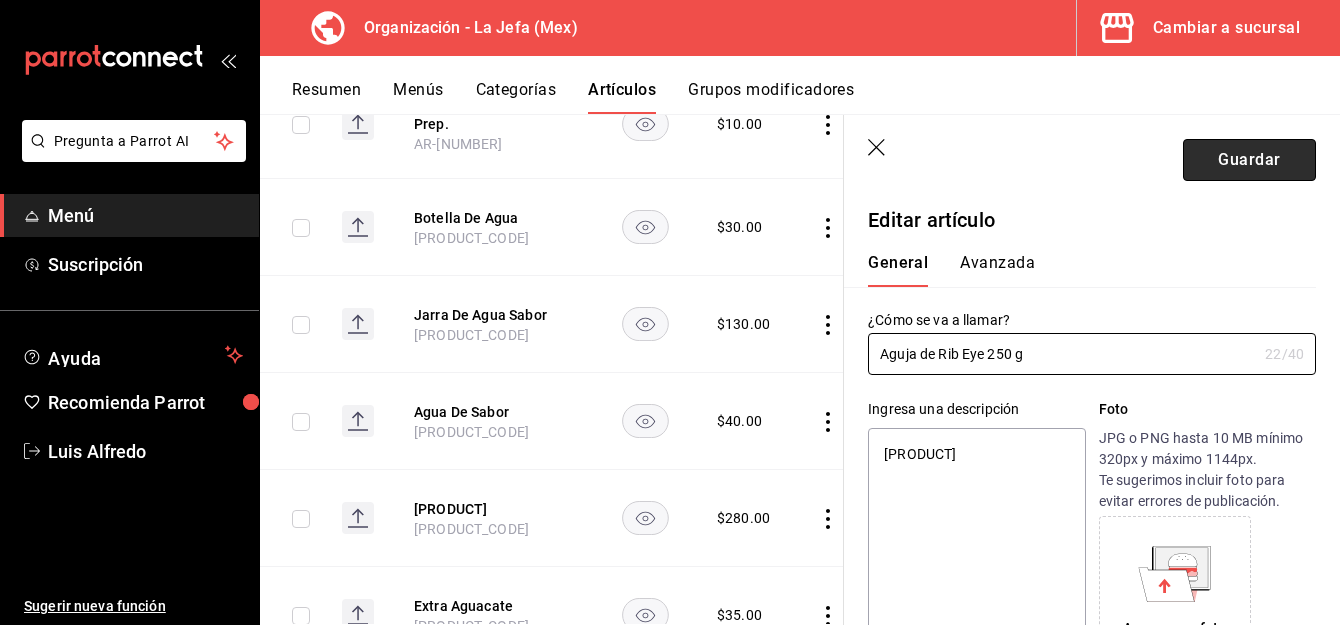 click on "Guardar" at bounding box center [1249, 160] 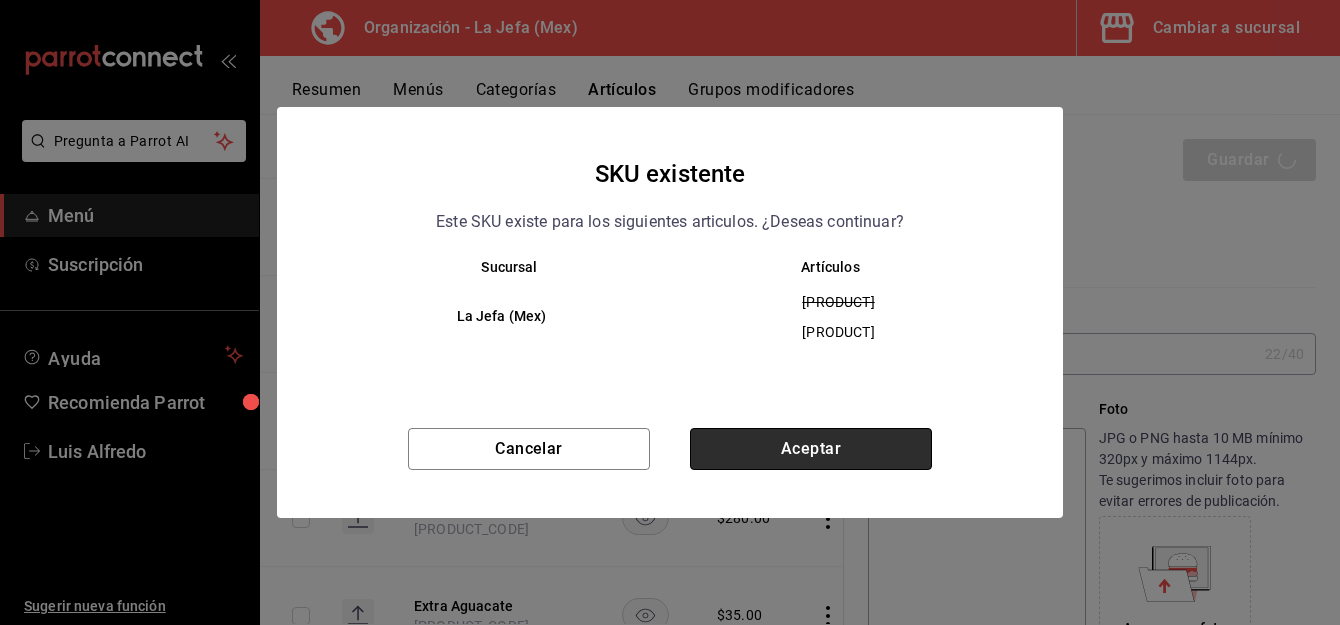 click on "Aceptar" at bounding box center [811, 449] 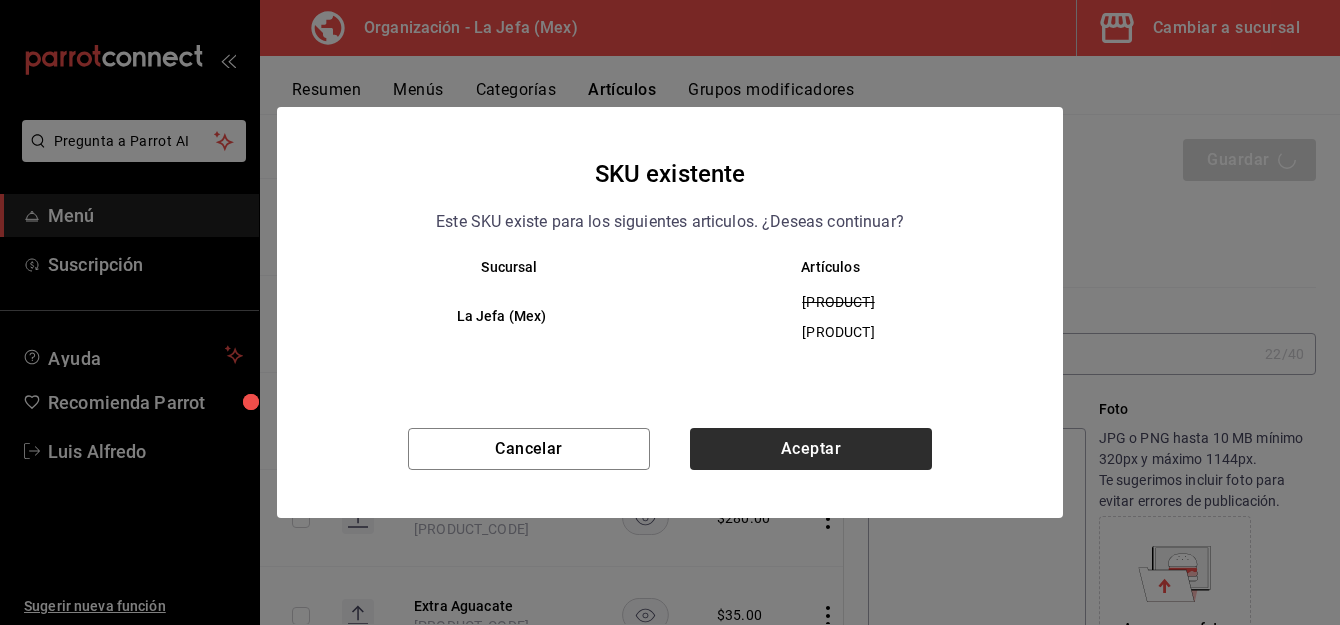 type on "x" 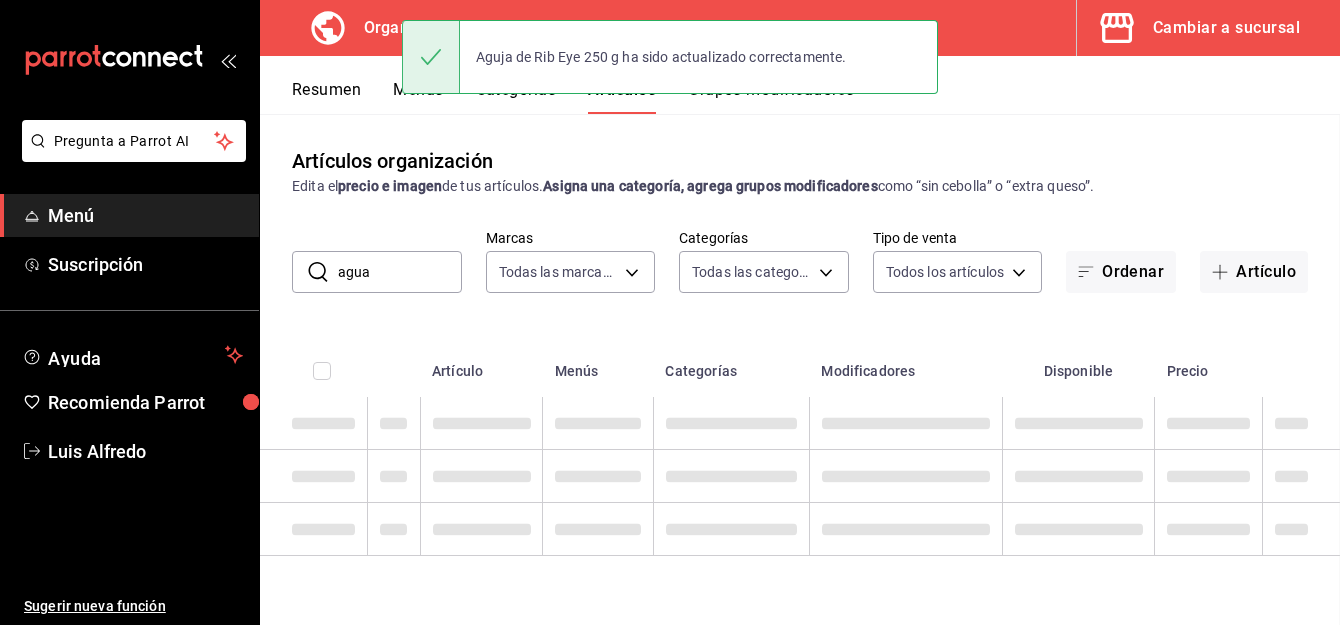 scroll, scrollTop: 0, scrollLeft: 0, axis: both 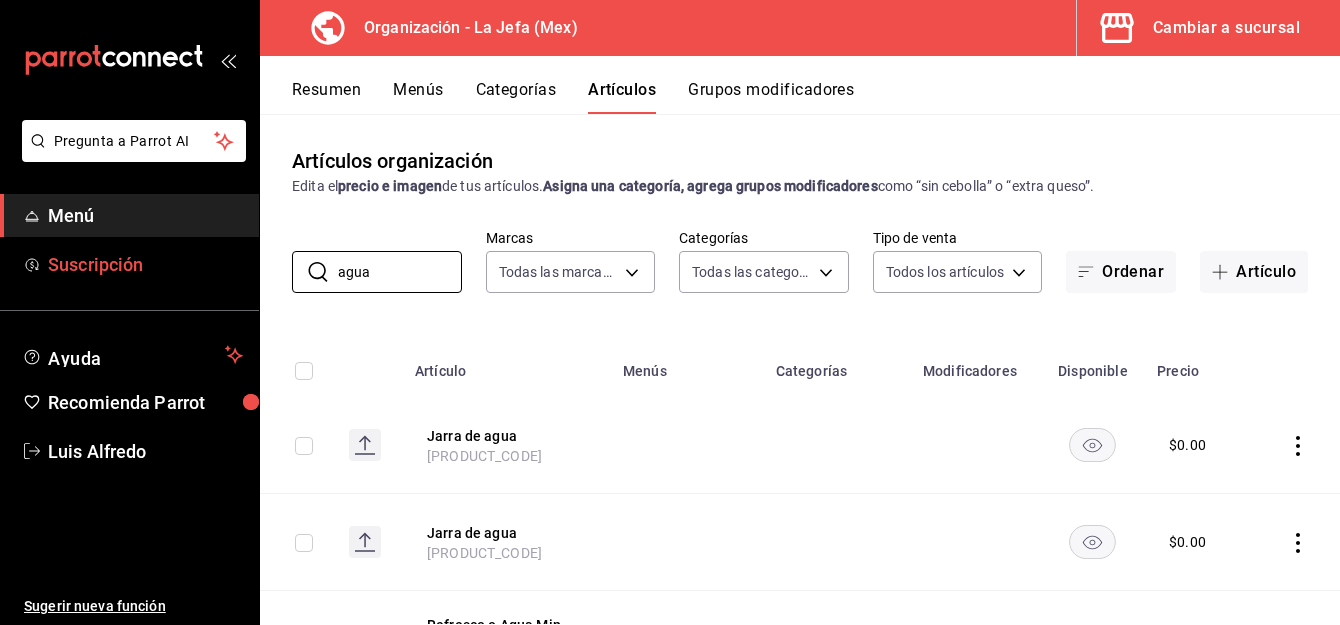 drag, startPoint x: 397, startPoint y: 269, endPoint x: 196, endPoint y: 272, distance: 201.02238 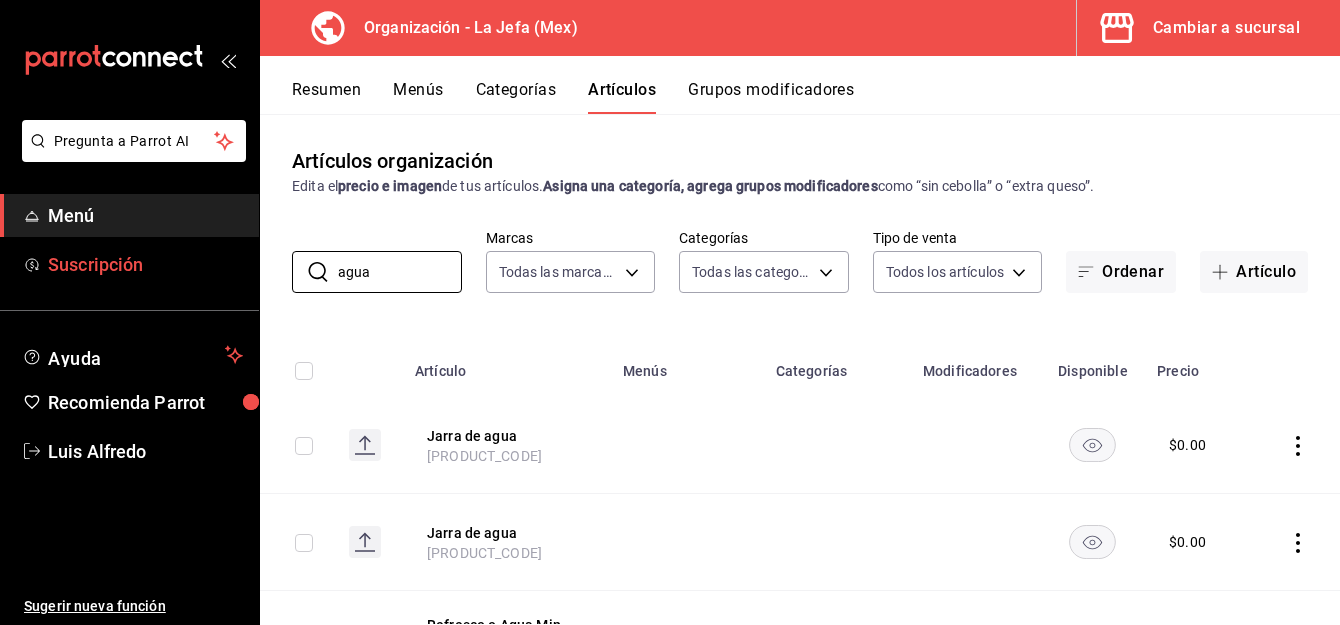 click on "Pregunta a Parrot AI Menú   Suscripción   Ayuda Recomienda Parrot   [PERSON]   Sugerir nueva función   Organización - La Jefa (Mex) Cambiar a sucursal Resumen Menús Categorías Artículos Grupos modificadores Artículos organización Edita el  precio e imagen  de tus artículos.  Asigna una categoría, agrega grupos modificadores  como “sin cebolla” o “extra queso”. ​ agua ​ Marcas Todas las marcas, Sin marca [UUID] Categorías Todas las categorías, Sin categoría Tipo de venta Todos los artículos ALL Ordenar Artículo Artículo Menús Categorías Modificadores Disponible Precio Jarra de agua [PRODUCT_CODE] $ 0.00 Jarra de agua [PRODUCT_CODE] $ 0.00 Refresco o Agua Min. Prep. [PRODUCT_CODE] Menú bebidas Bebidas $ 10.00 Botella De Agua [PRODUCT_CODE] Menú bebidas Bebidas $ 30.00 Jarra De Agua Sabor [PRODUCT_CODE] Menú bebidas Bebidas $ 130.00 Agua De Sabor [PRODUCT_CODE] Menú bebidas Bebidas $ 40.00 Extra Aguacate Menú Comida $" at bounding box center [670, 312] 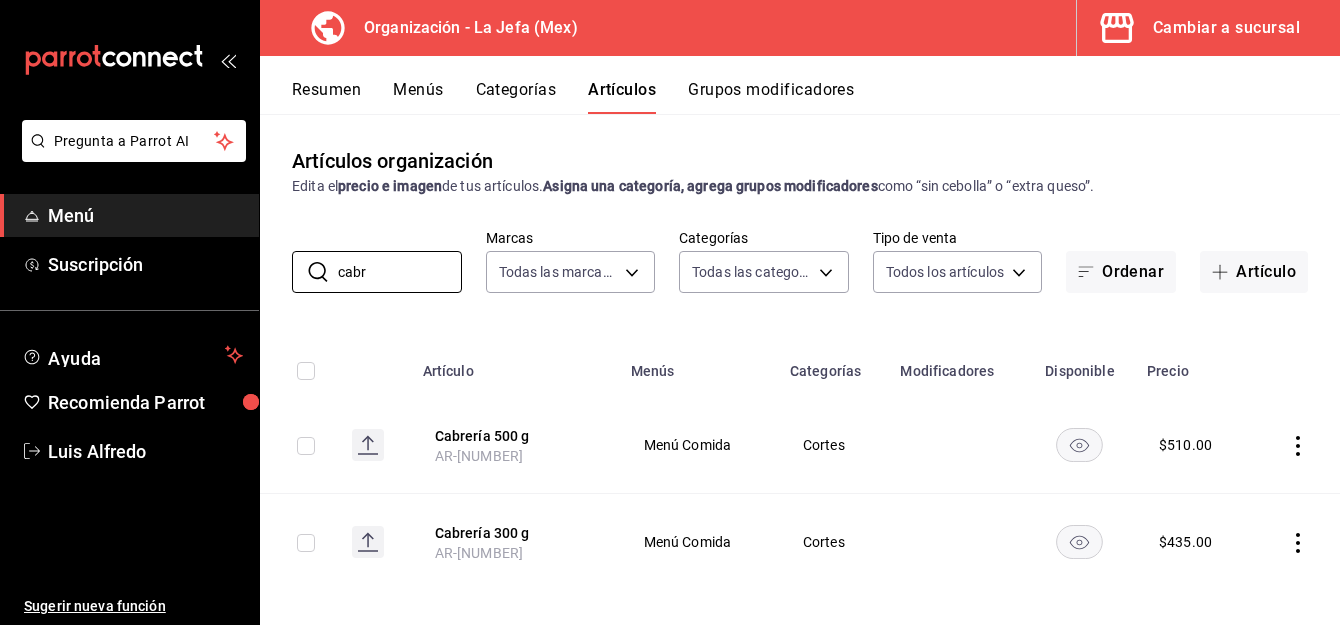 type on "cabr" 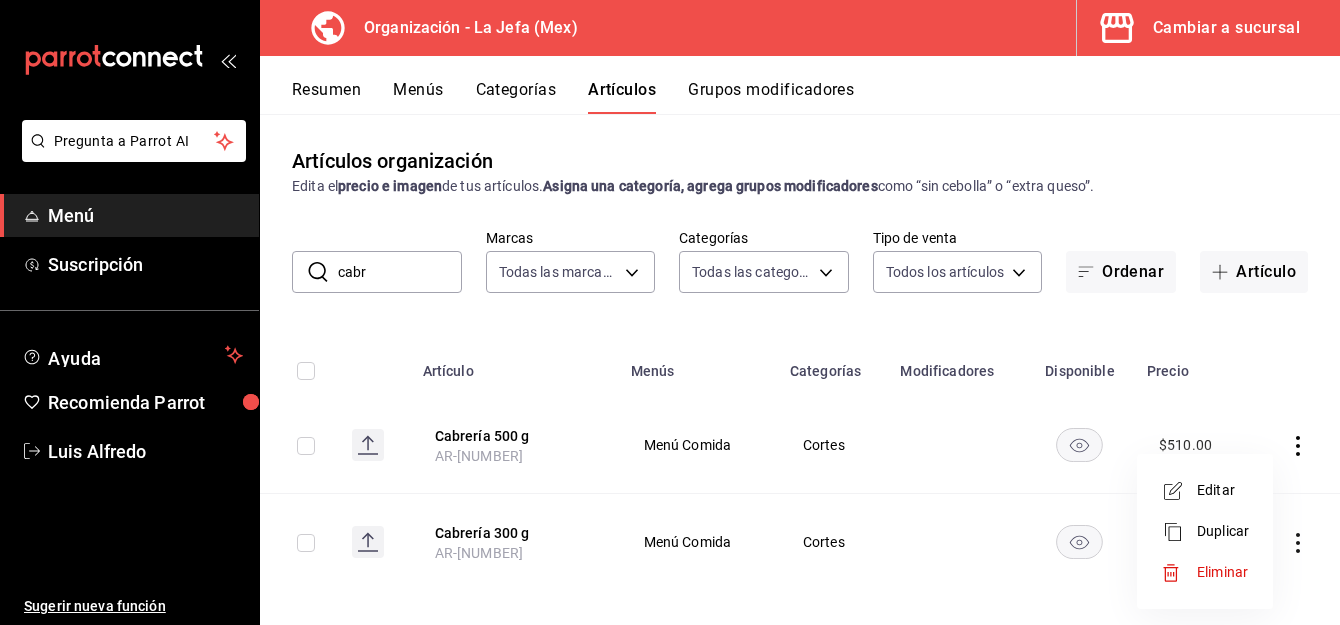 click on "Eliminar" at bounding box center (1222, 572) 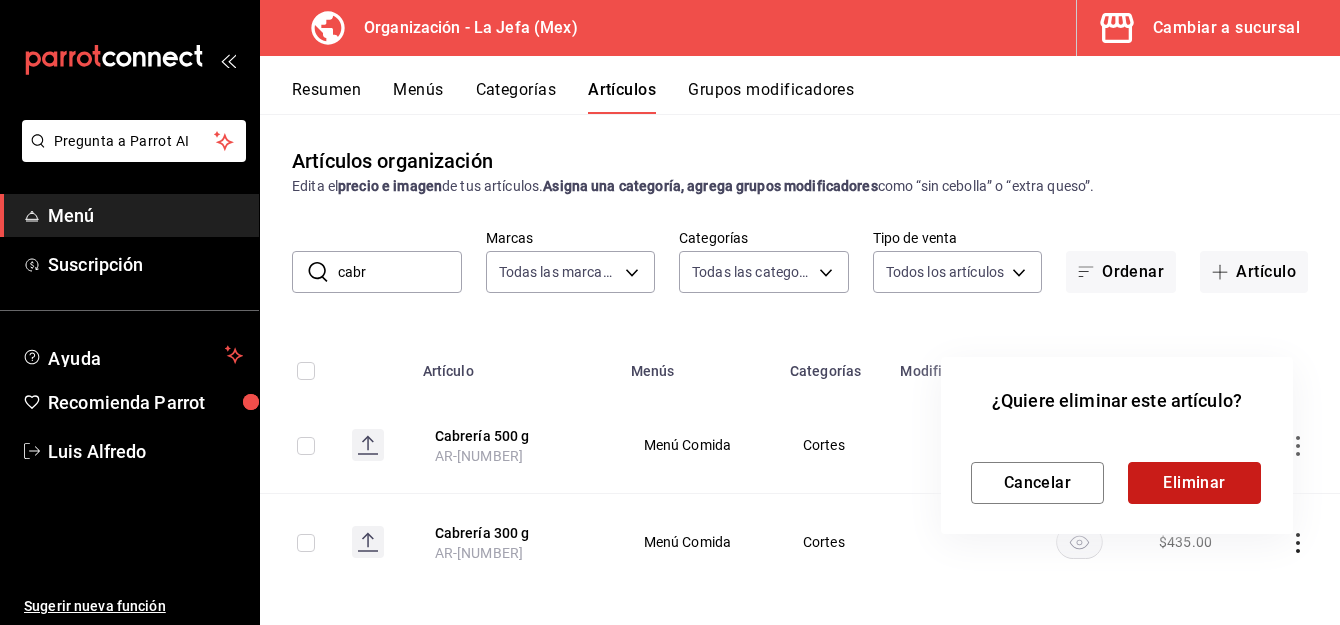 click on "Eliminar" at bounding box center [1194, 483] 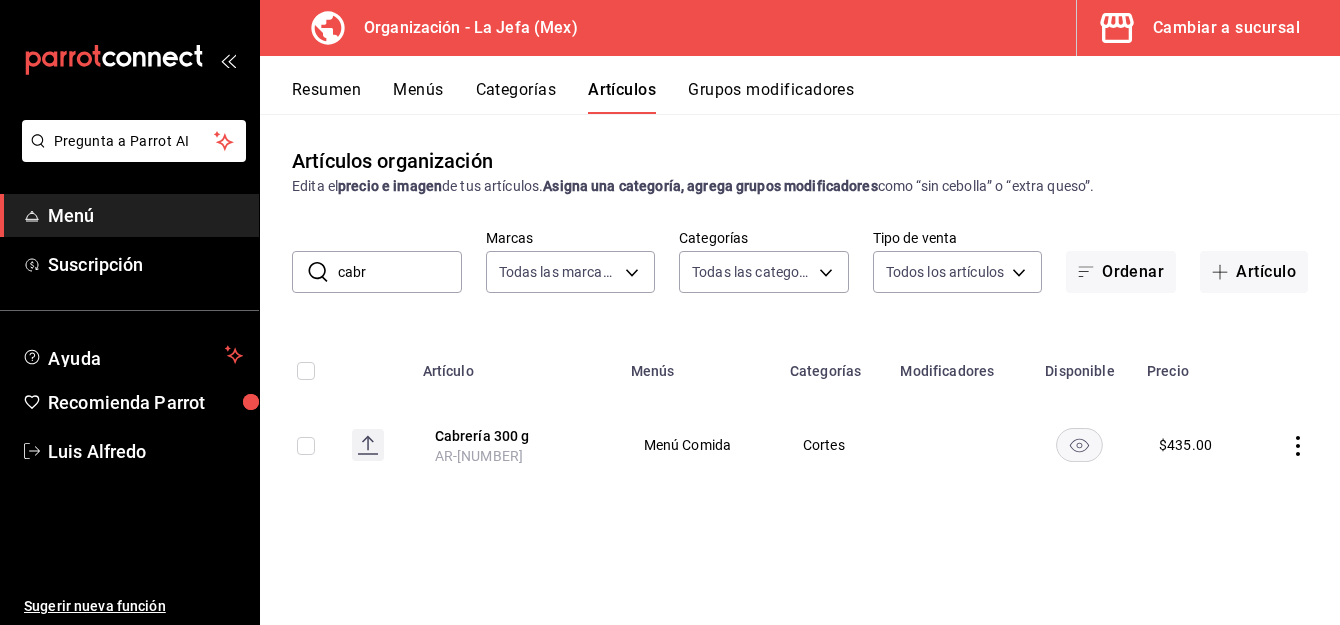 click 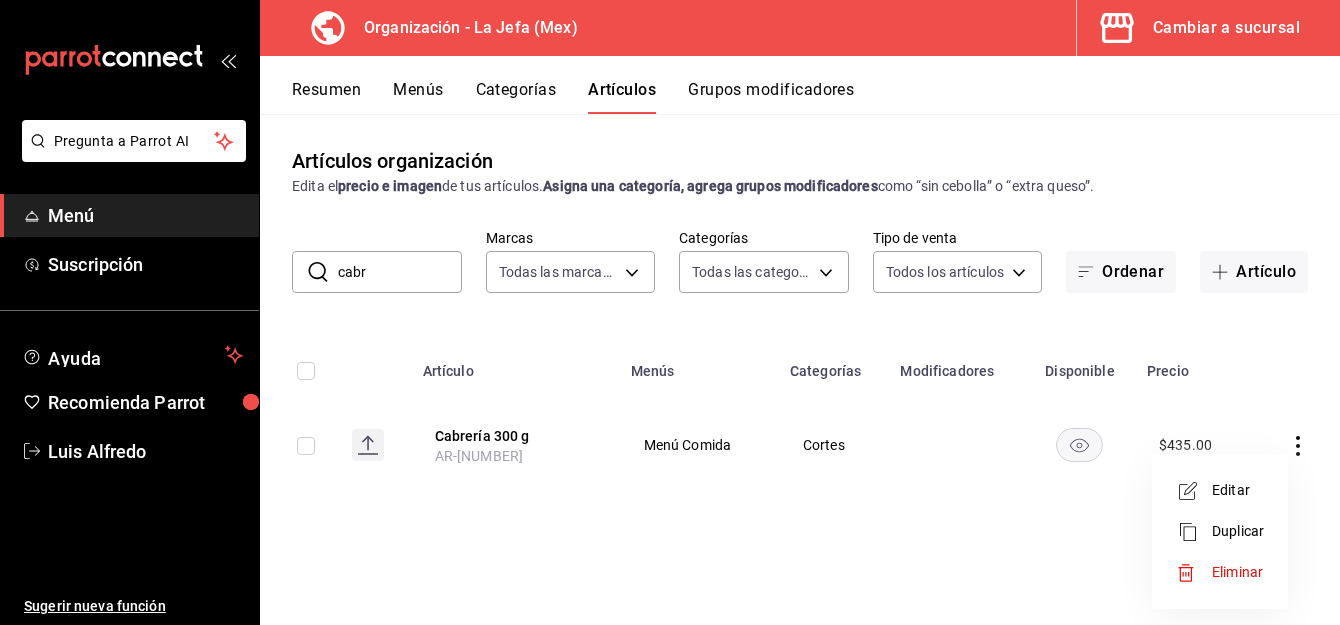 click on "Editar" at bounding box center [1238, 490] 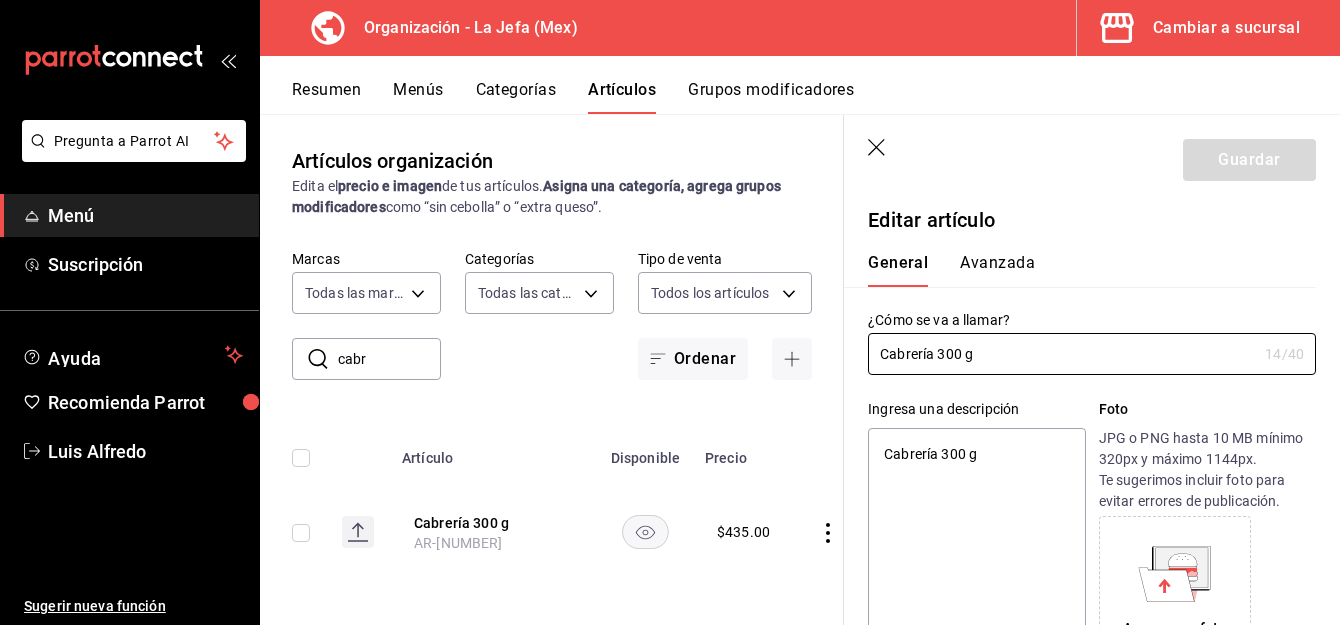 type on "x" 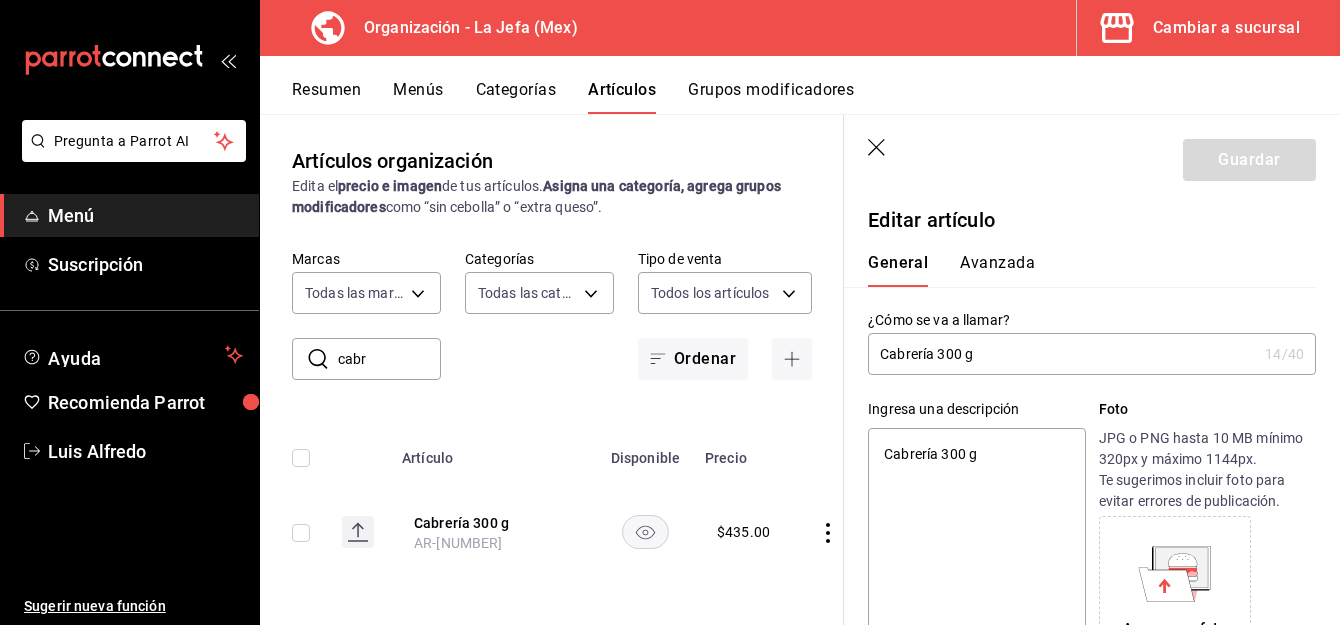 click on "Cabrería 300 g" at bounding box center [1062, 354] 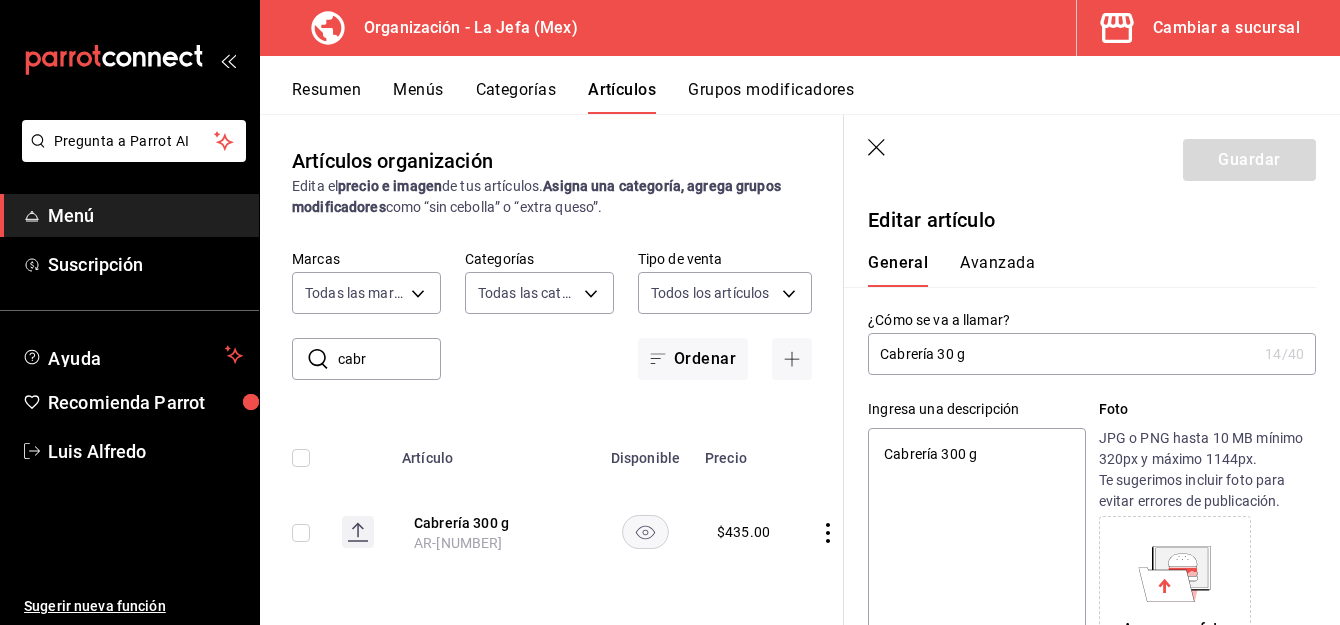 type on "Cabrería 350 g" 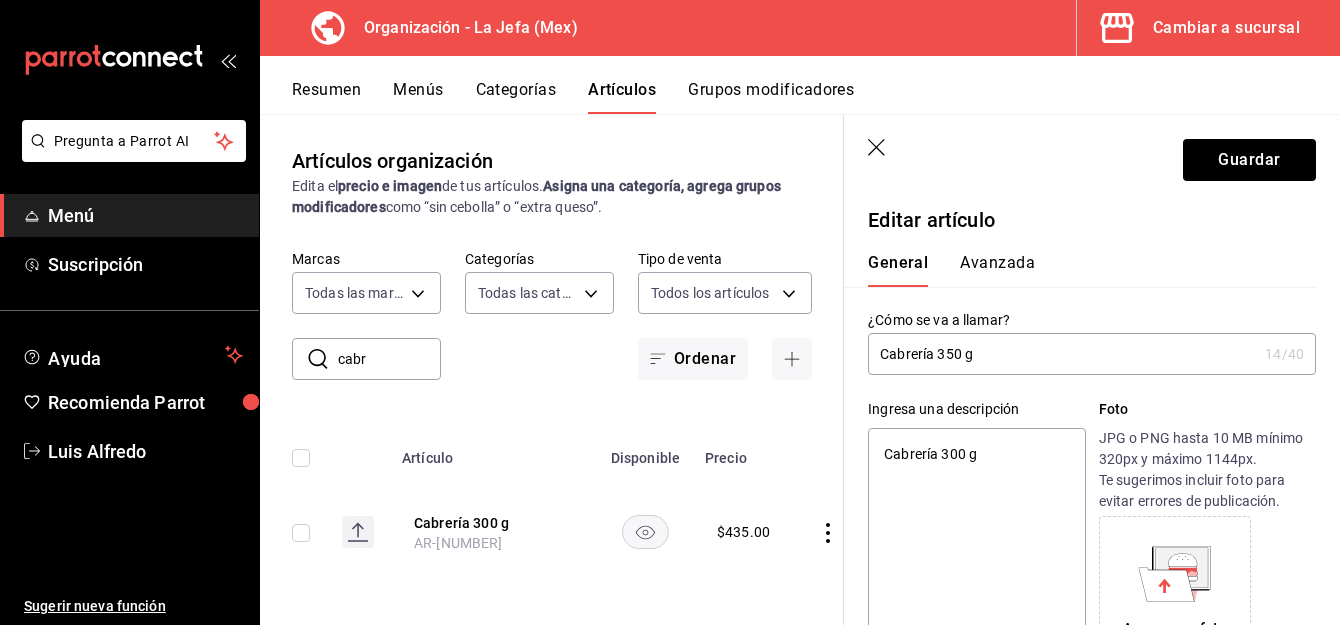 type on "x" 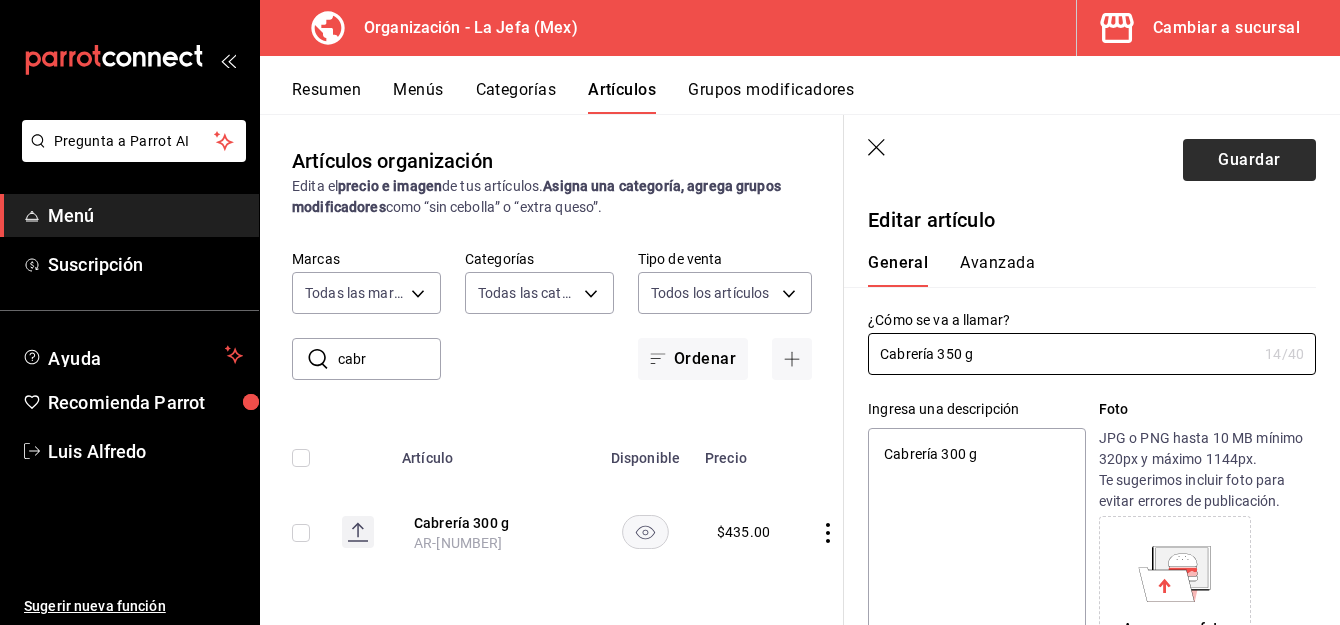 type on "Cabrería 350 g" 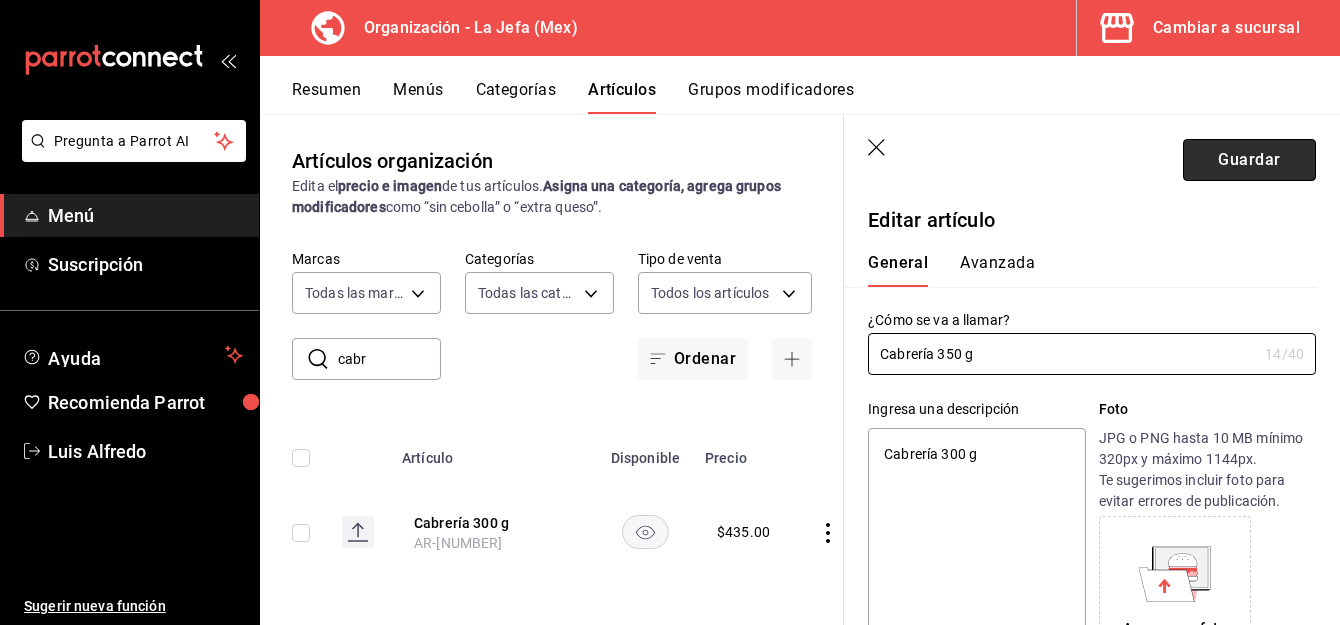 click on "Guardar" at bounding box center [1249, 160] 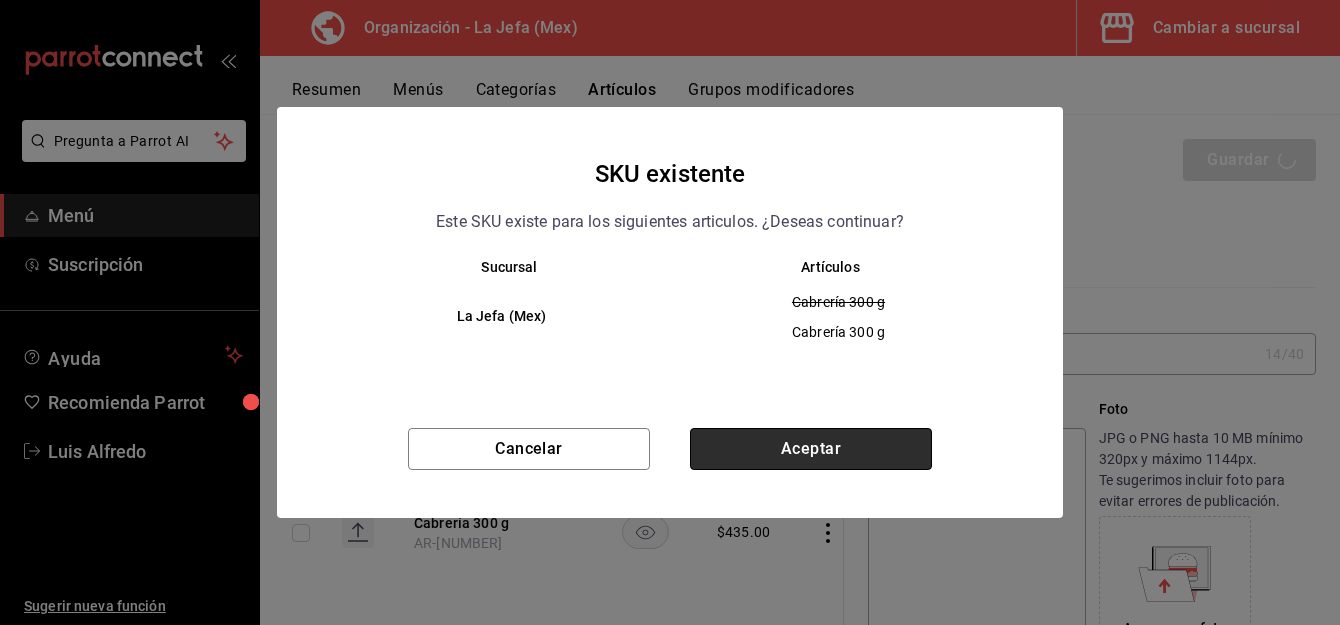 click on "Aceptar" at bounding box center [811, 449] 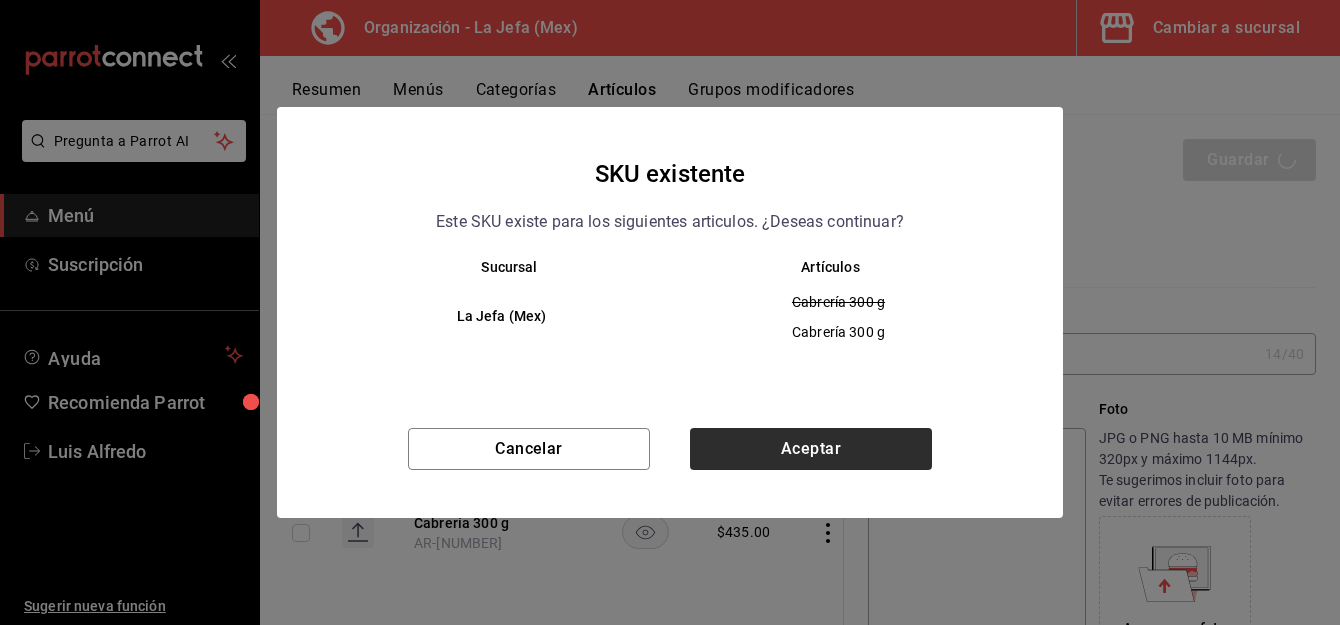 type on "x" 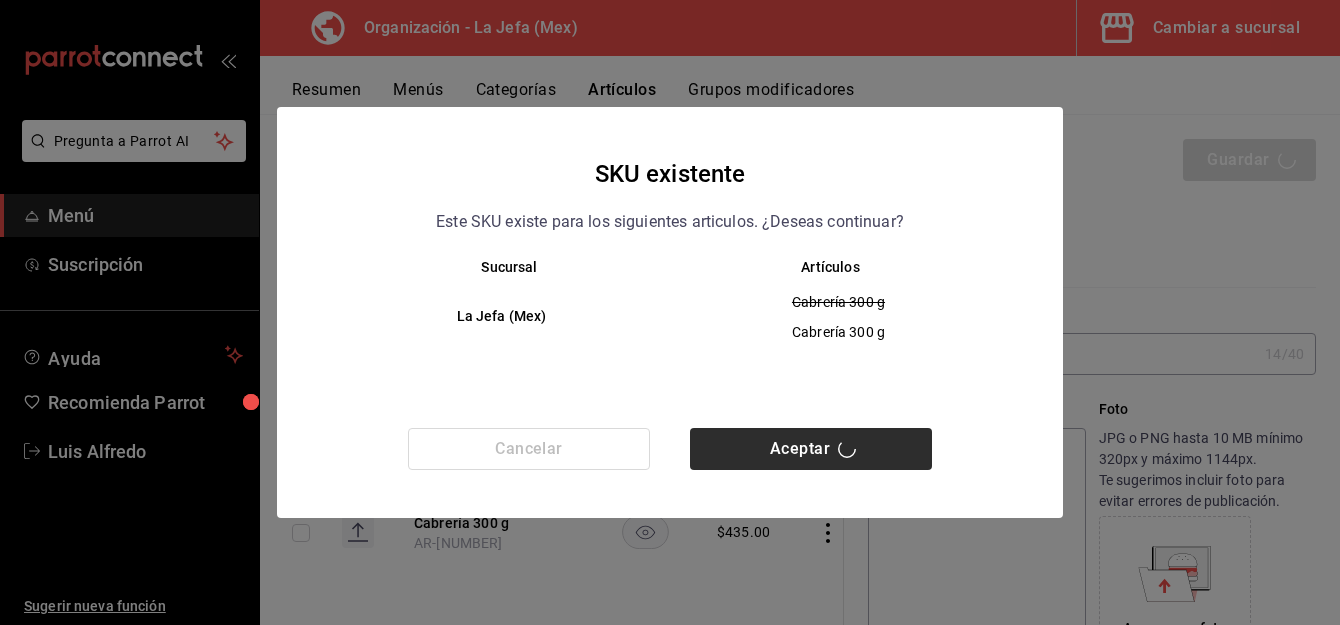 type 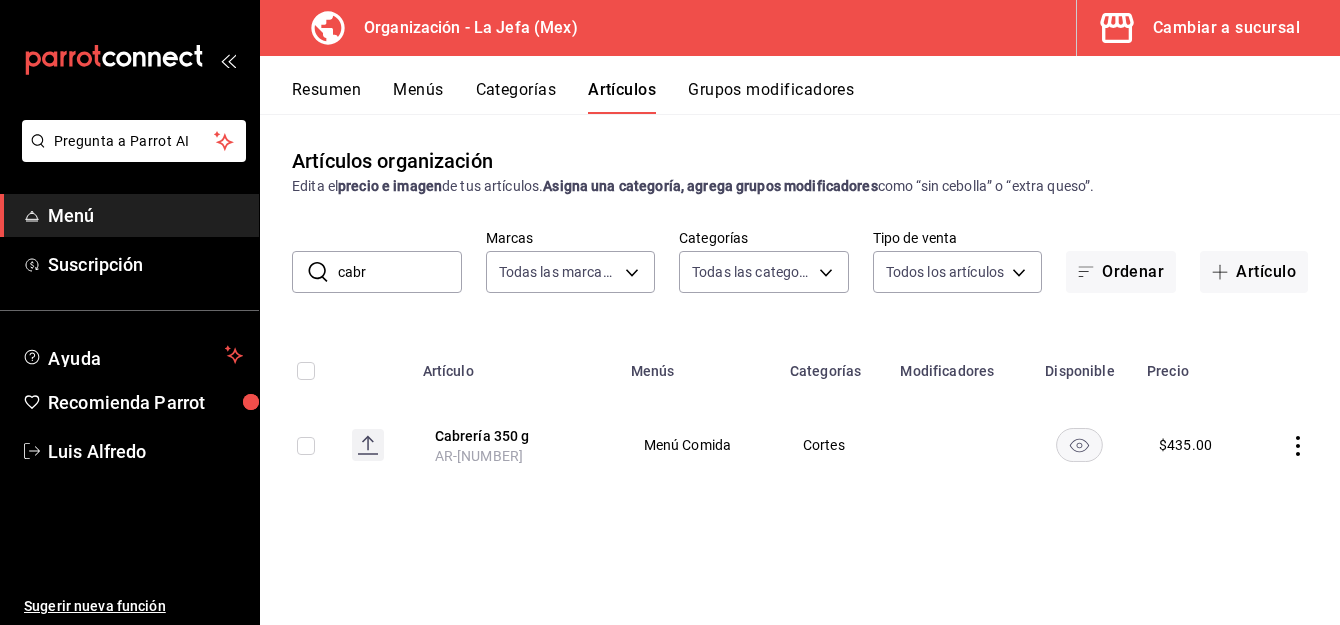 click on "Menús" at bounding box center (418, 97) 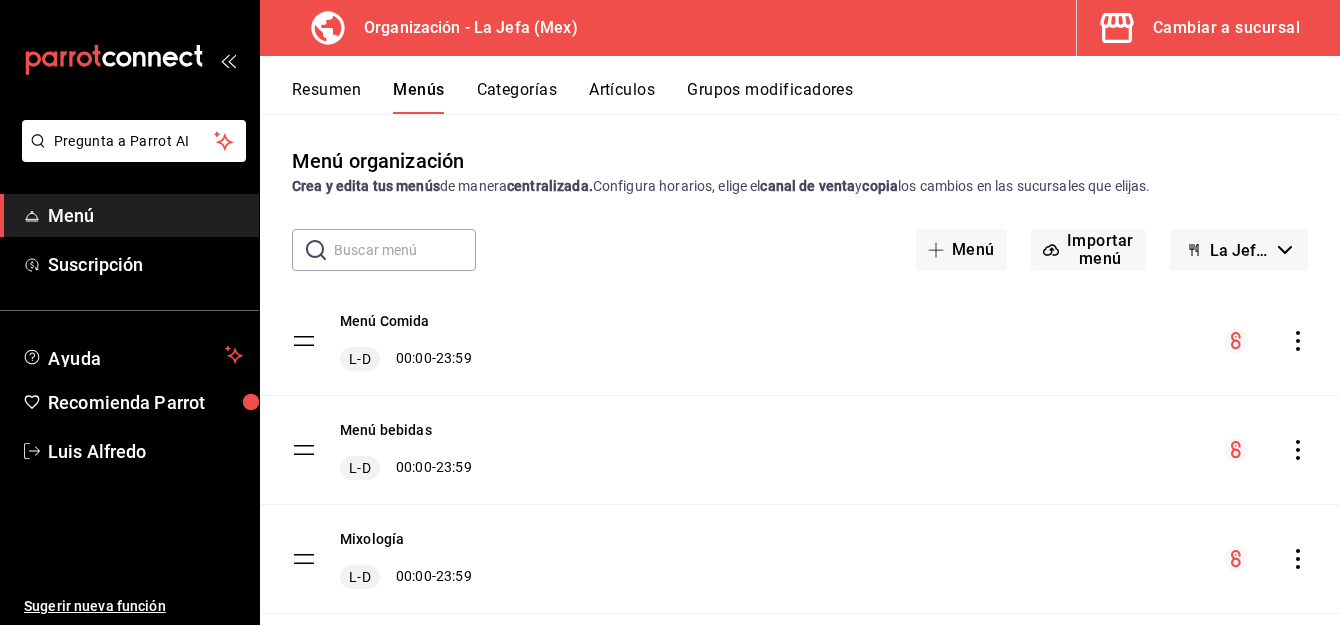 click 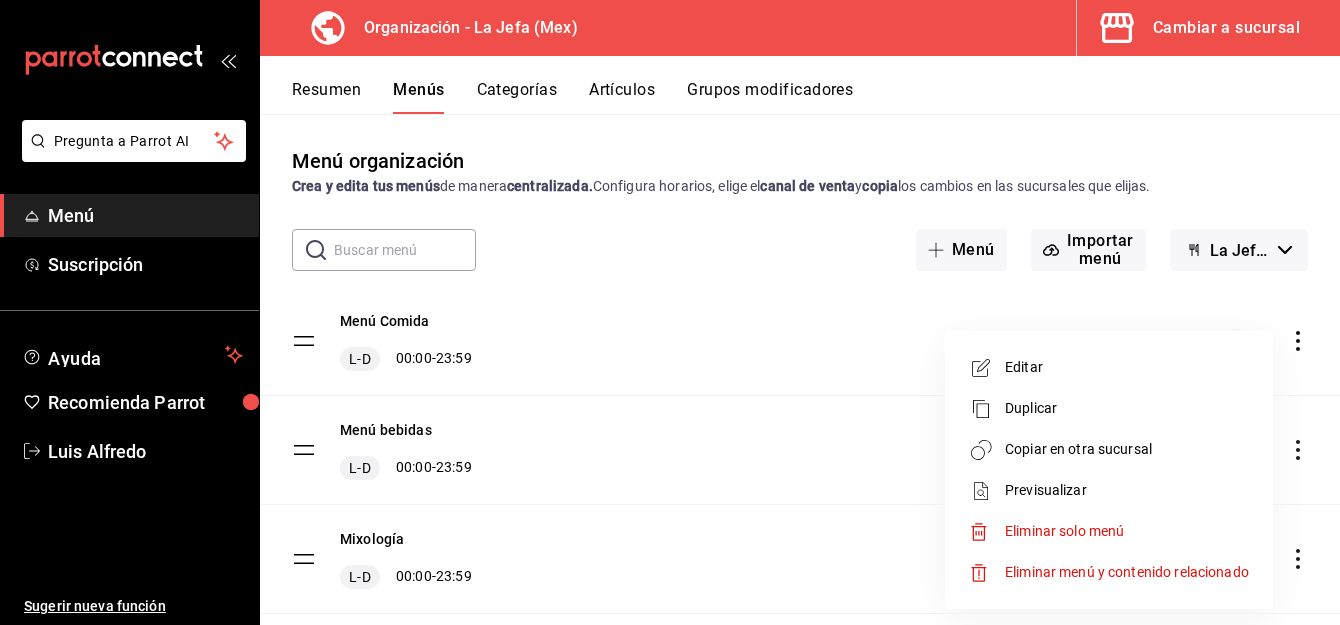 click on "Copiar en otra sucursal" at bounding box center (1127, 449) 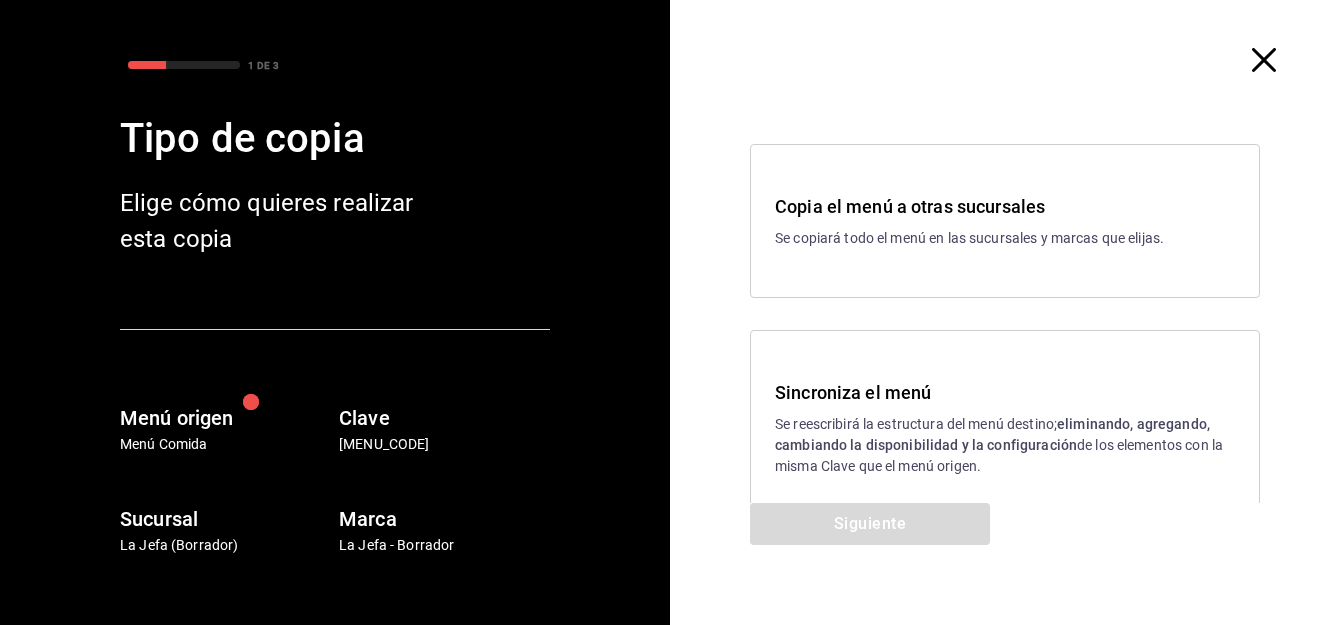 click on "Se reescribirá la estructura del menú destino;  eliminando, agregando, cambiando la disponibilidad y la configuración  de los elementos con la misma Clave que el menú origen." at bounding box center (1005, 445) 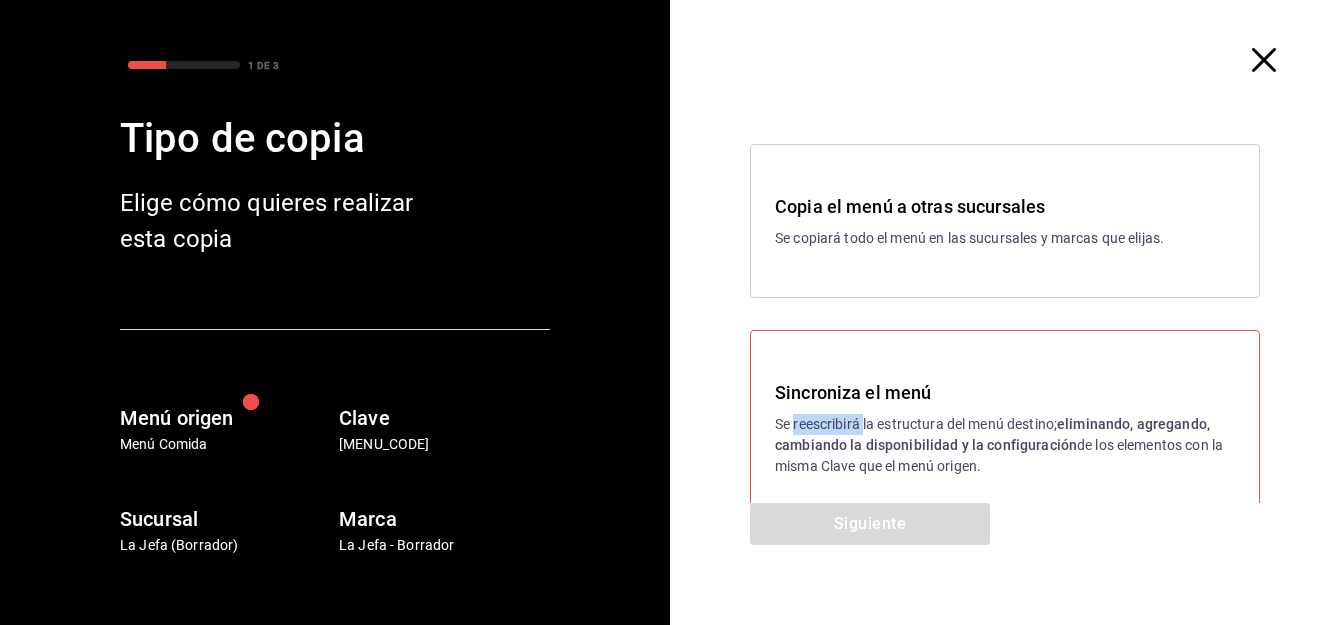 click on "Se reescribirá la estructura del menú destino;  eliminando, agregando, cambiando la disponibilidad y la configuración  de los elementos con la misma Clave que el menú origen." at bounding box center (1005, 445) 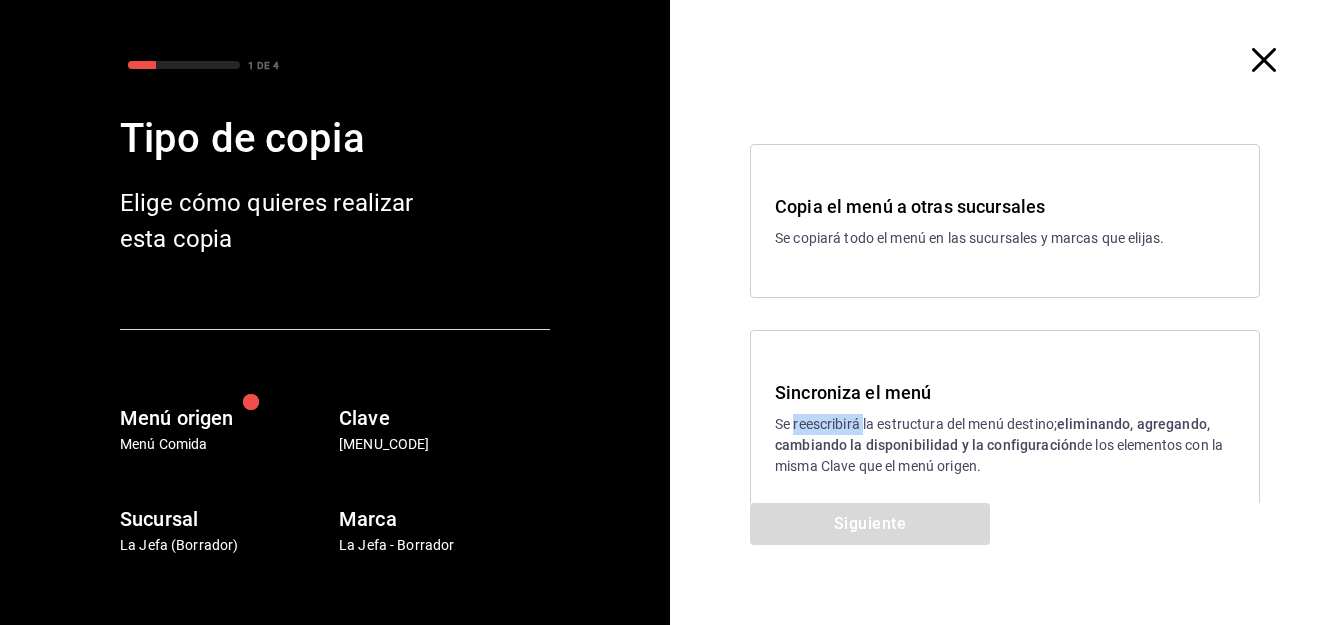 drag, startPoint x: 827, startPoint y: 425, endPoint x: 892, endPoint y: 495, distance: 95.524864 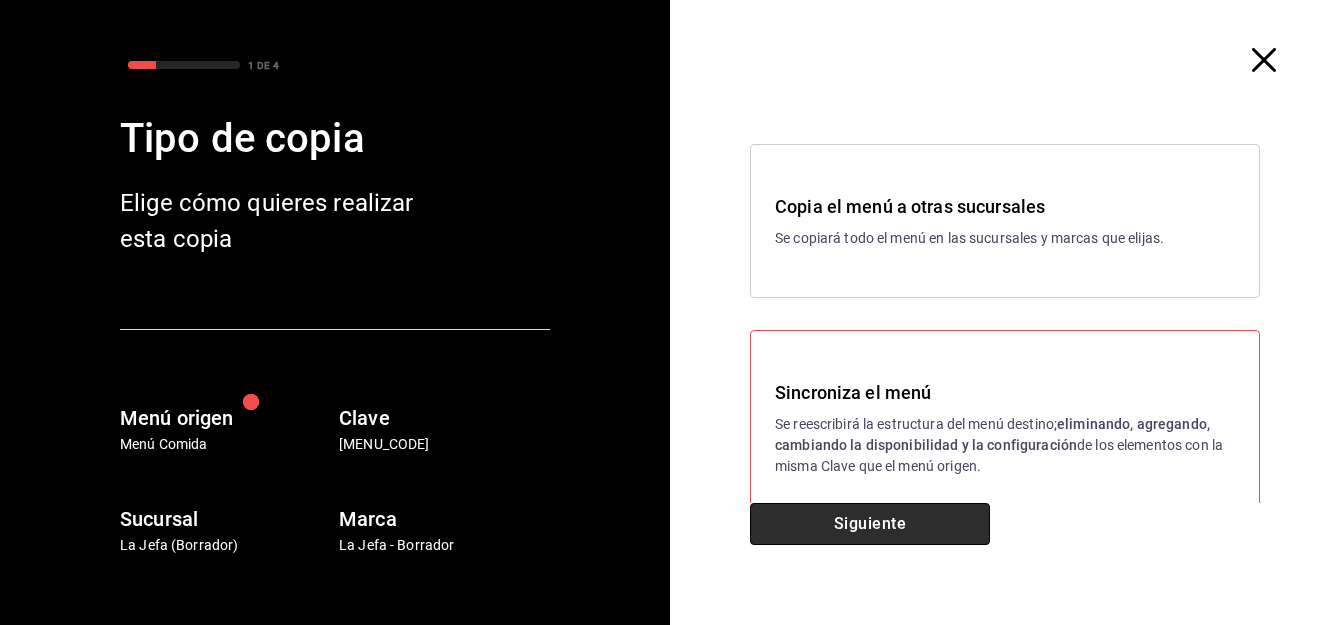 click on "Siguiente" at bounding box center [870, 524] 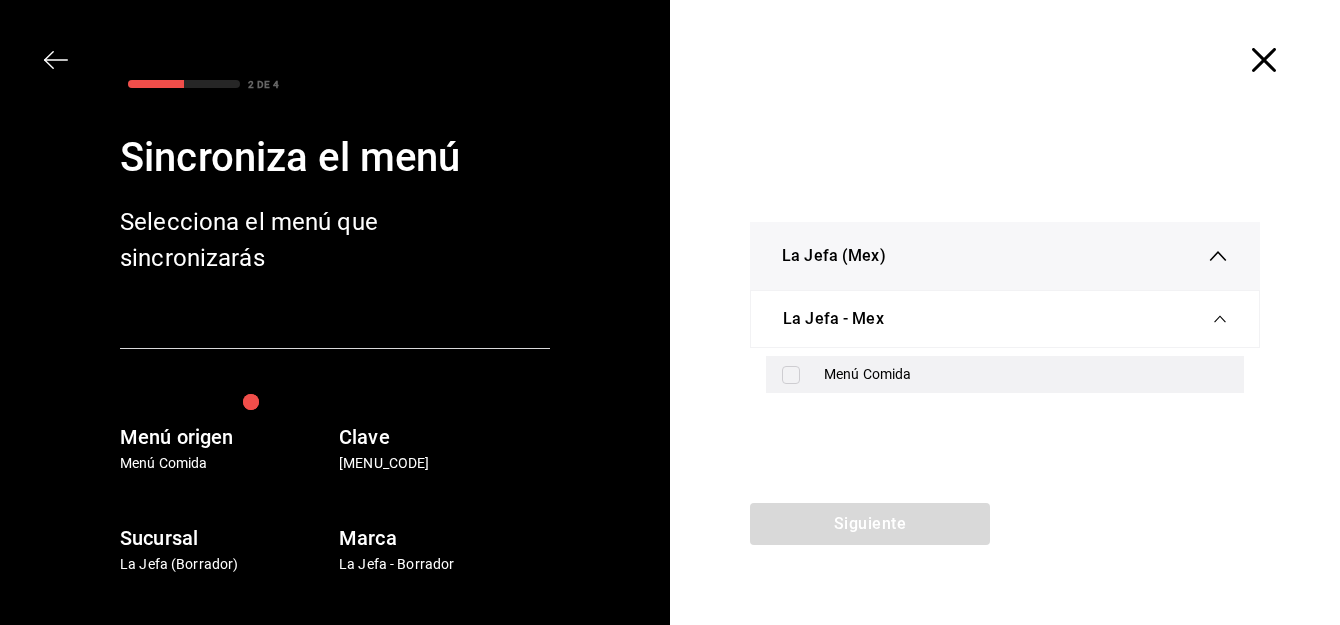 click at bounding box center (791, 375) 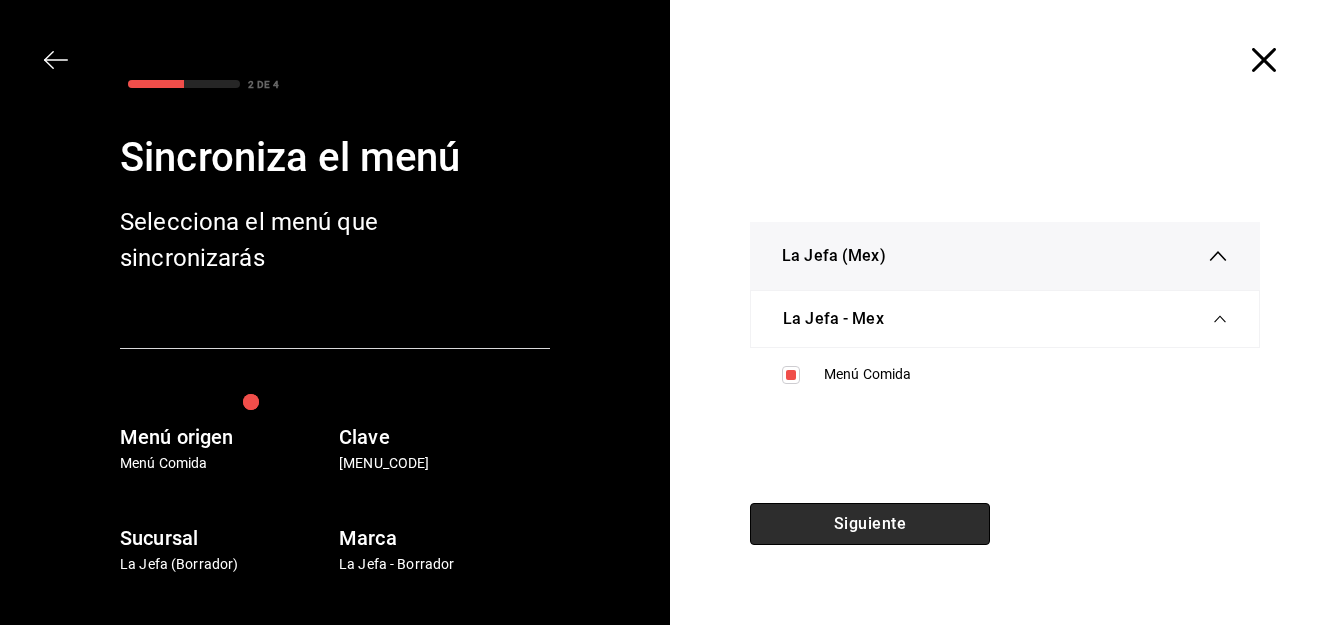 click on "Siguiente" at bounding box center (870, 524) 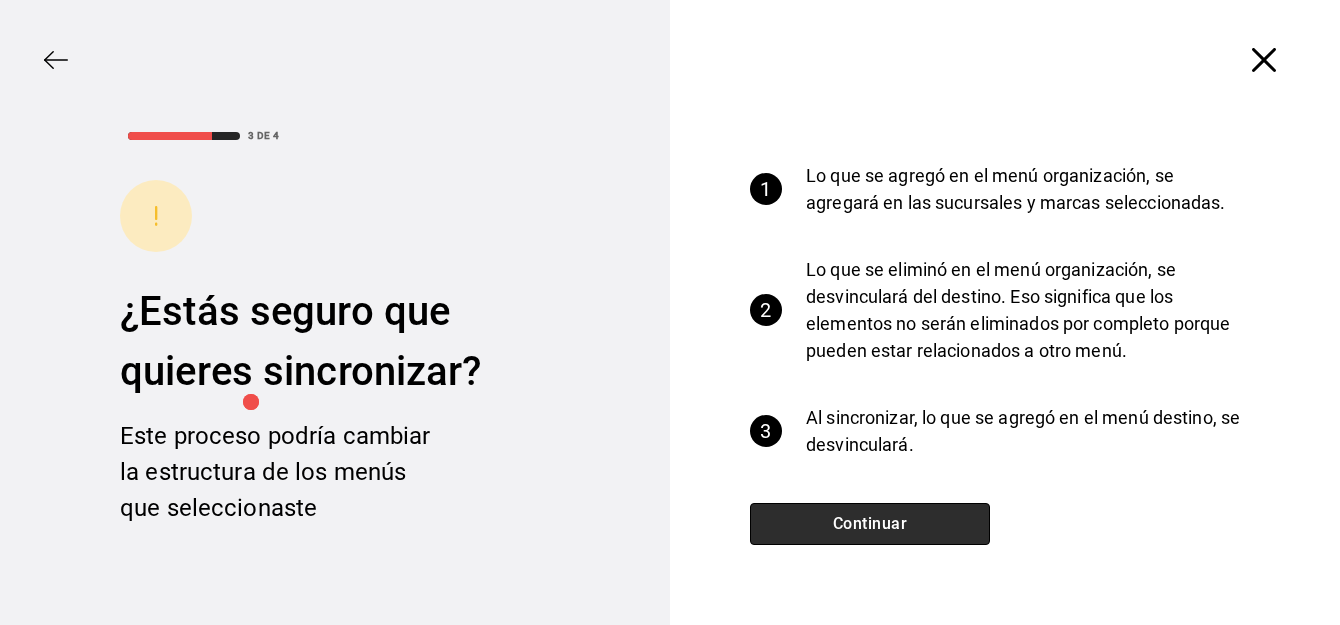click on "Continuar" at bounding box center (870, 524) 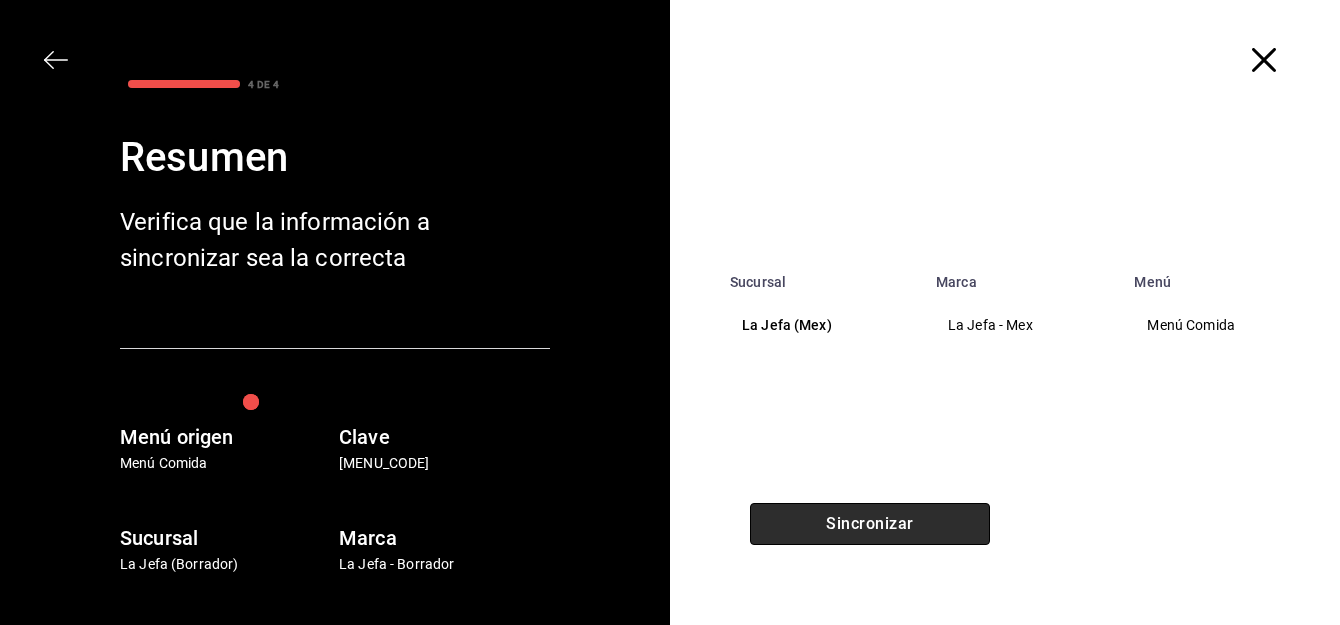 click on "Sincronizar" at bounding box center [870, 524] 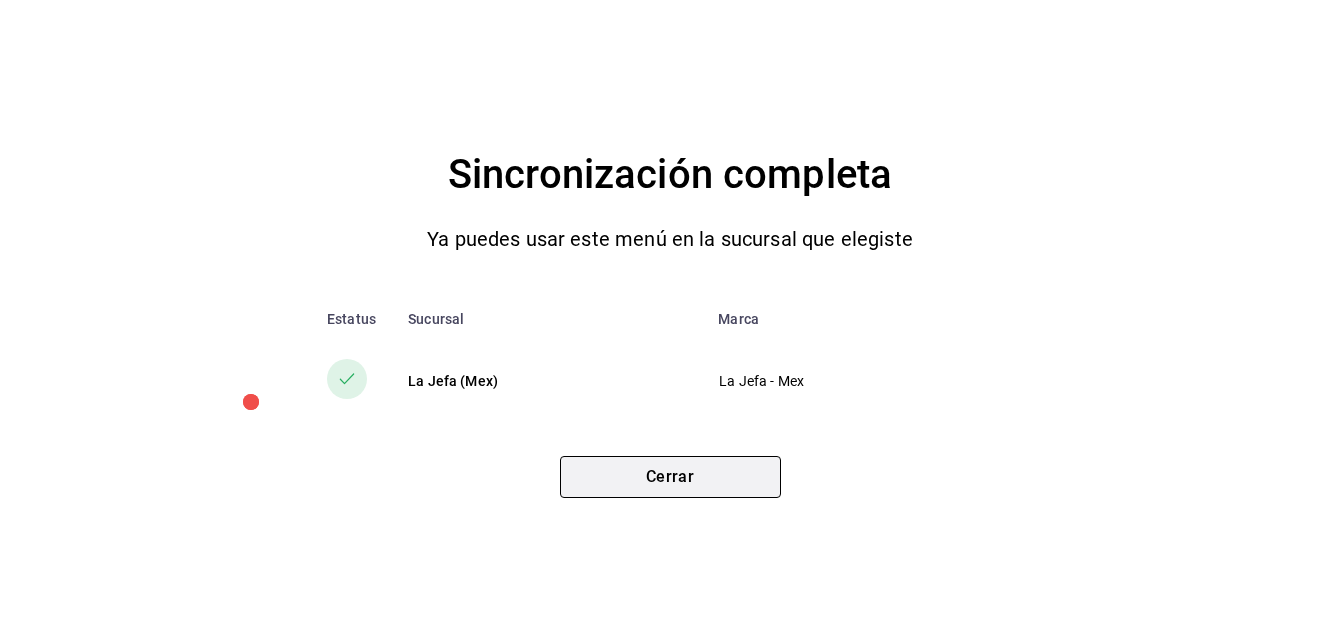 click on "Cerrar" at bounding box center (670, 477) 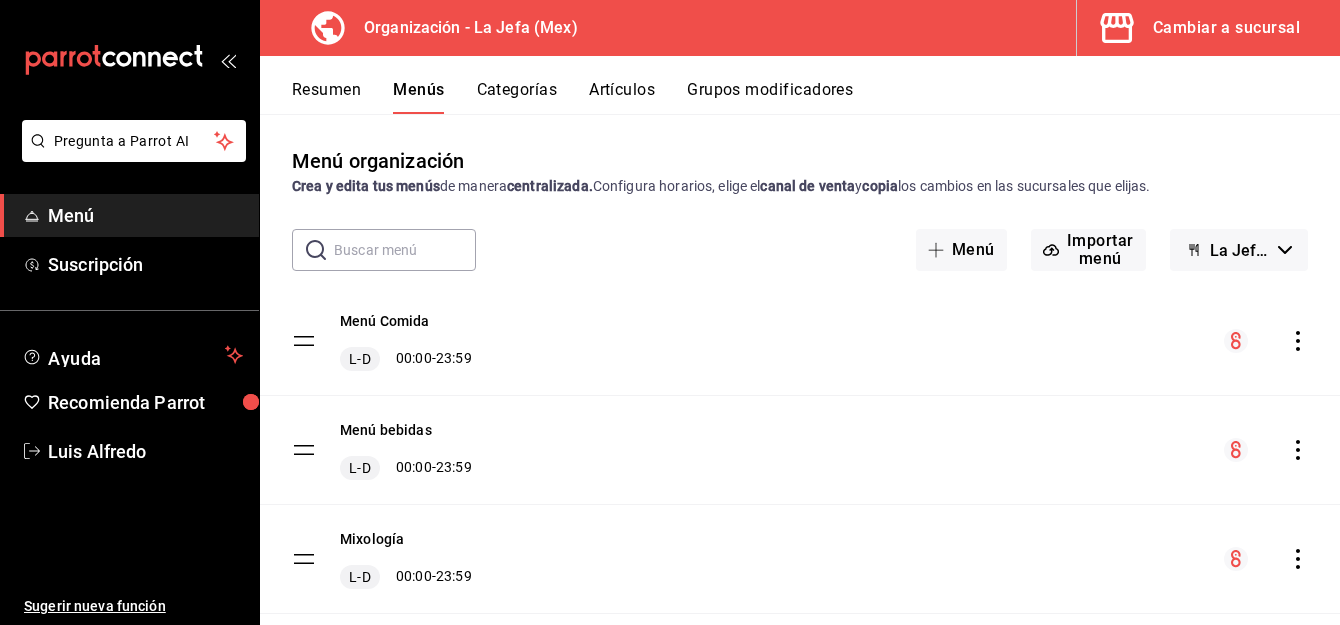 click on "Cambiar a sucursal" at bounding box center (1226, 28) 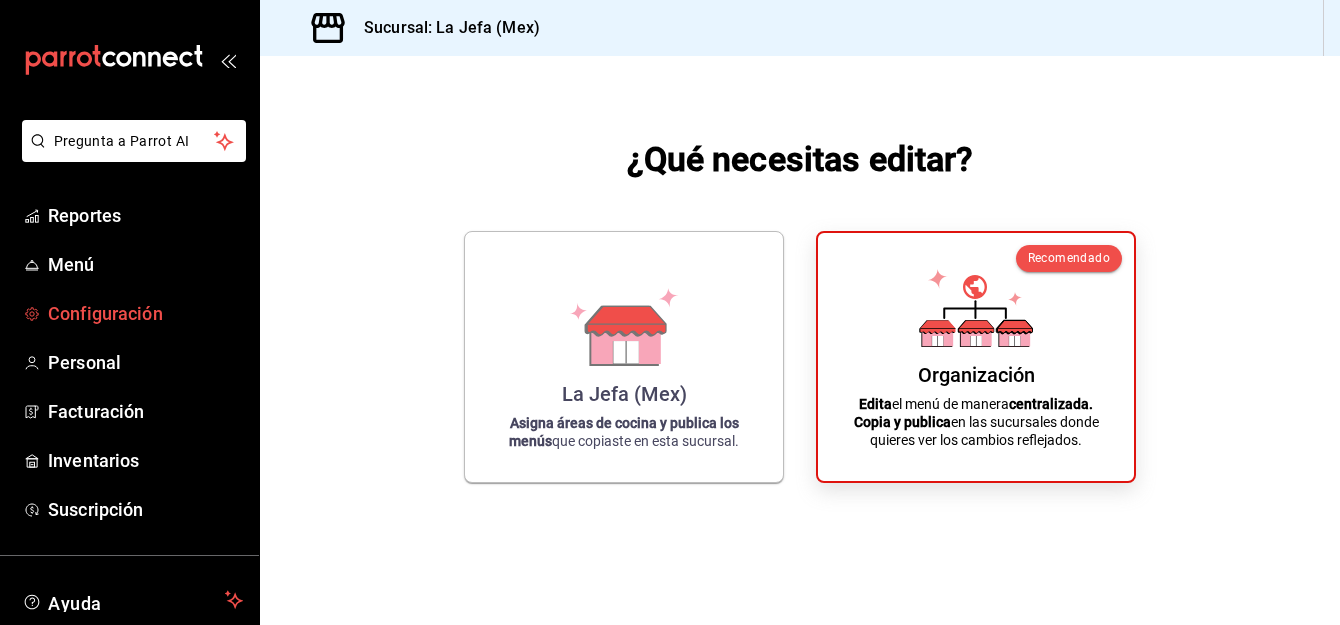 click on "Configuración" at bounding box center (145, 313) 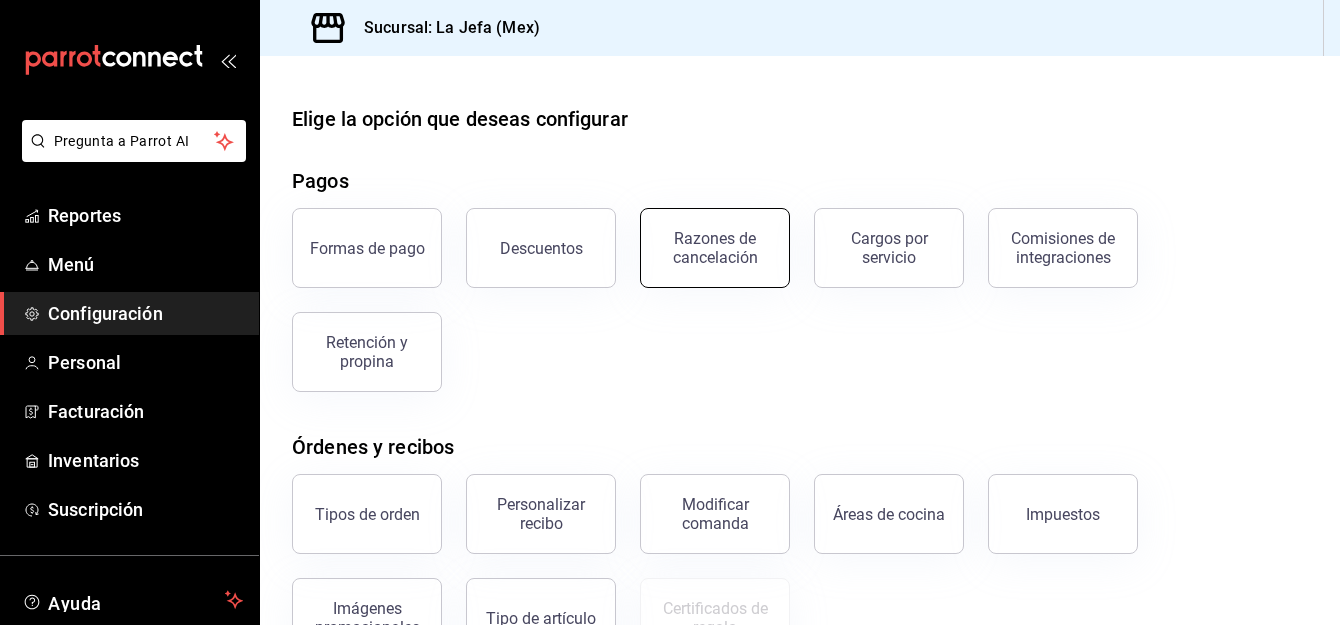 click on "Razones de cancelación" at bounding box center (715, 248) 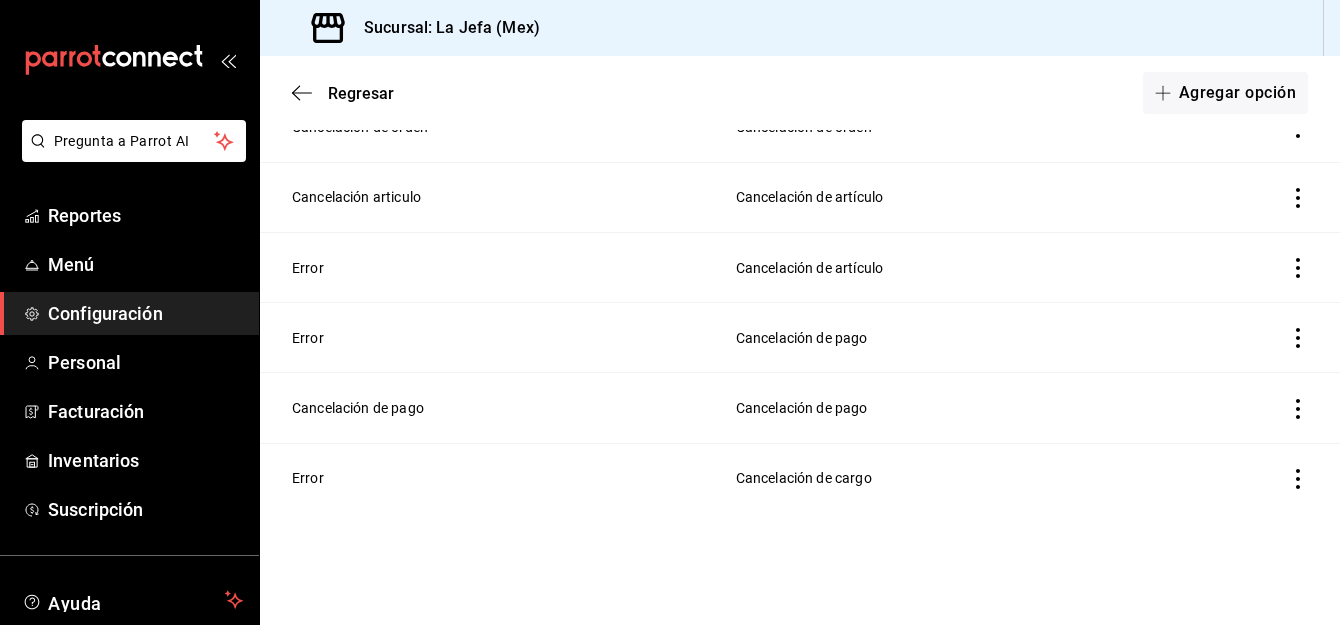 scroll, scrollTop: 0, scrollLeft: 0, axis: both 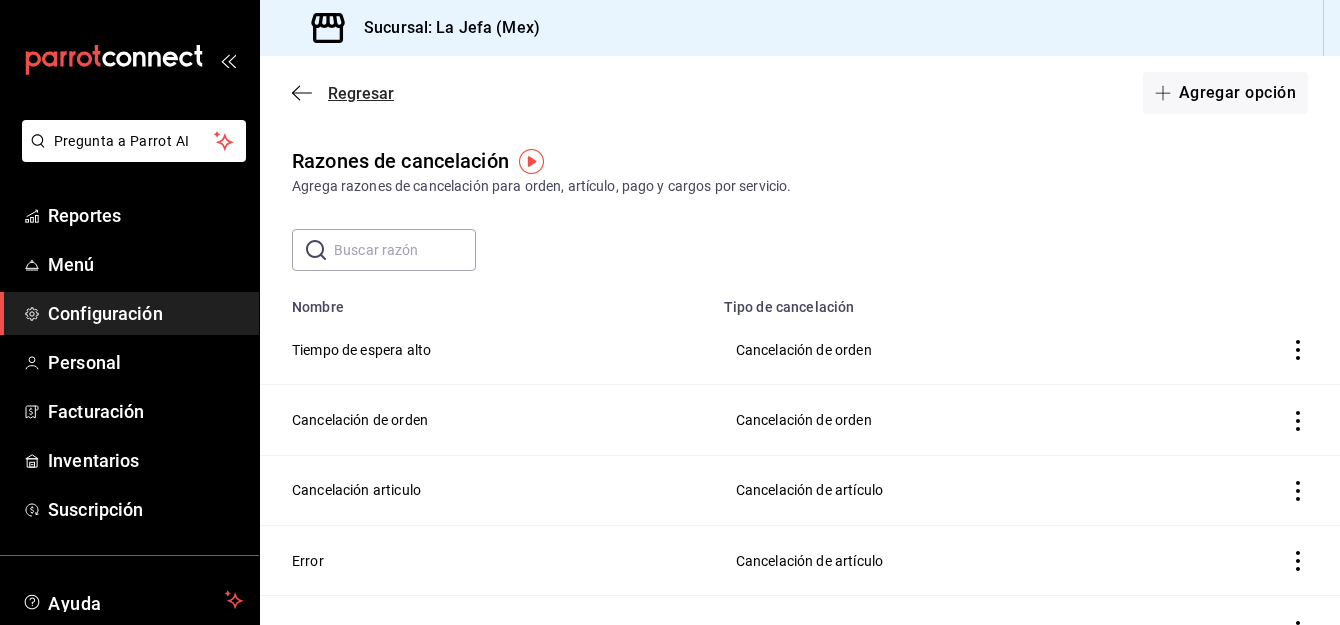 click 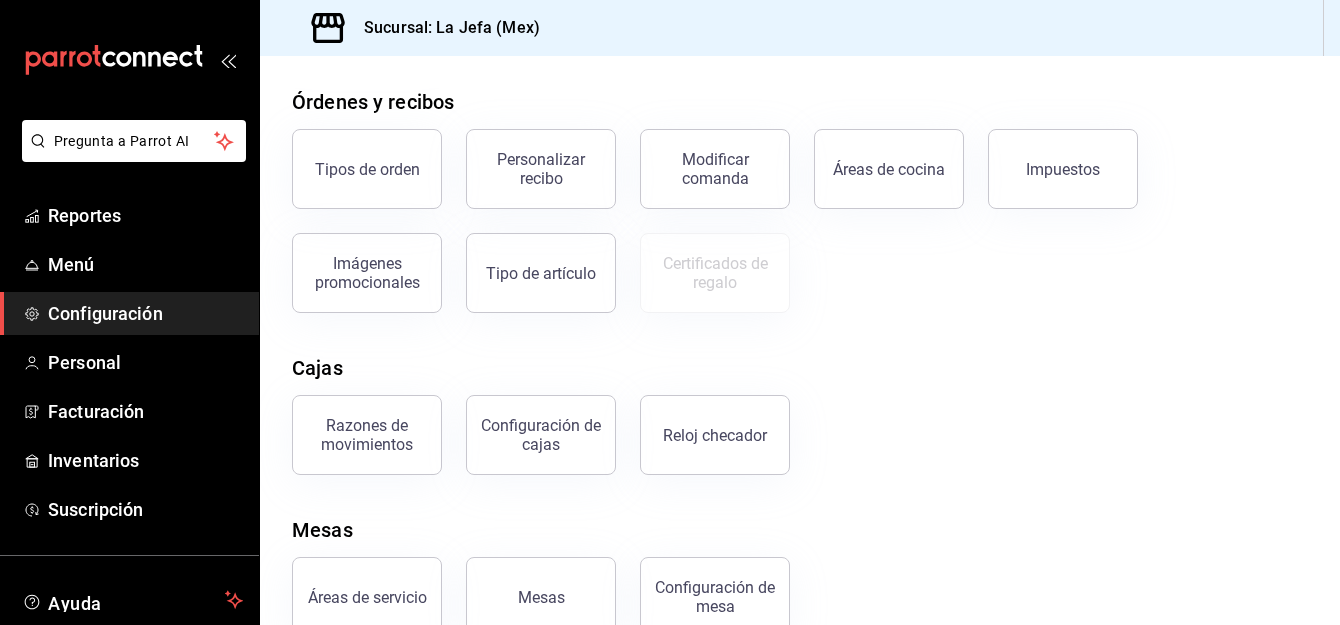 scroll, scrollTop: 363, scrollLeft: 0, axis: vertical 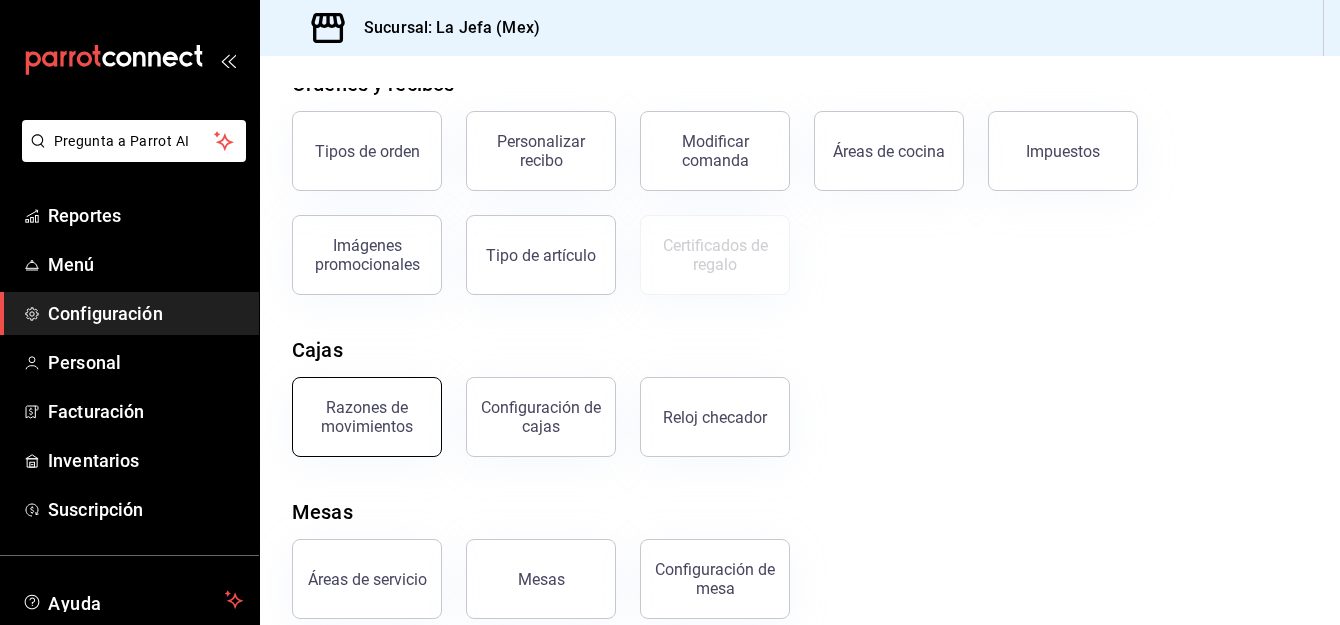 click on "Razones de movimientos" at bounding box center [367, 417] 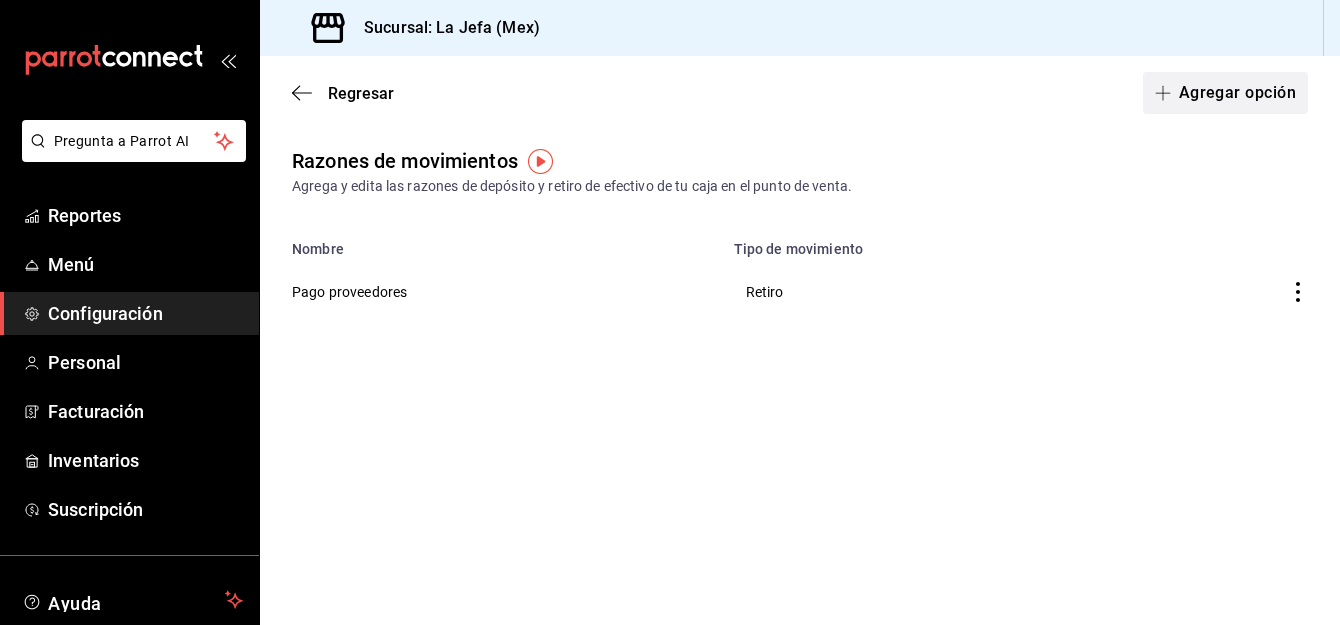 click on "Agregar opción" at bounding box center (1225, 93) 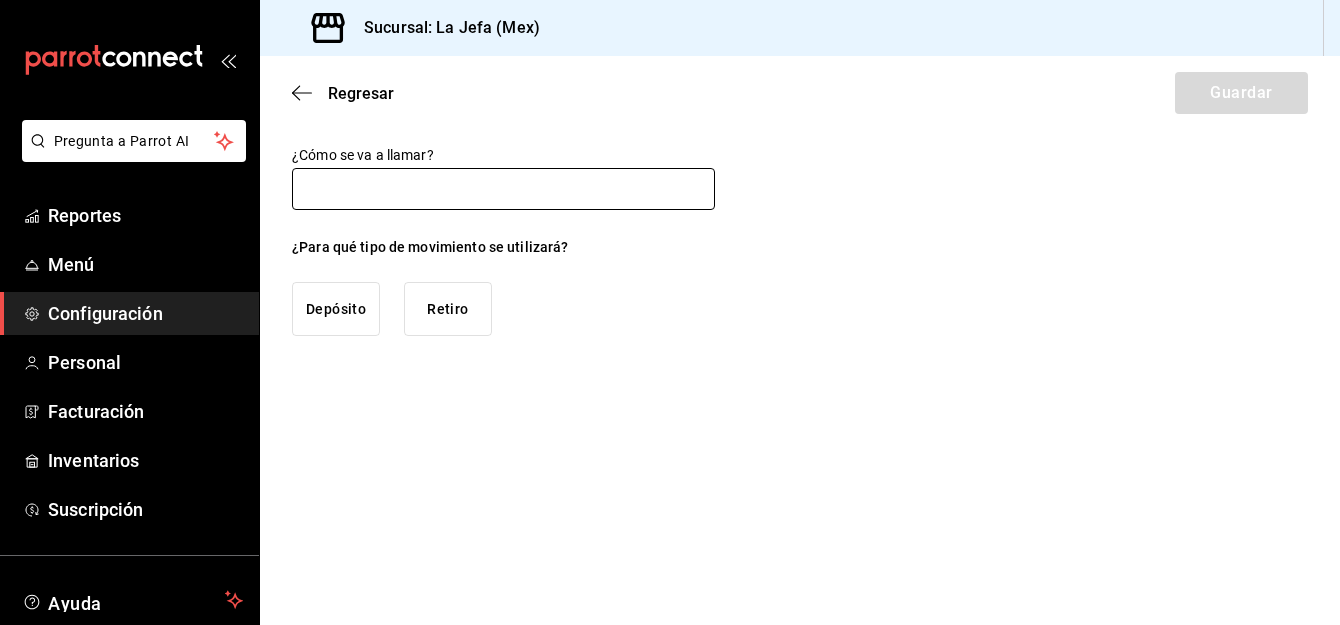 click at bounding box center (503, 189) 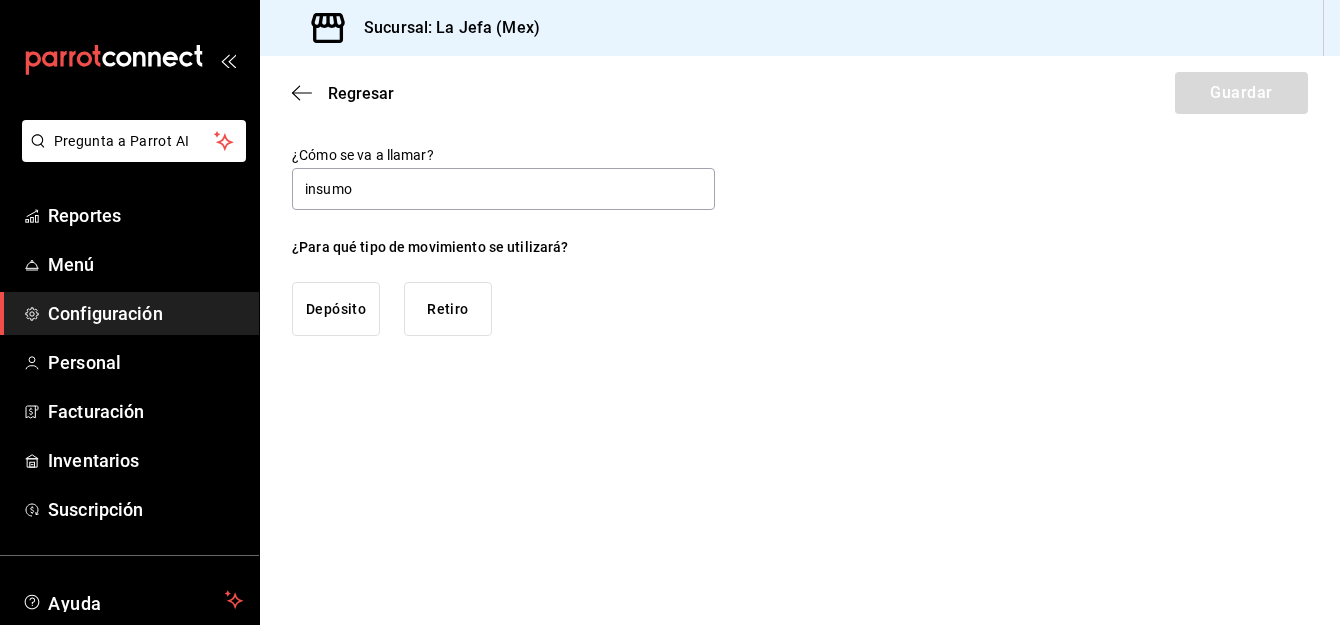 type on "insumo" 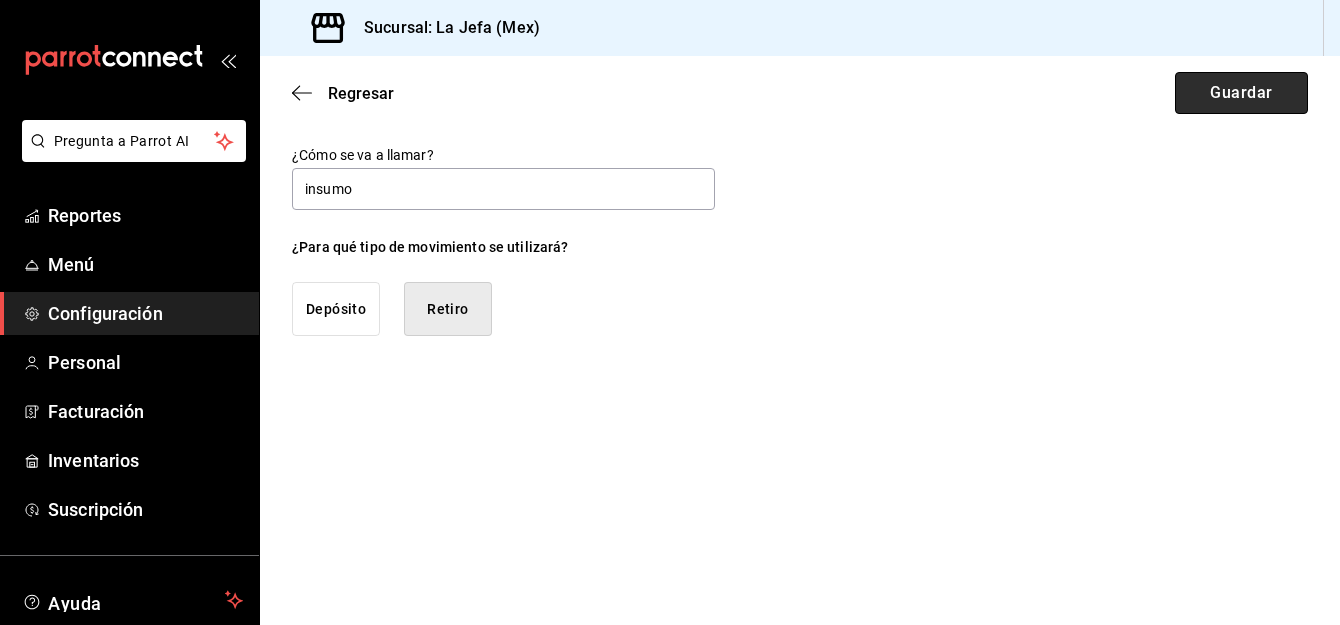 click on "Guardar" at bounding box center [1241, 93] 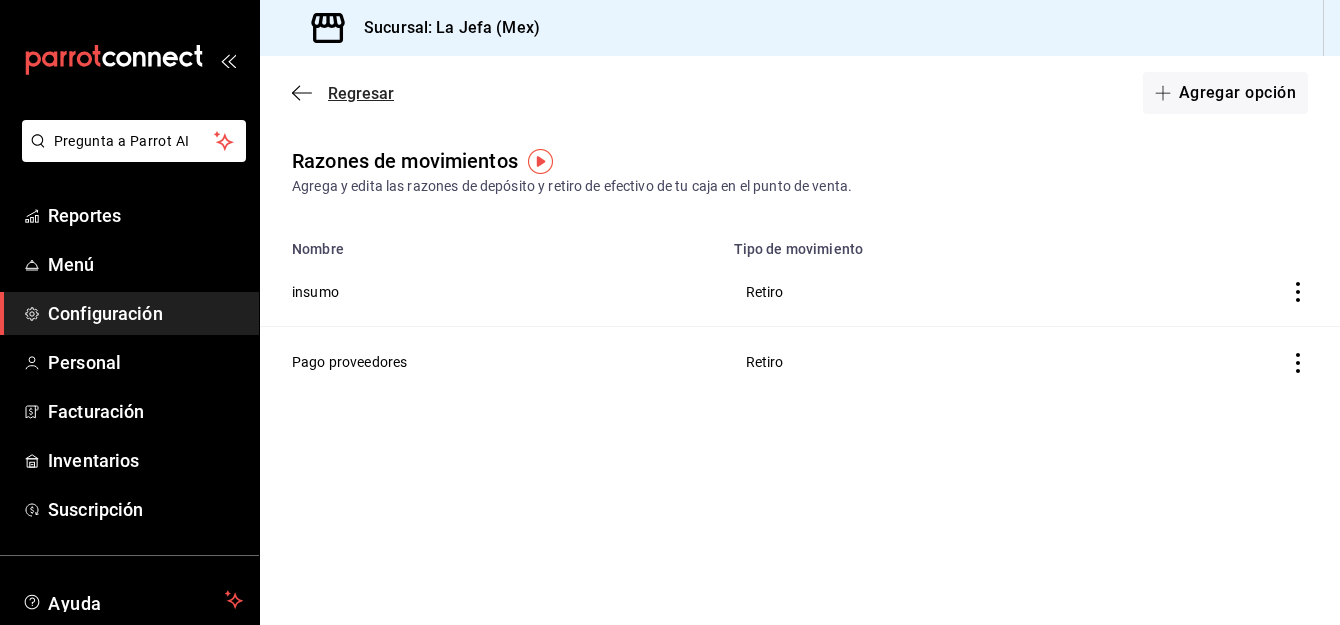 click 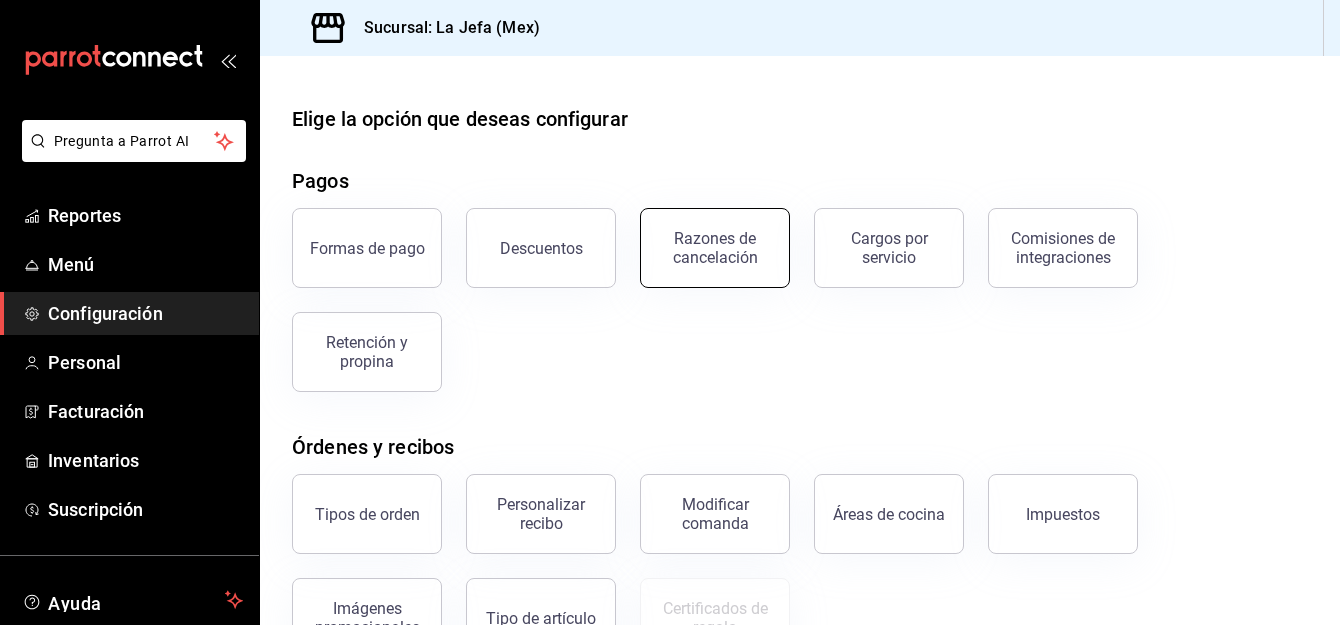 click on "Razones de cancelación" at bounding box center (715, 248) 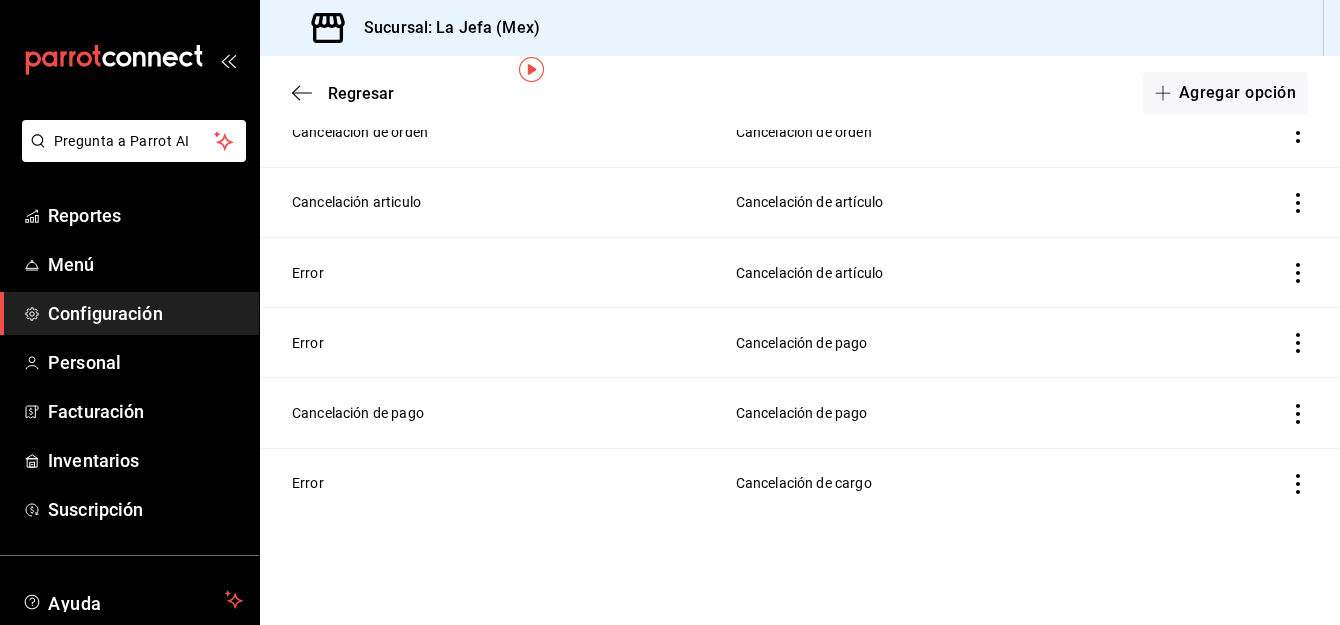scroll, scrollTop: 0, scrollLeft: 0, axis: both 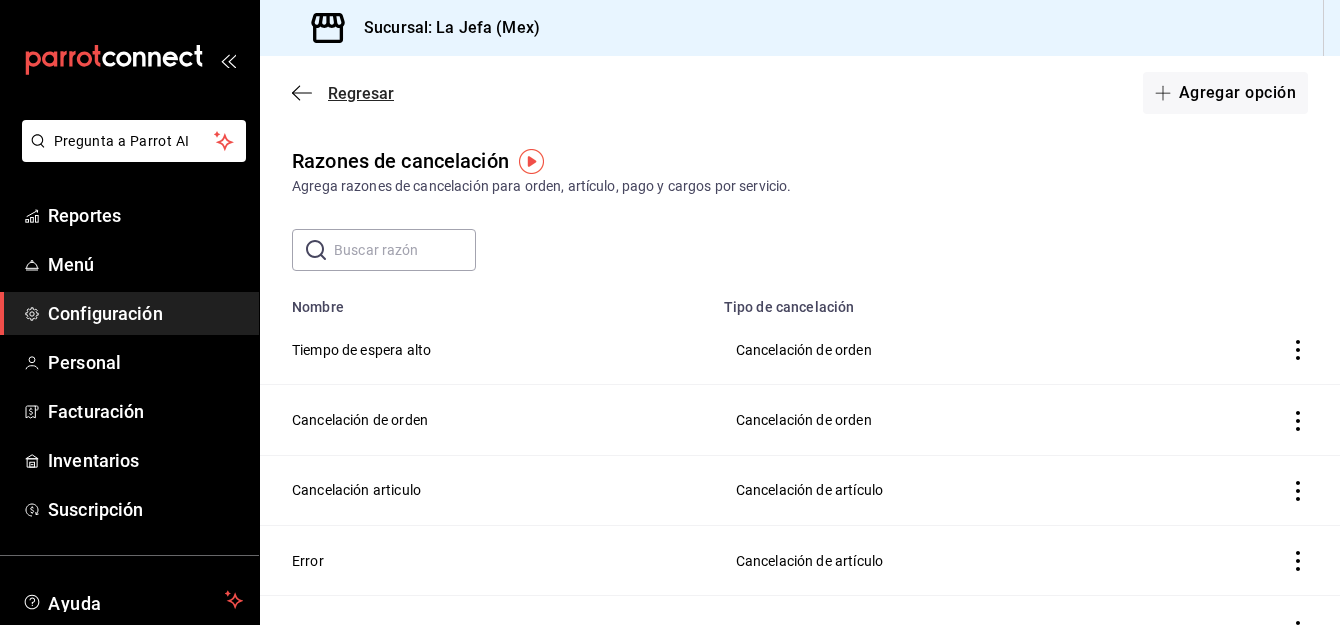 click 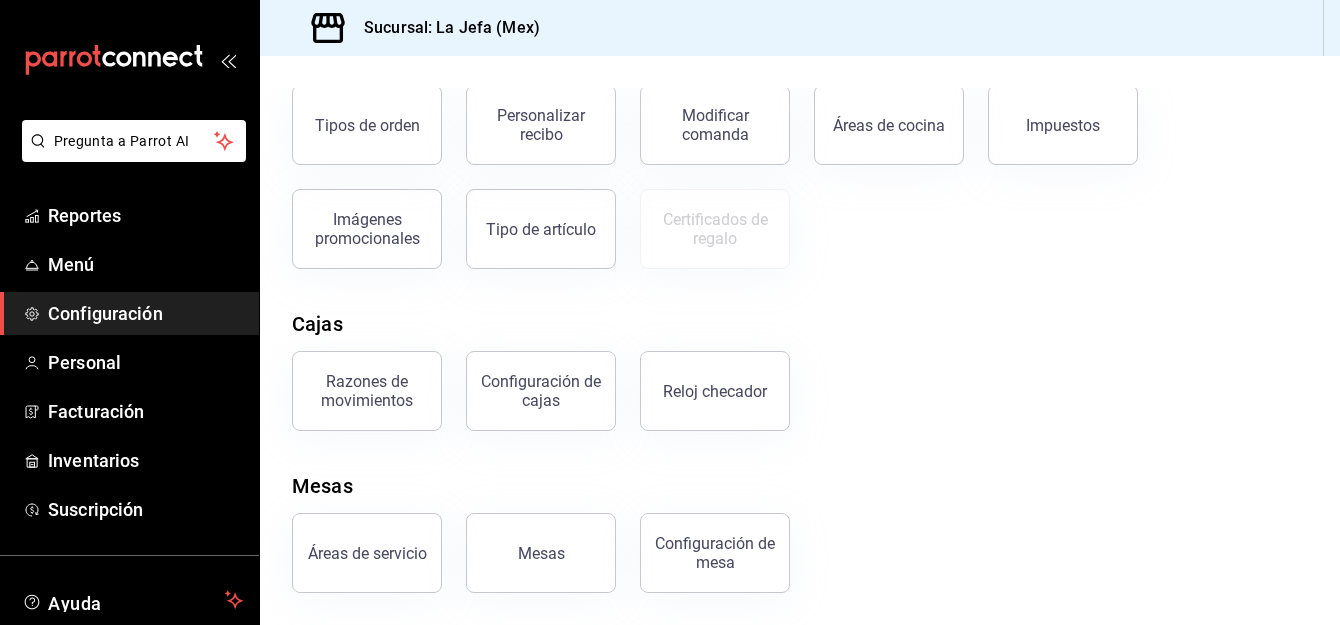 scroll, scrollTop: 0, scrollLeft: 0, axis: both 